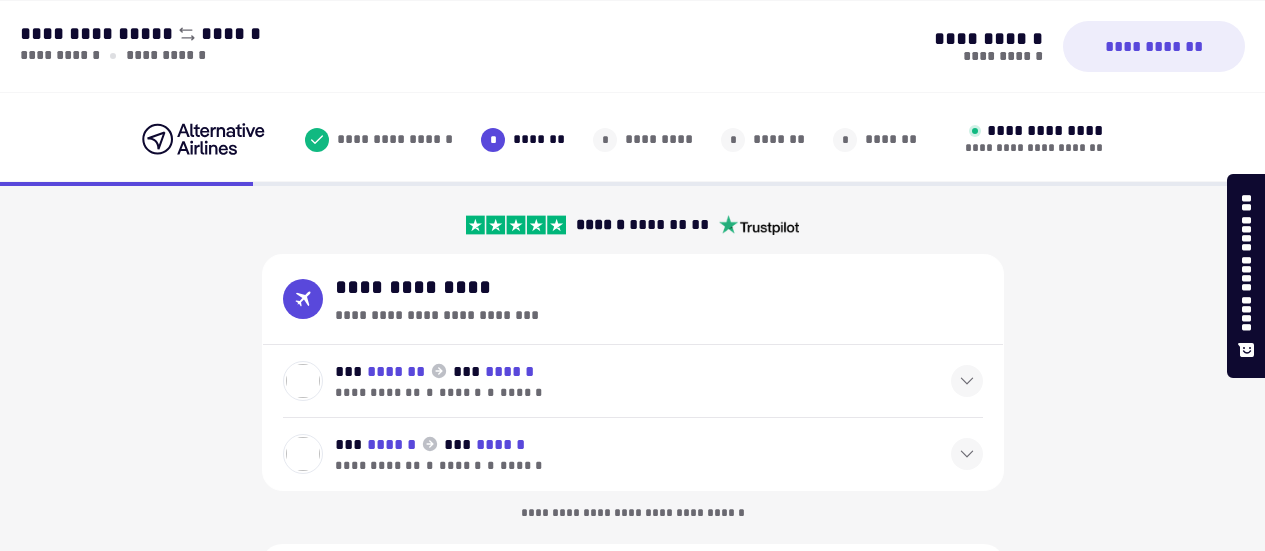 select on "**" 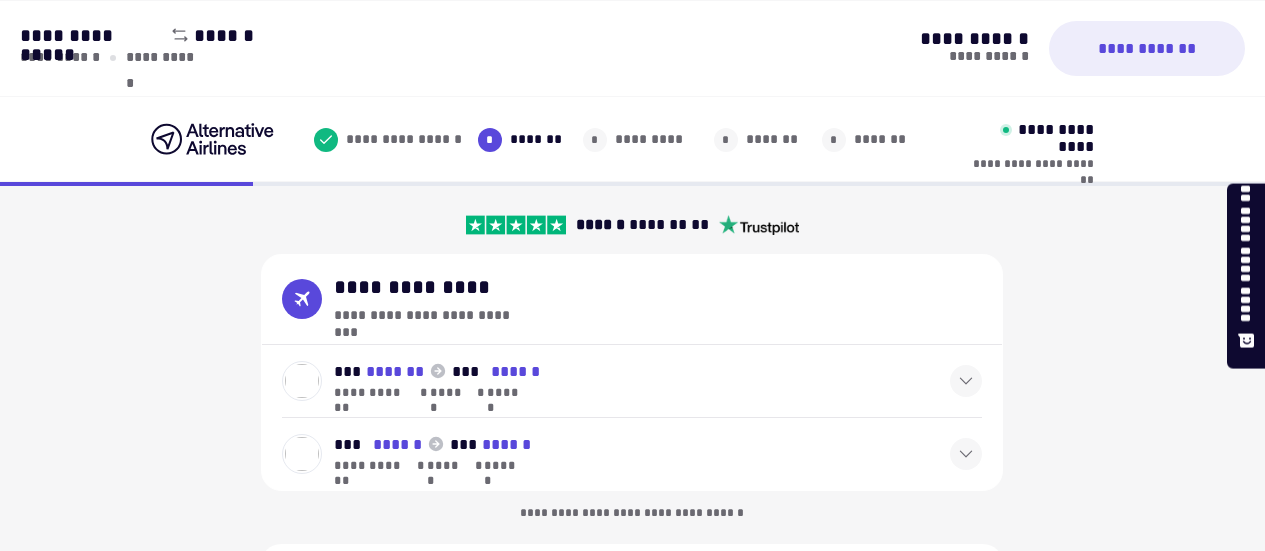 scroll, scrollTop: 40, scrollLeft: 0, axis: vertical 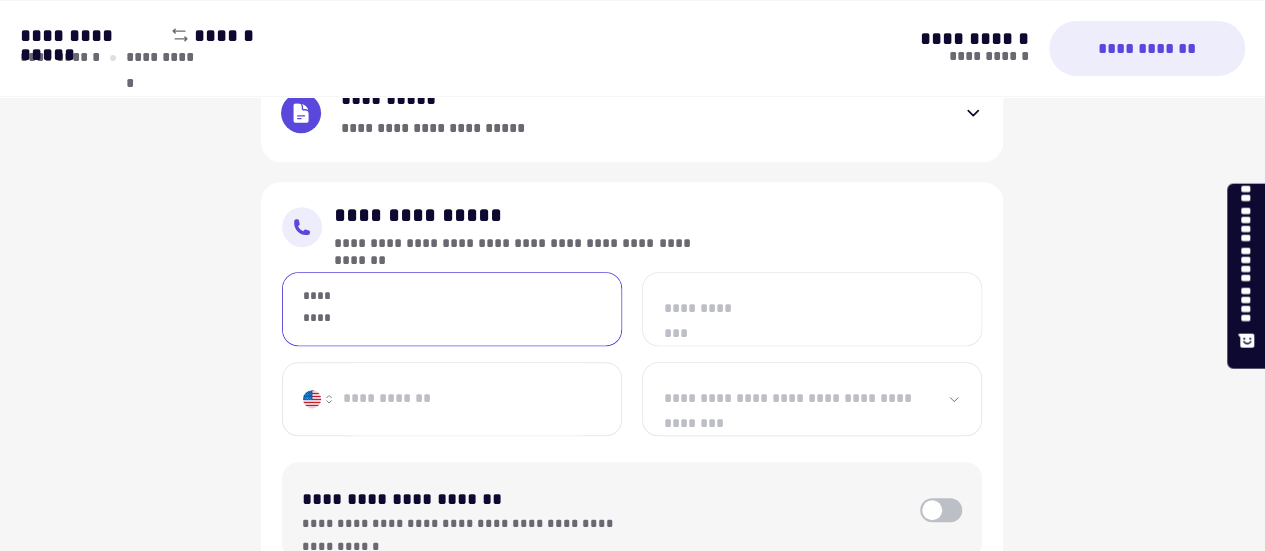 click on "*********" at bounding box center (452, 309) 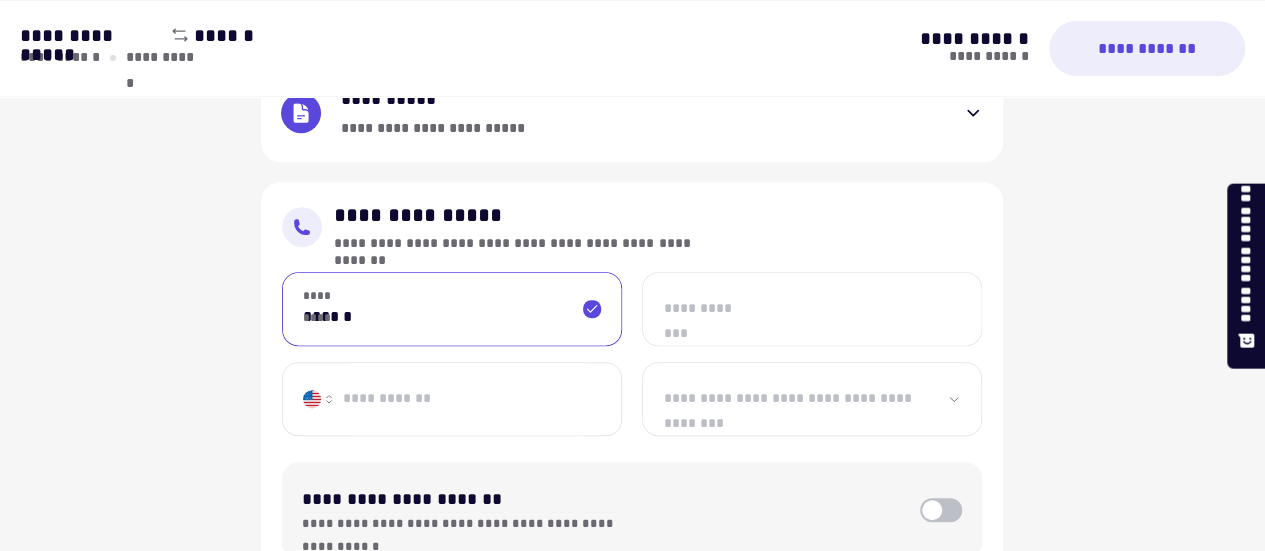 click on "******" at bounding box center [452, 309] 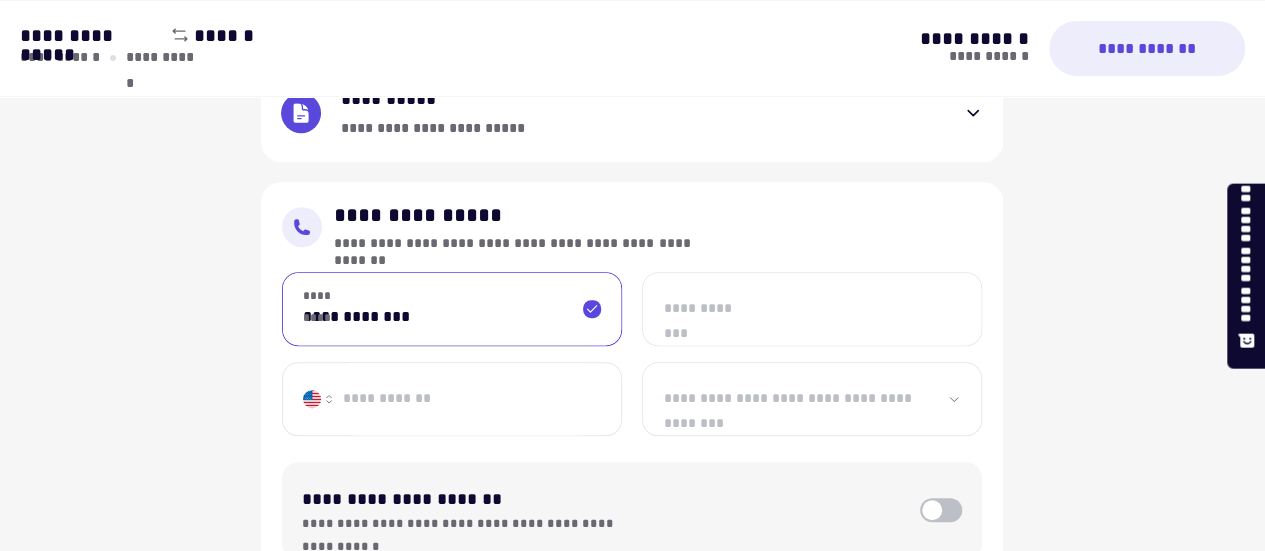 type on "**********" 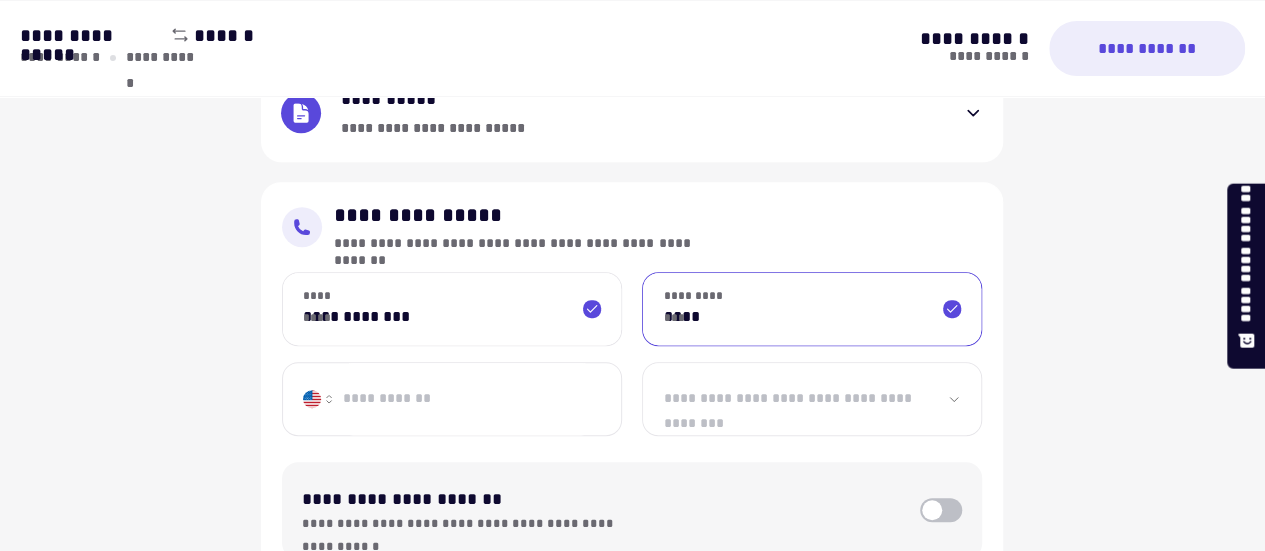type on "**********" 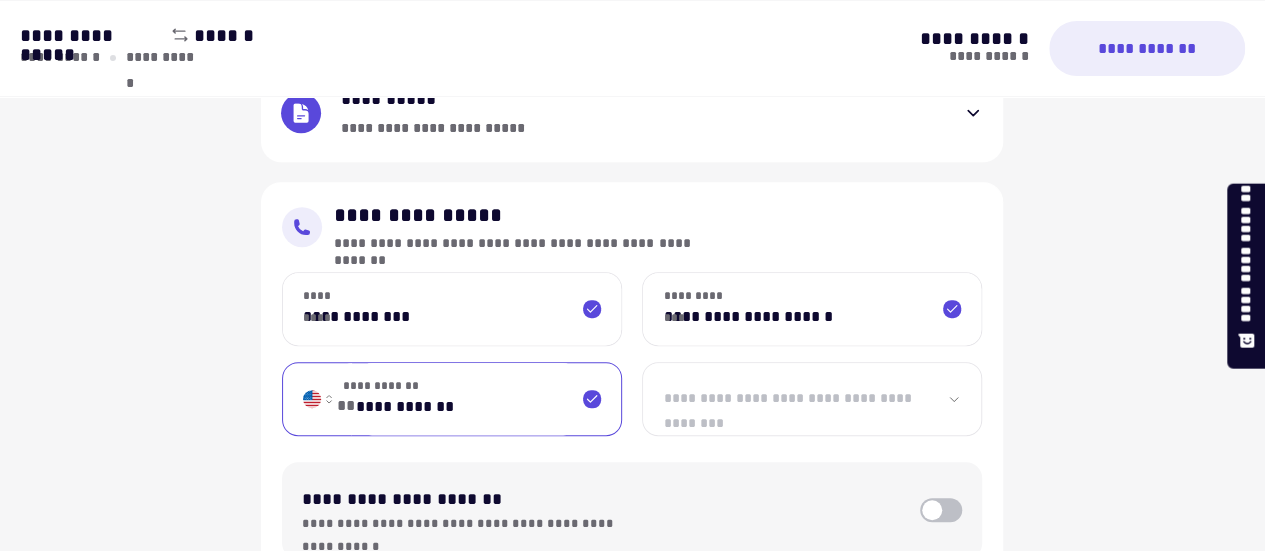 type on "**********" 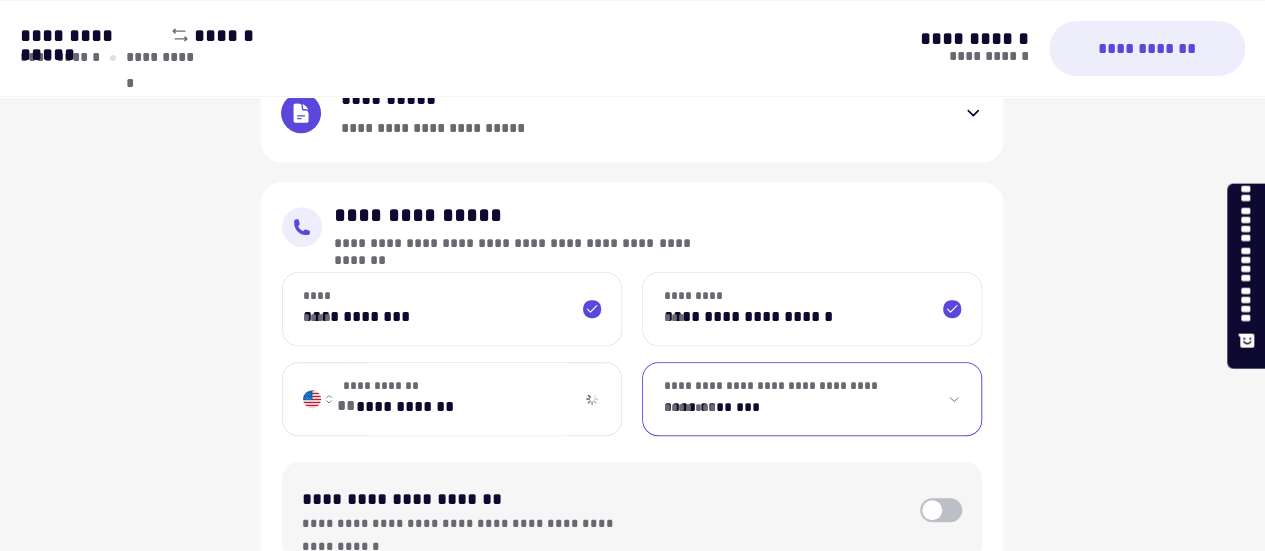 click on "**********" at bounding box center (812, 399) 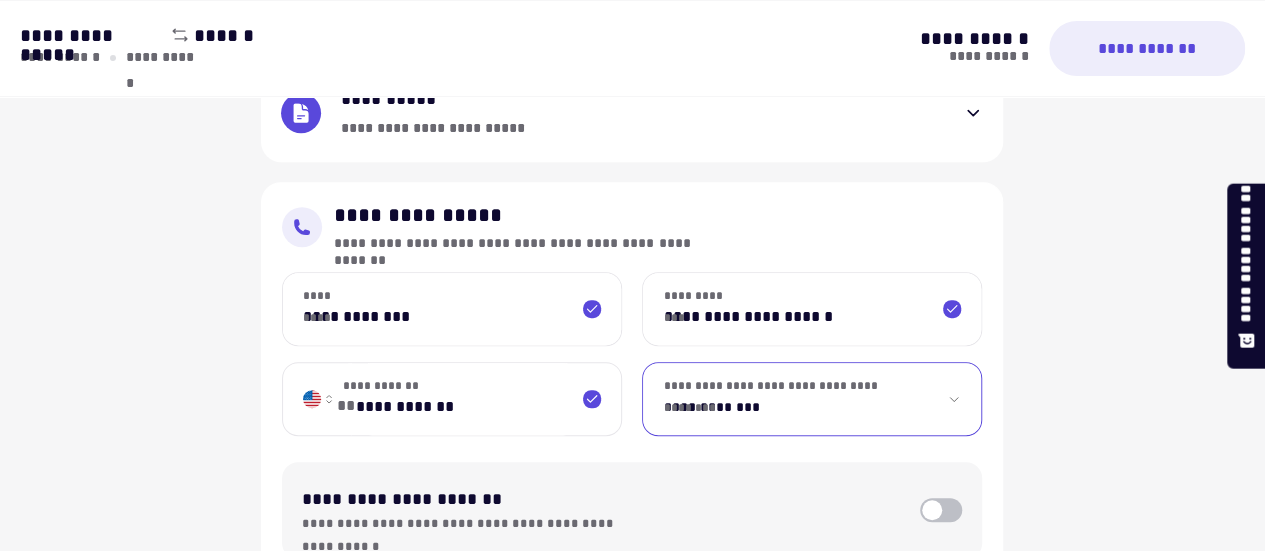select on "*******" 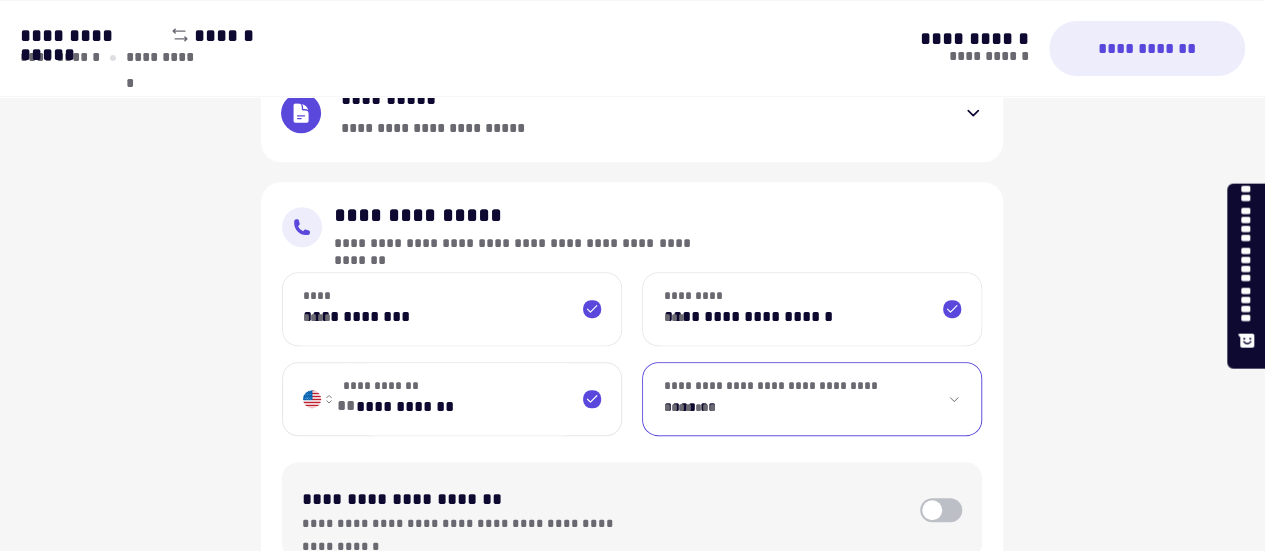 click on "**********" at bounding box center [812, 399] 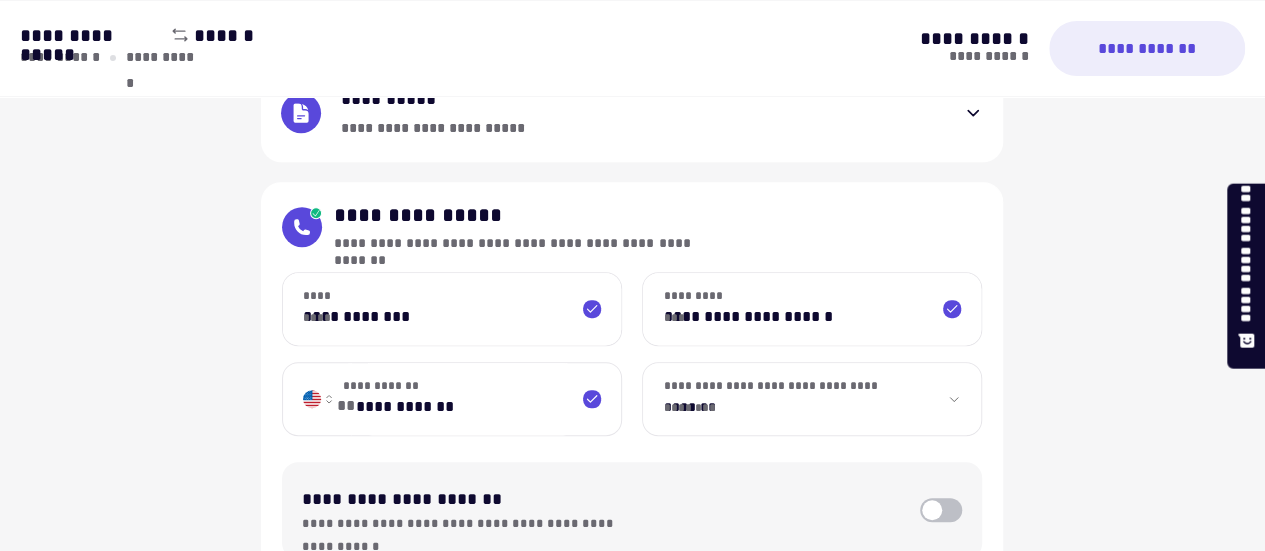 click on "**********" at bounding box center [632, 1613] 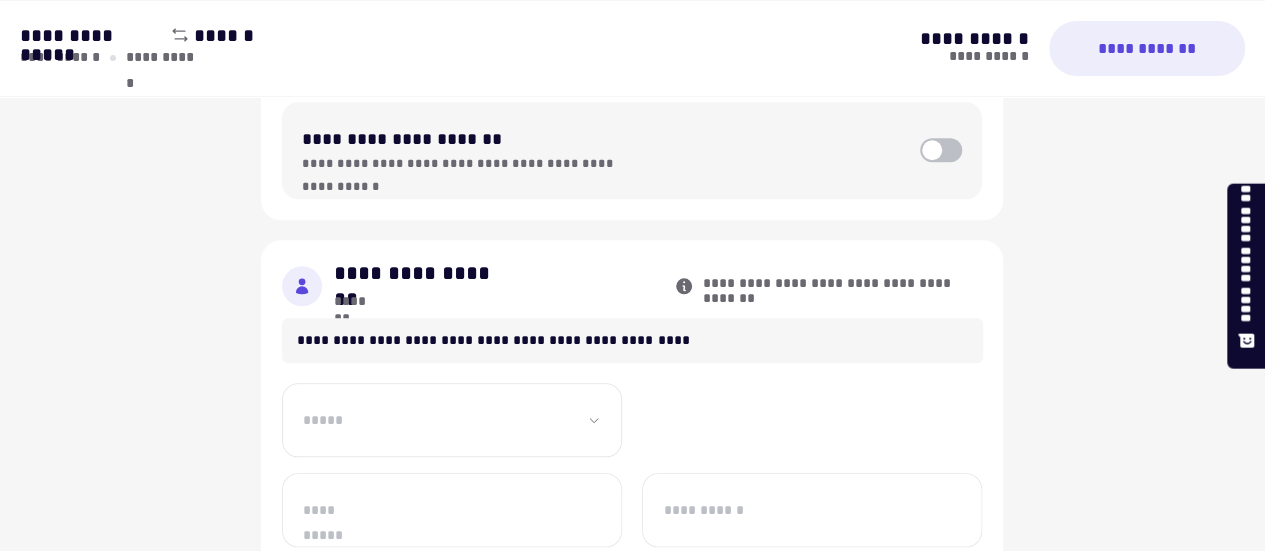 scroll, scrollTop: 880, scrollLeft: 0, axis: vertical 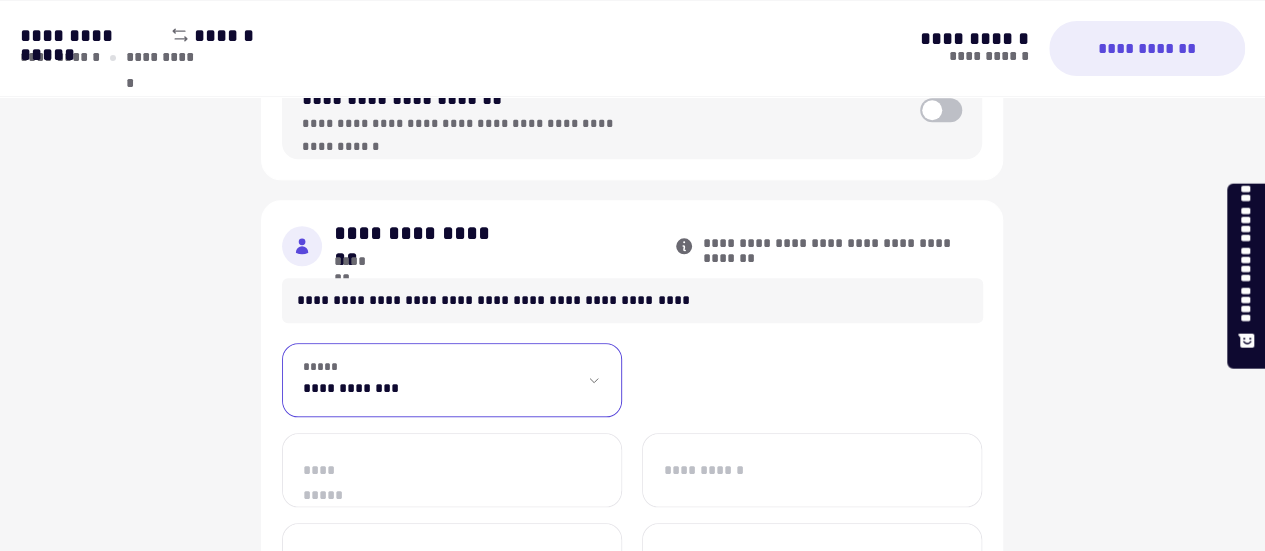 click on "**********" at bounding box center (452, 380) 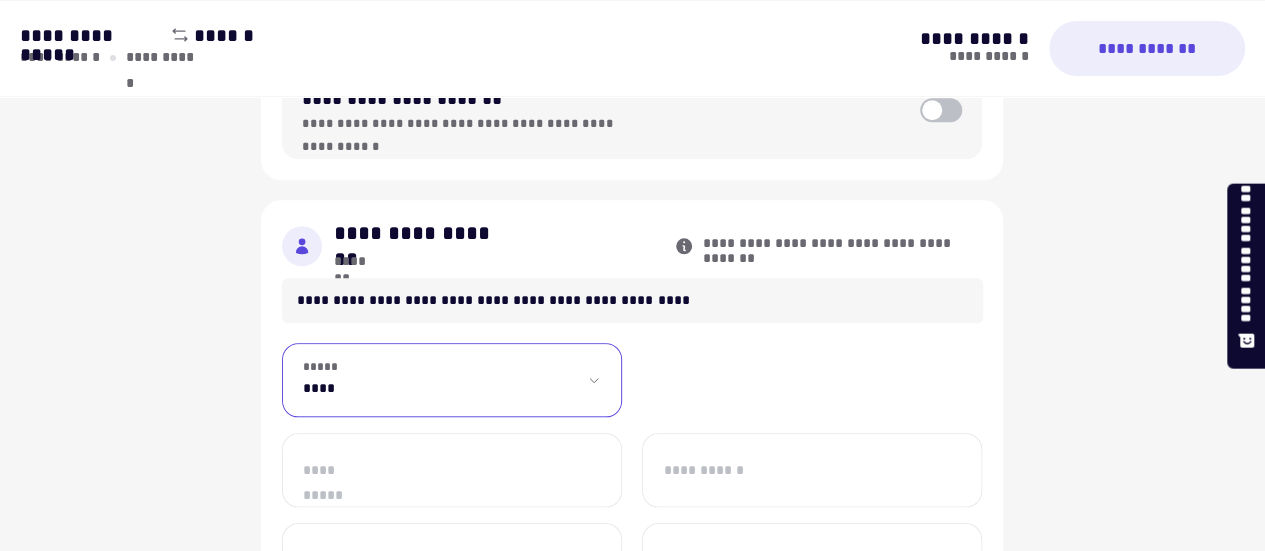 click on "**********" at bounding box center [452, 380] 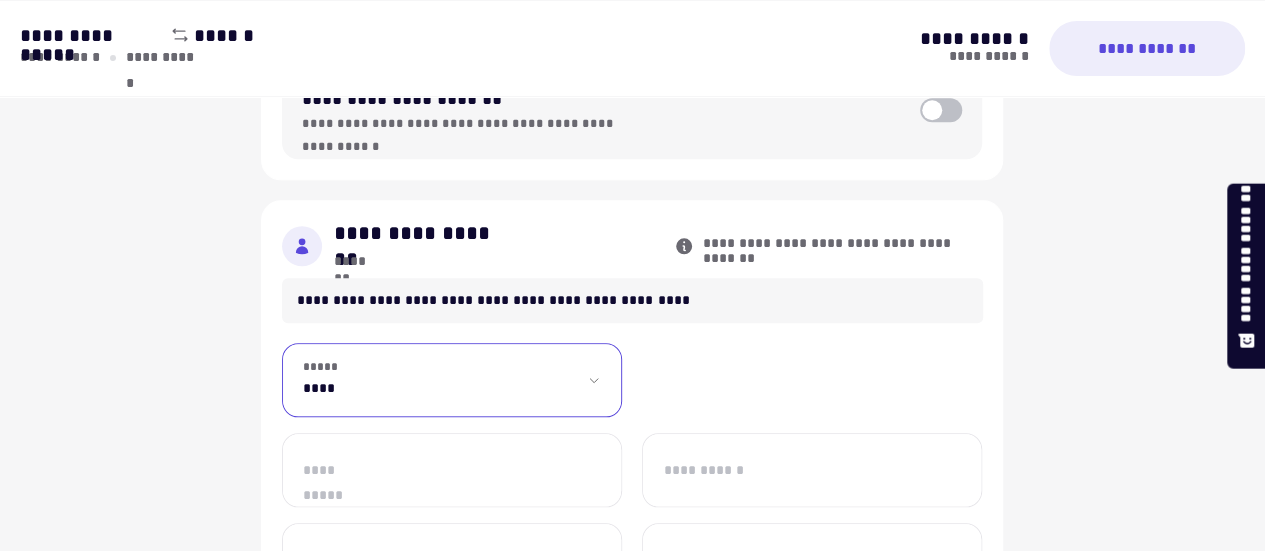 click on "**********" at bounding box center [452, 470] 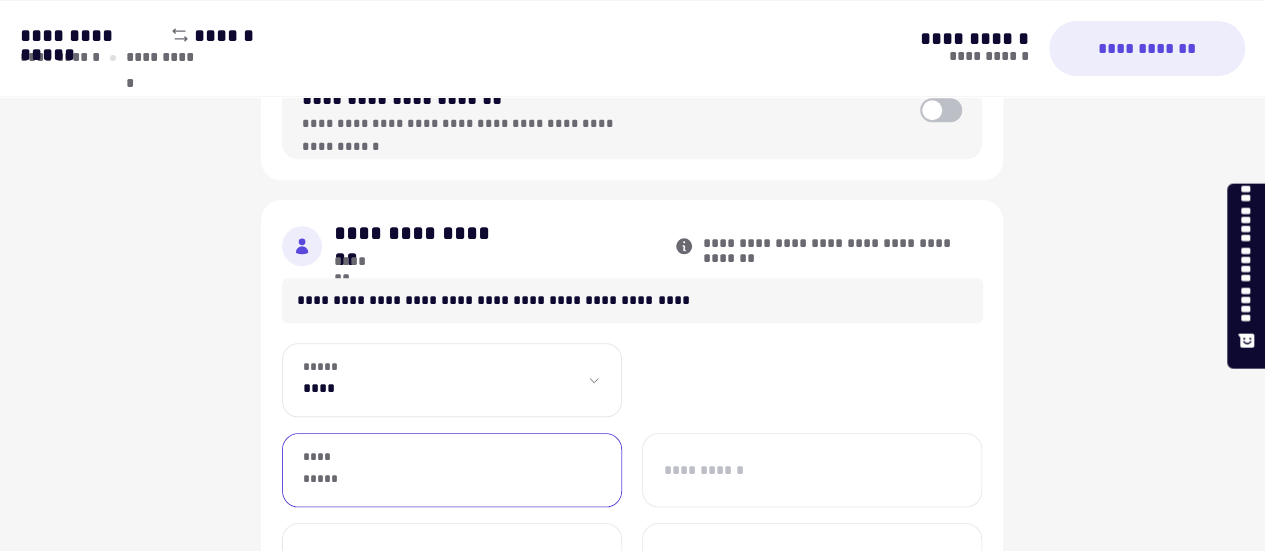 type on "******" 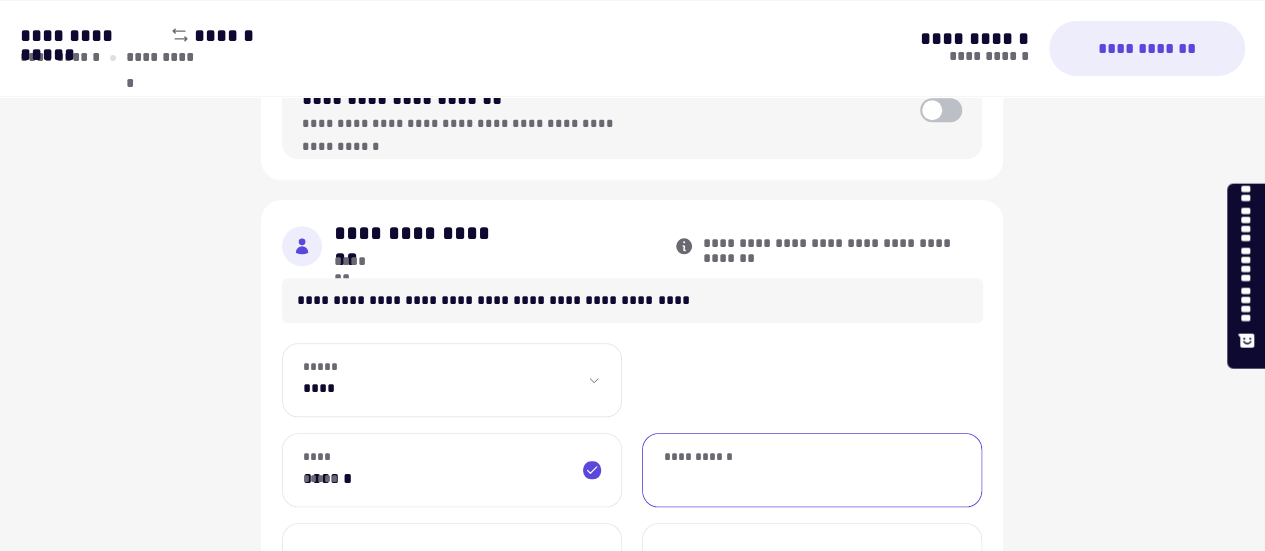 scroll, scrollTop: 919, scrollLeft: 0, axis: vertical 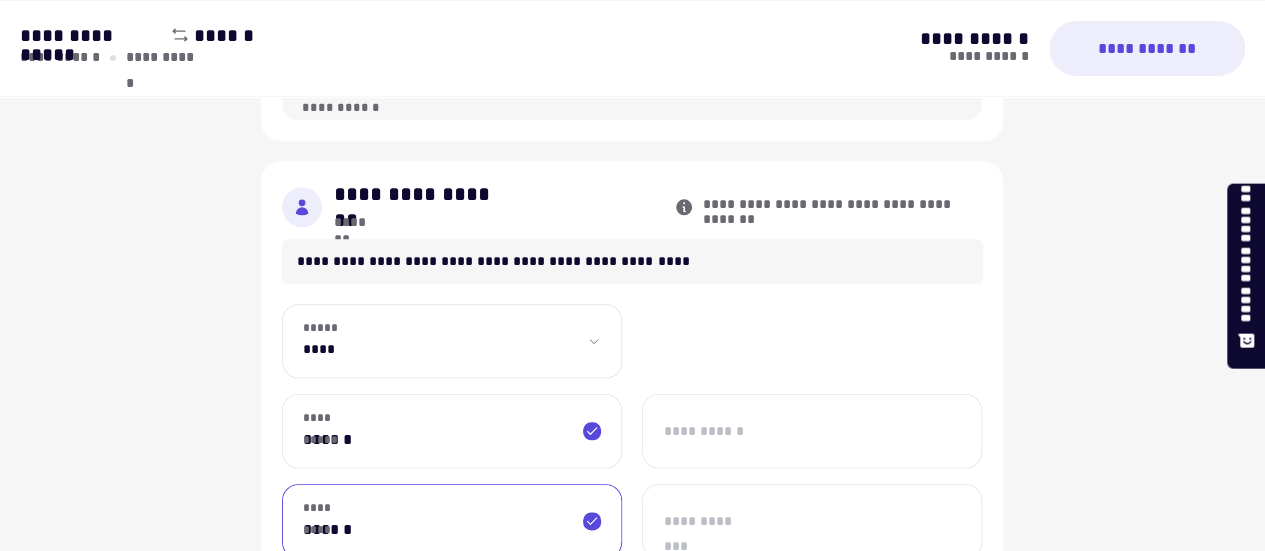type on "******" 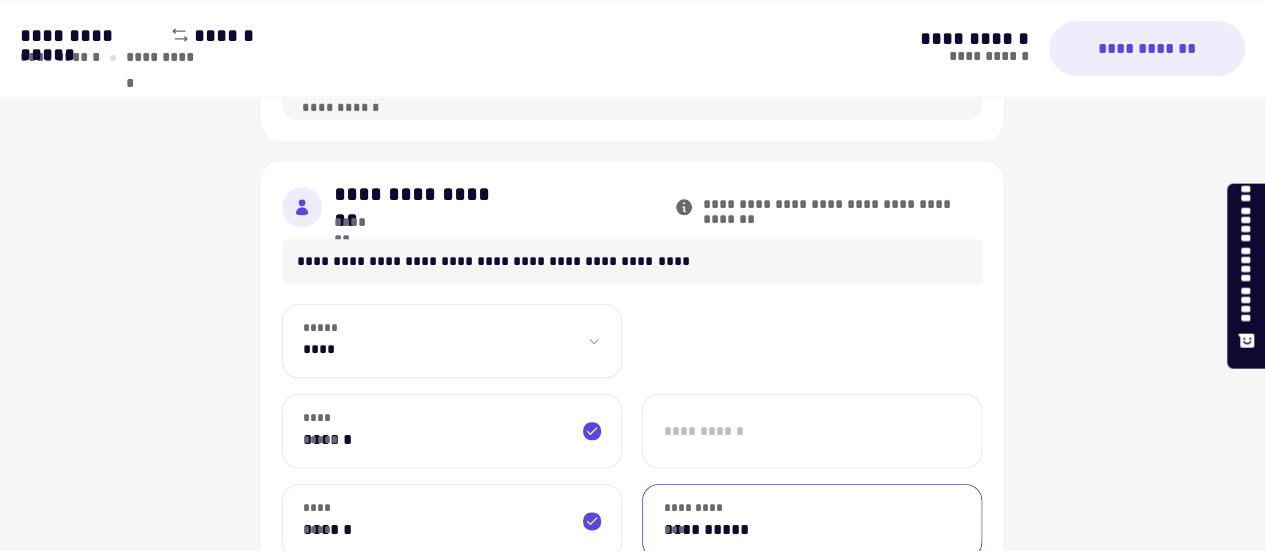 type on "**********" 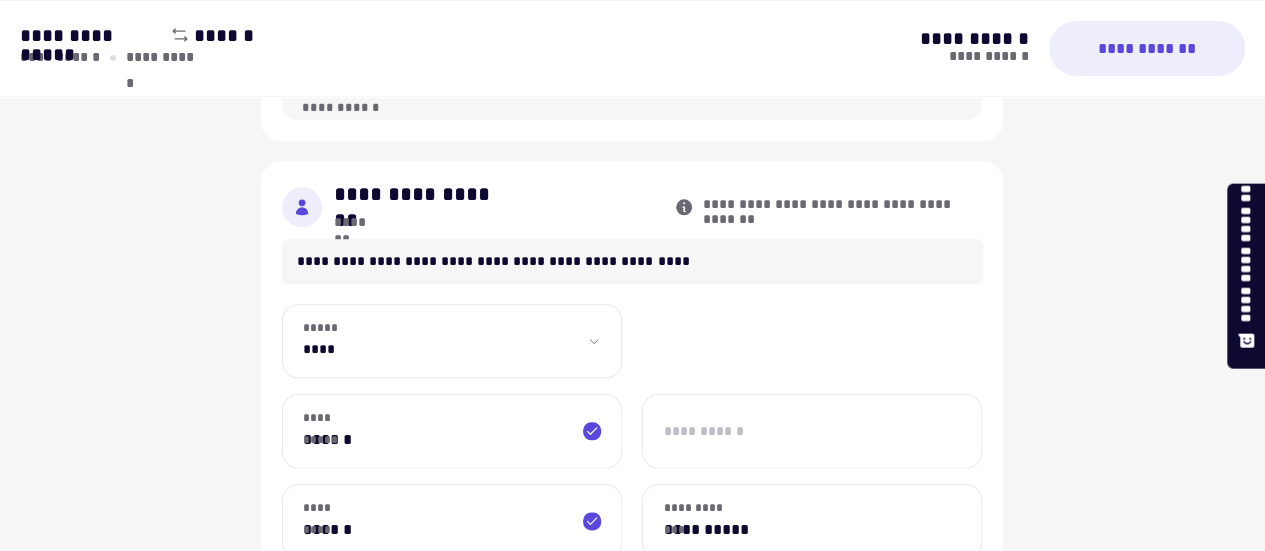 scroll, scrollTop: 1248, scrollLeft: 0, axis: vertical 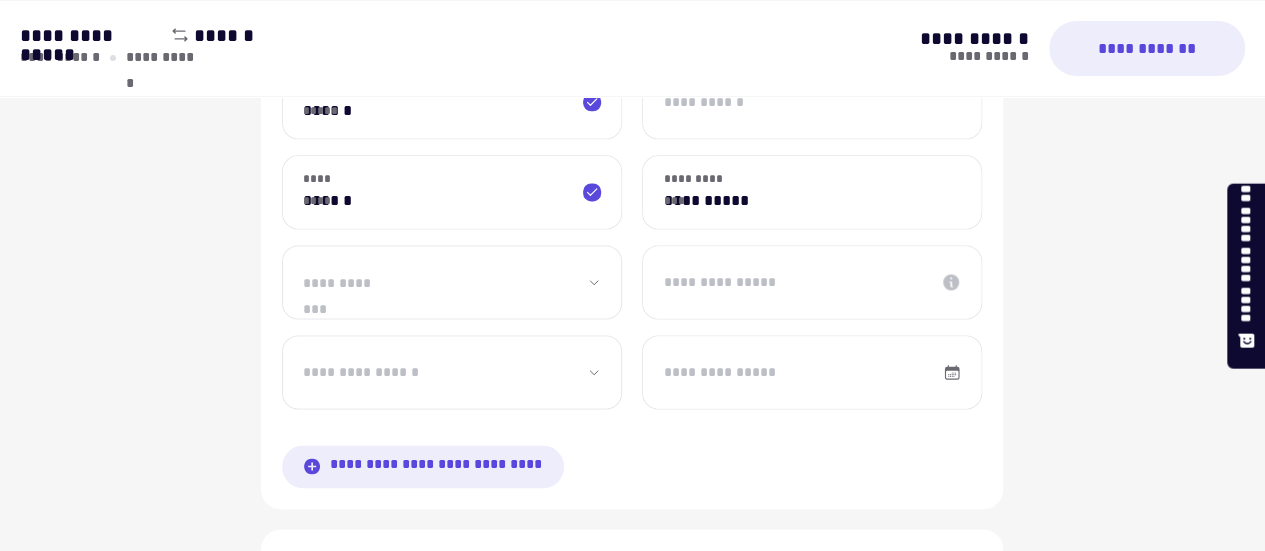 click on "**********" at bounding box center [632, 845] 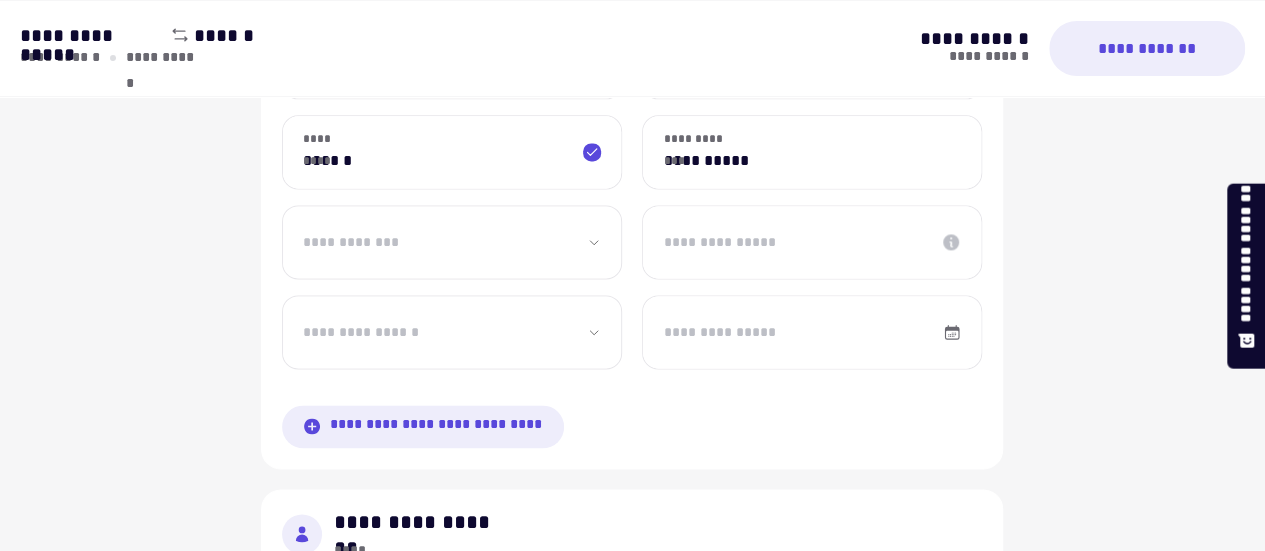 scroll, scrollTop: 1328, scrollLeft: 0, axis: vertical 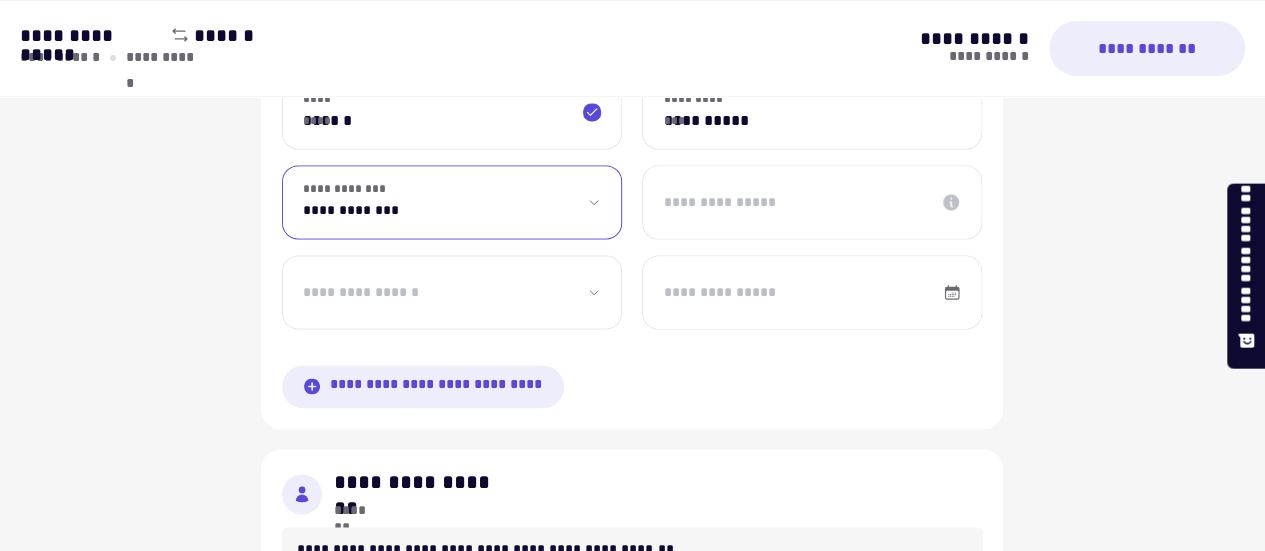 click on "**********" at bounding box center [452, 202] 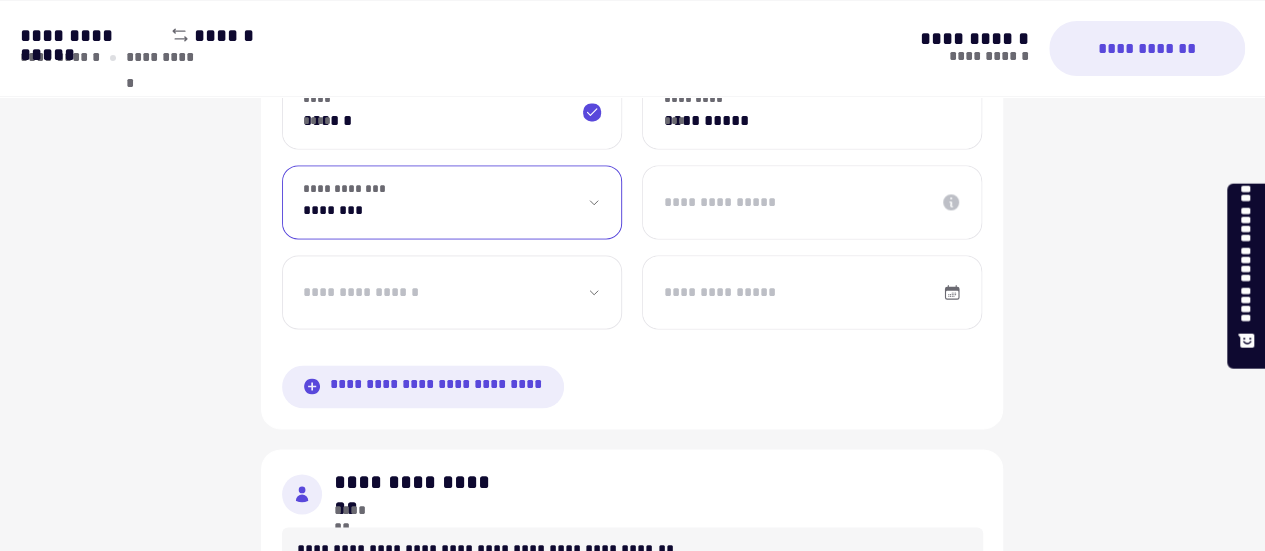 click on "**********" at bounding box center [452, 202] 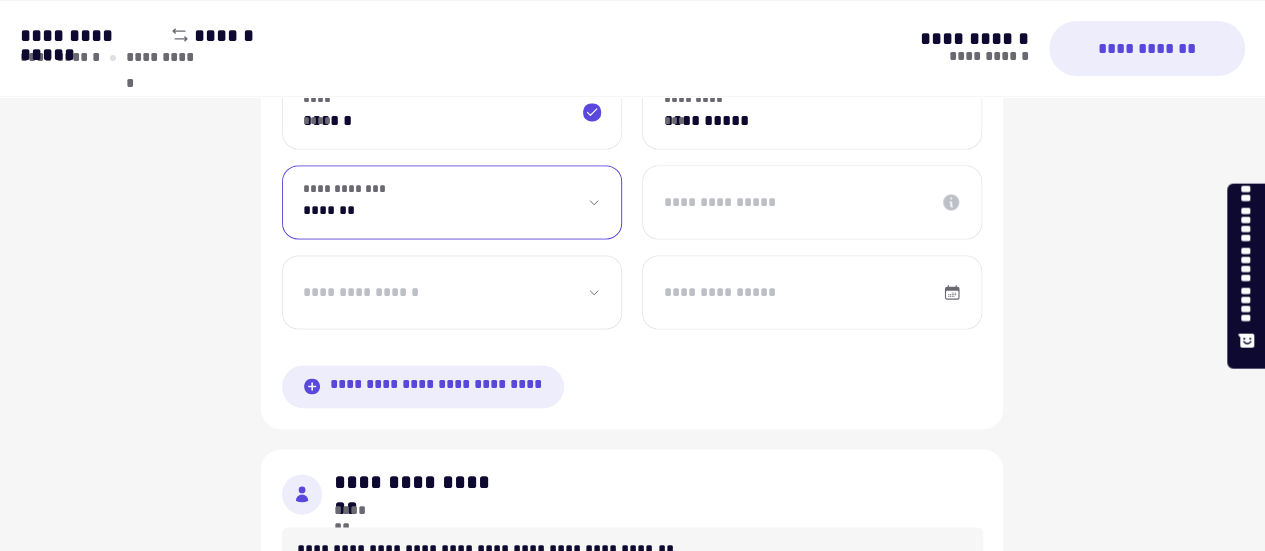 click on "**********" at bounding box center [452, 202] 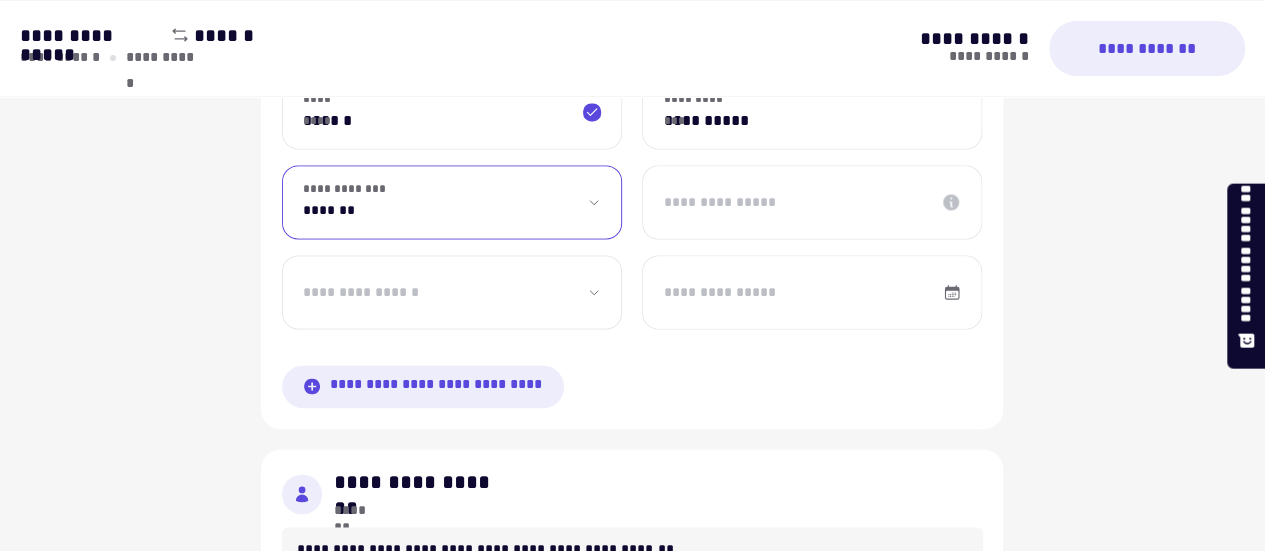 click on "**********" at bounding box center [452, 202] 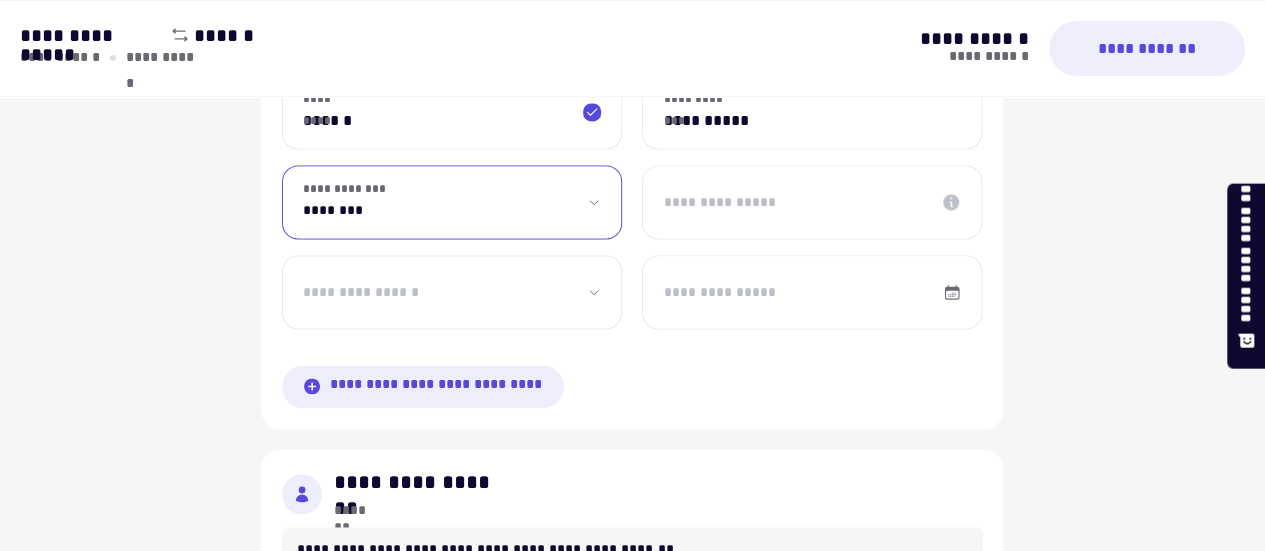 click on "**********" at bounding box center (452, 202) 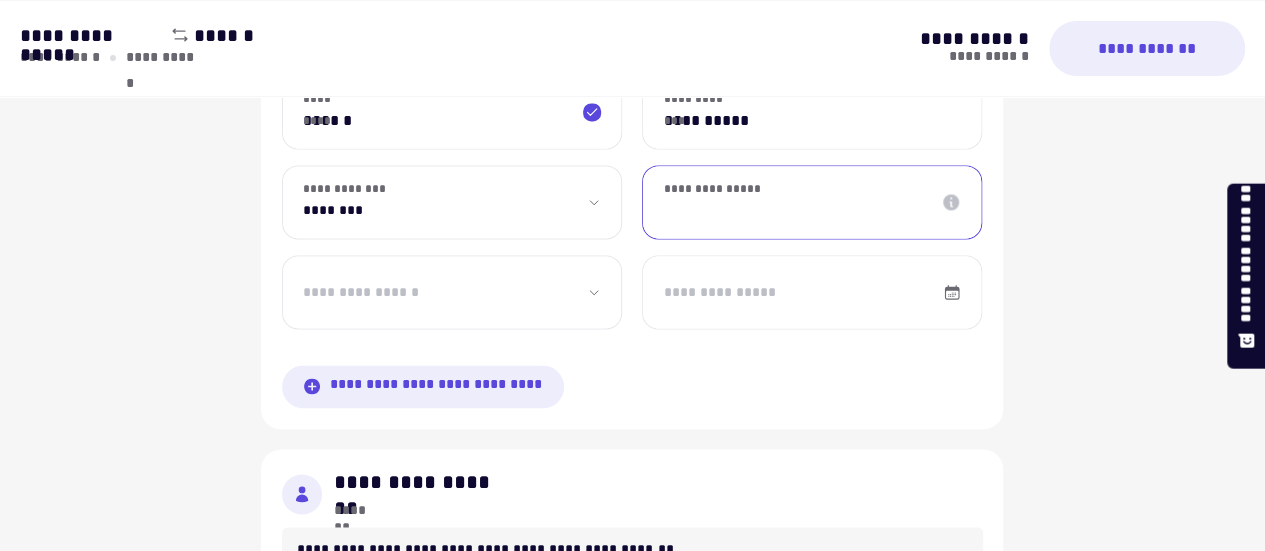 click on "**********" at bounding box center [812, 202] 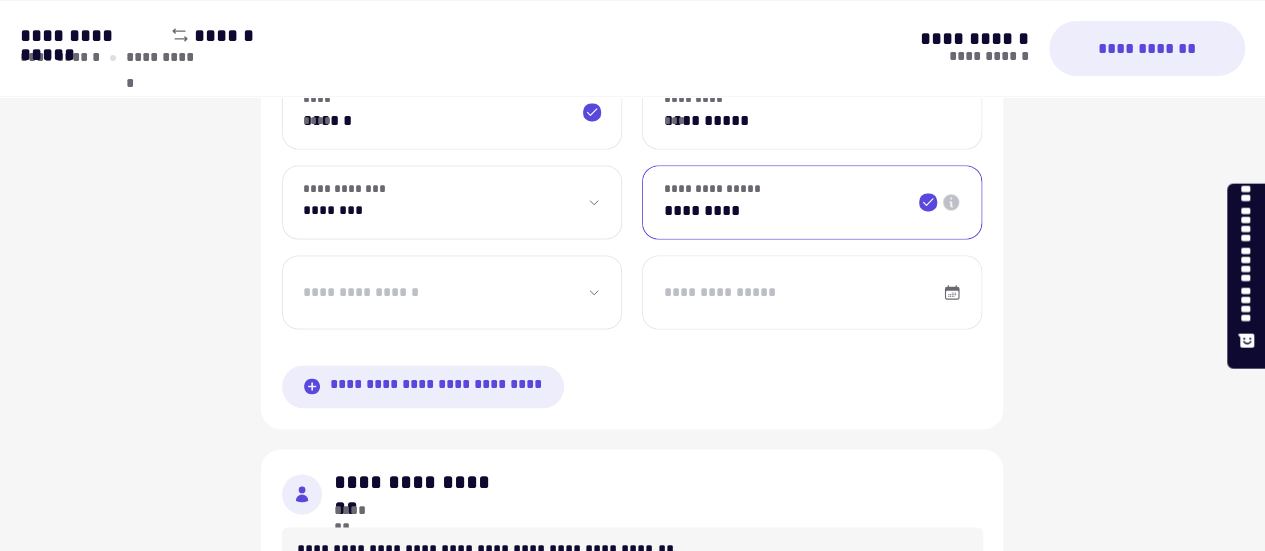 type on "*********" 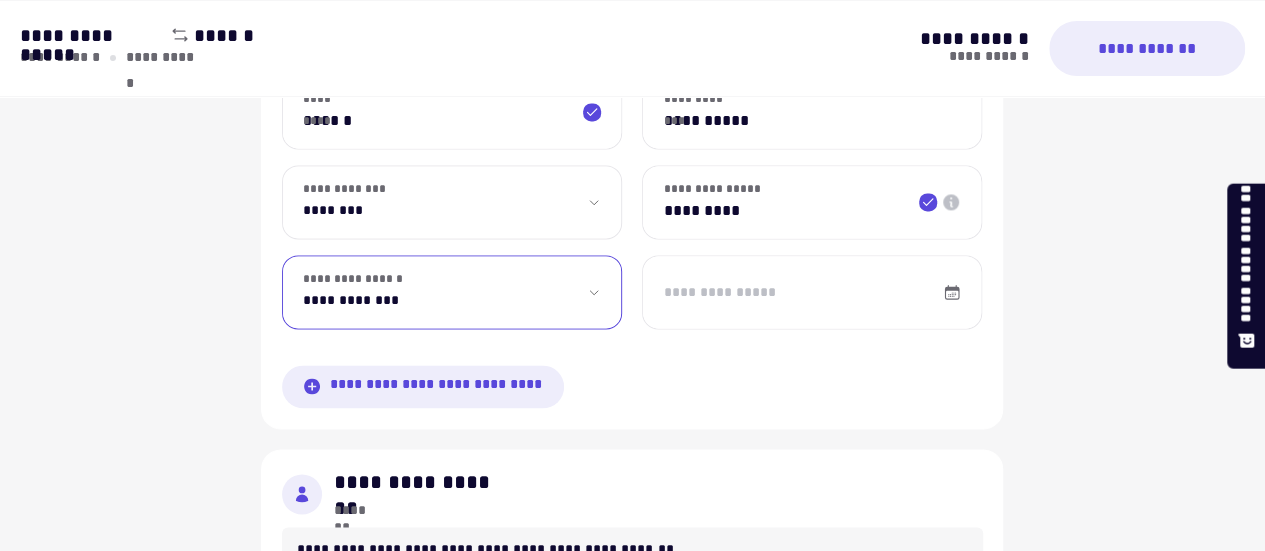 click on "**********" at bounding box center [452, 292] 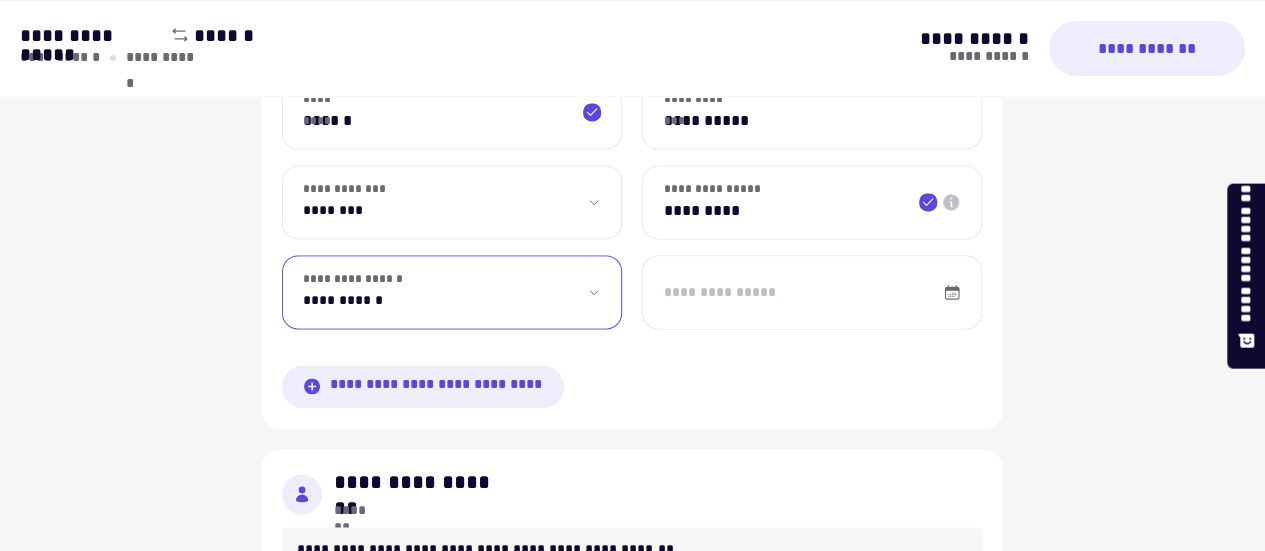 click on "**********" at bounding box center [452, 292] 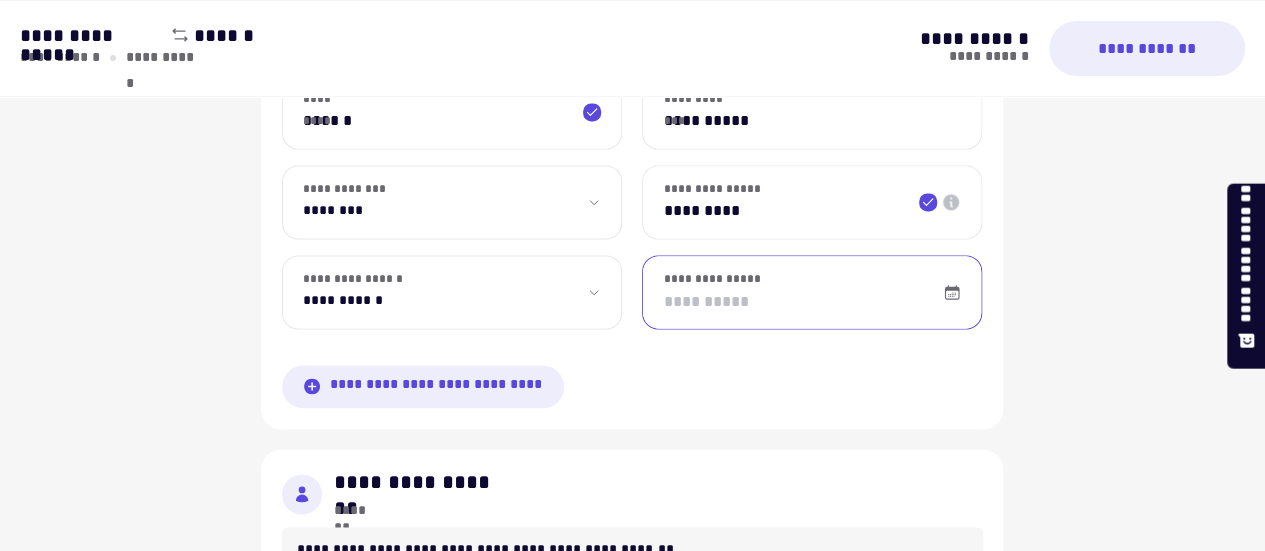 click on "**********" at bounding box center [812, 292] 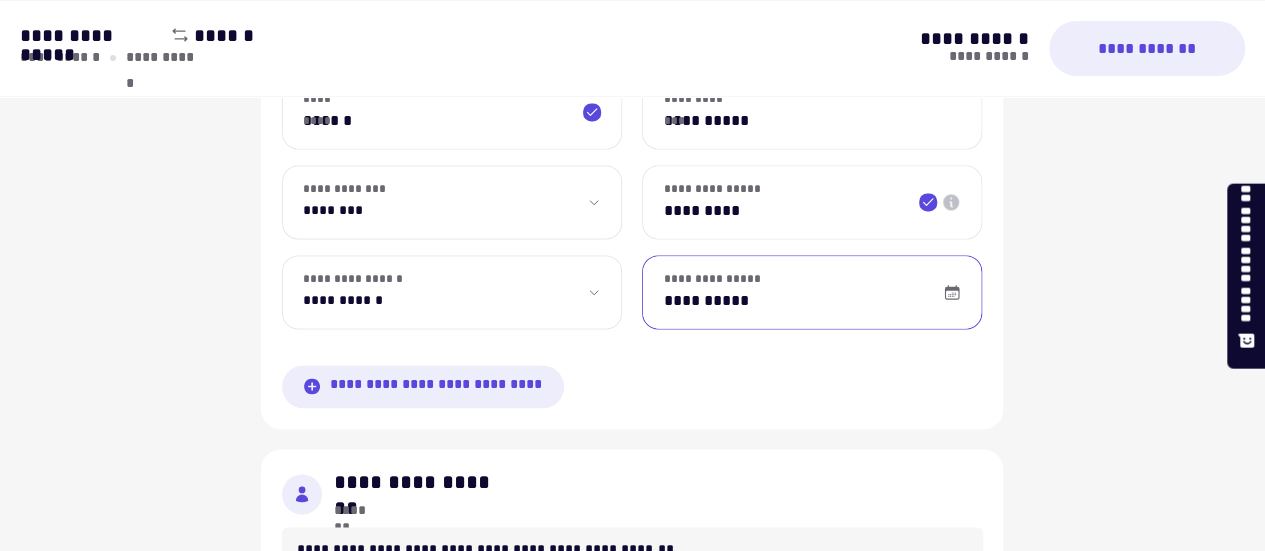 type on "**********" 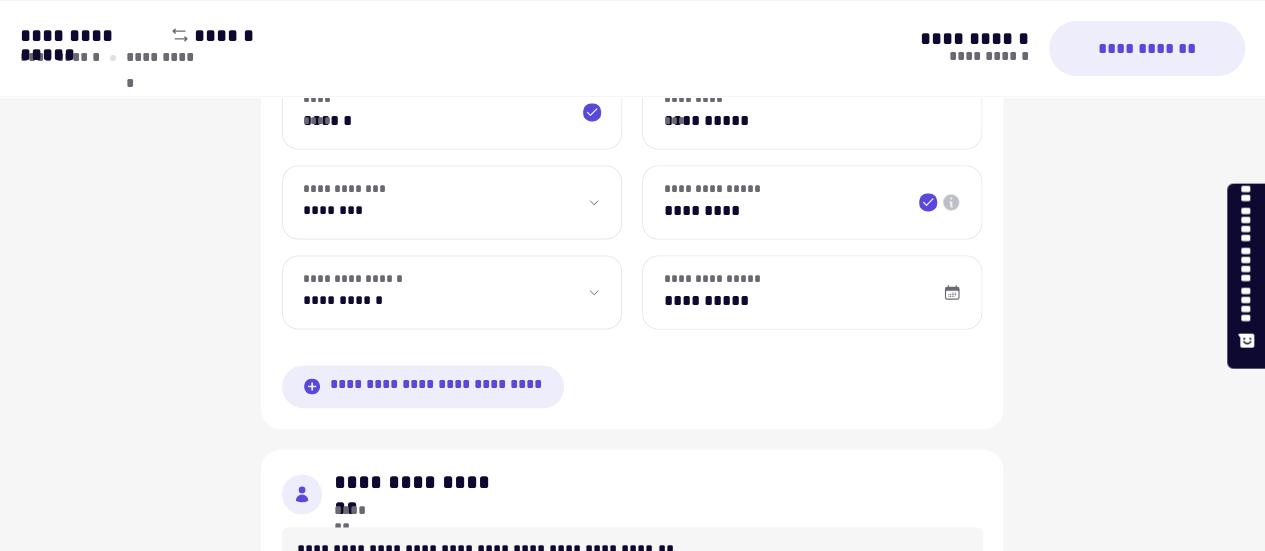 click on "**********" at bounding box center [632, 90] 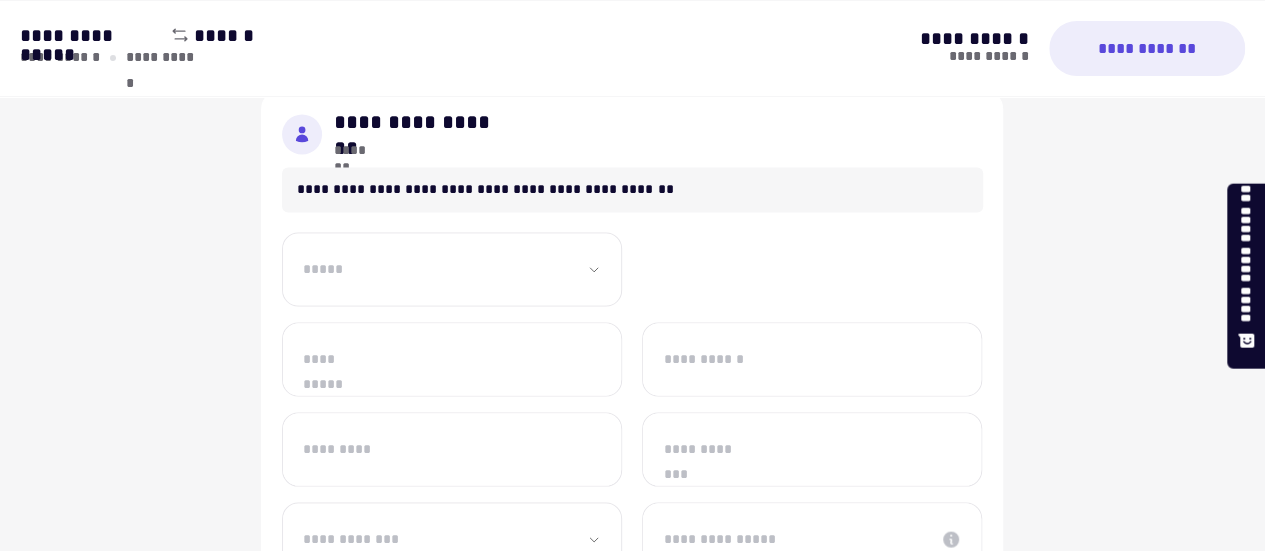 scroll, scrollTop: 1728, scrollLeft: 0, axis: vertical 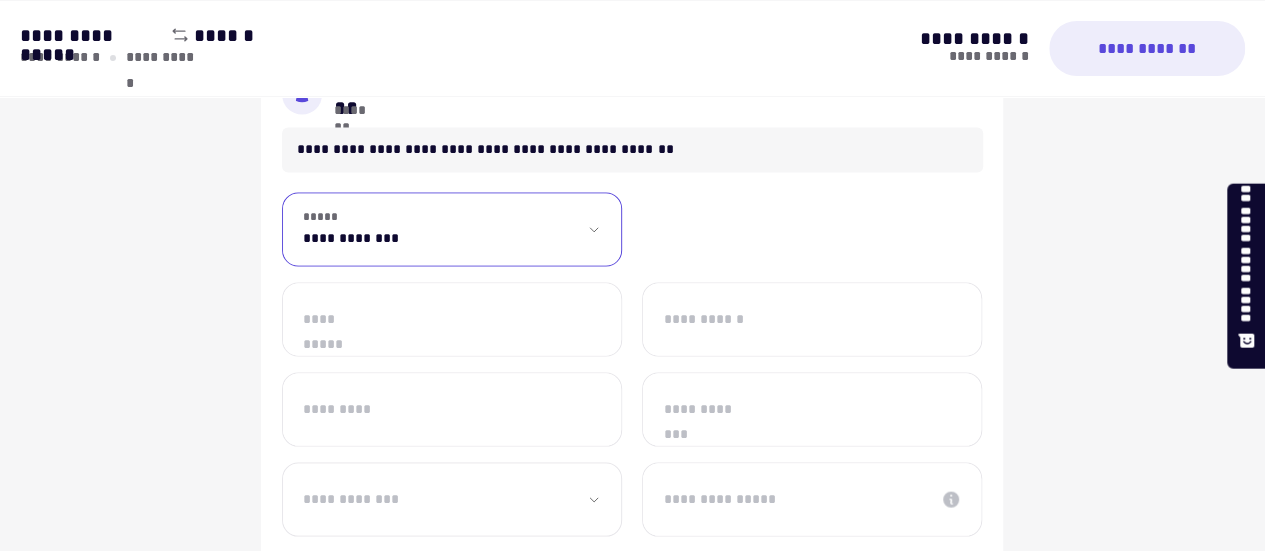 click on "**********" at bounding box center [452, 229] 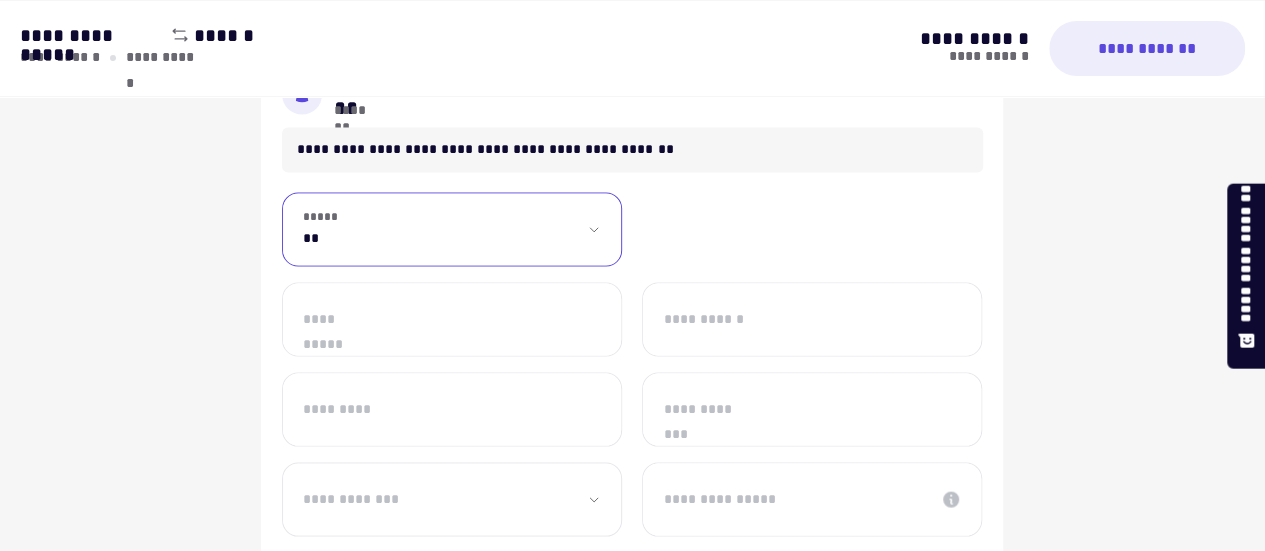 click on "**********" at bounding box center [452, 229] 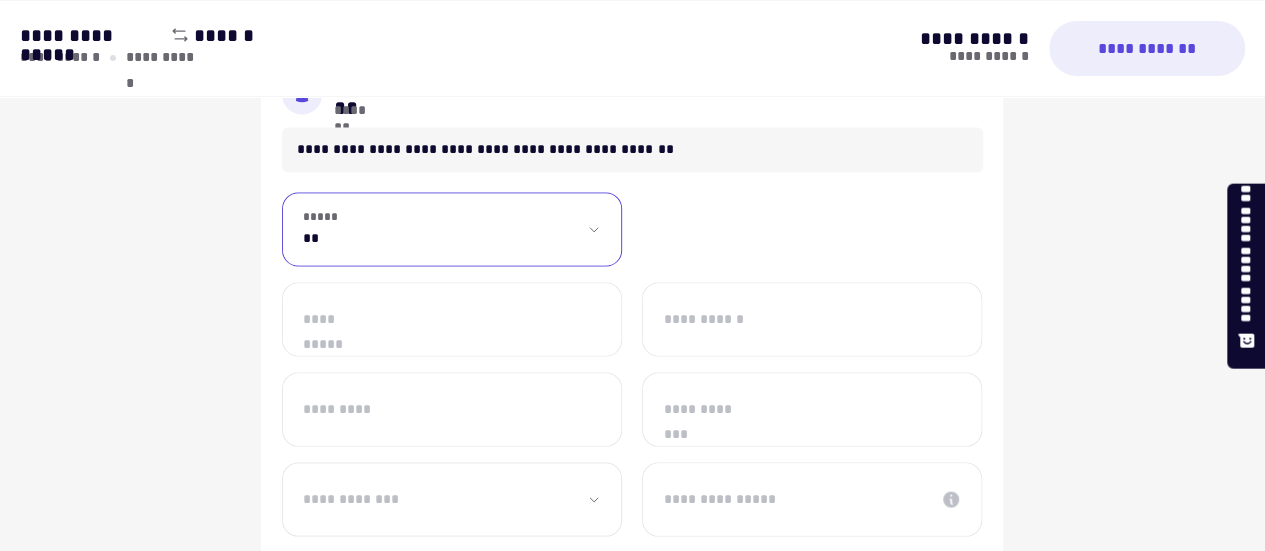 click on "**********" at bounding box center [452, 319] 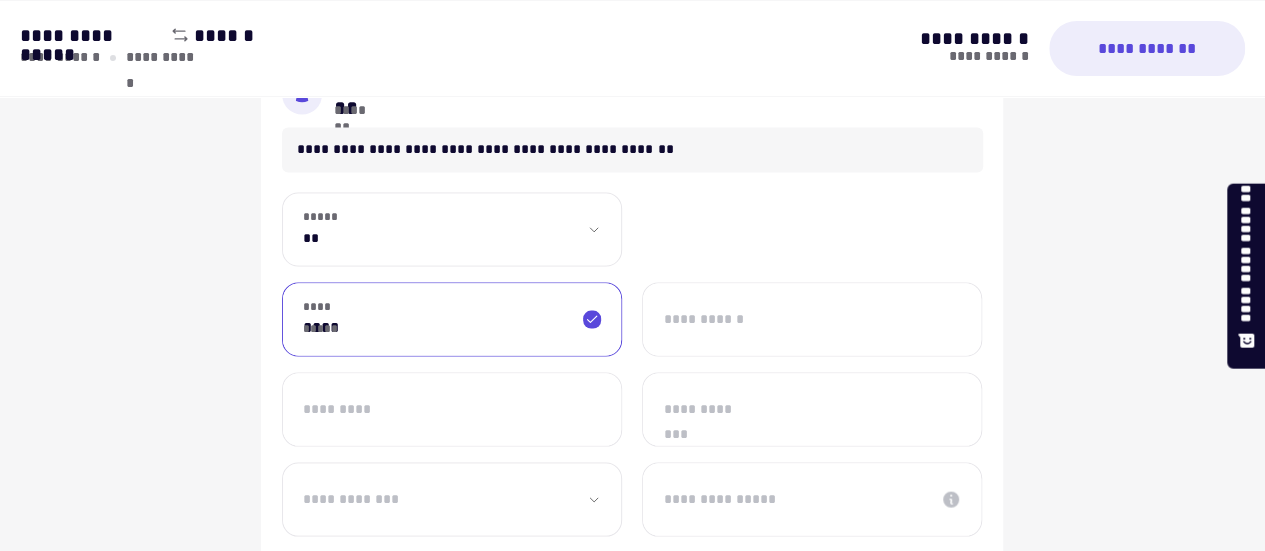 type on "****" 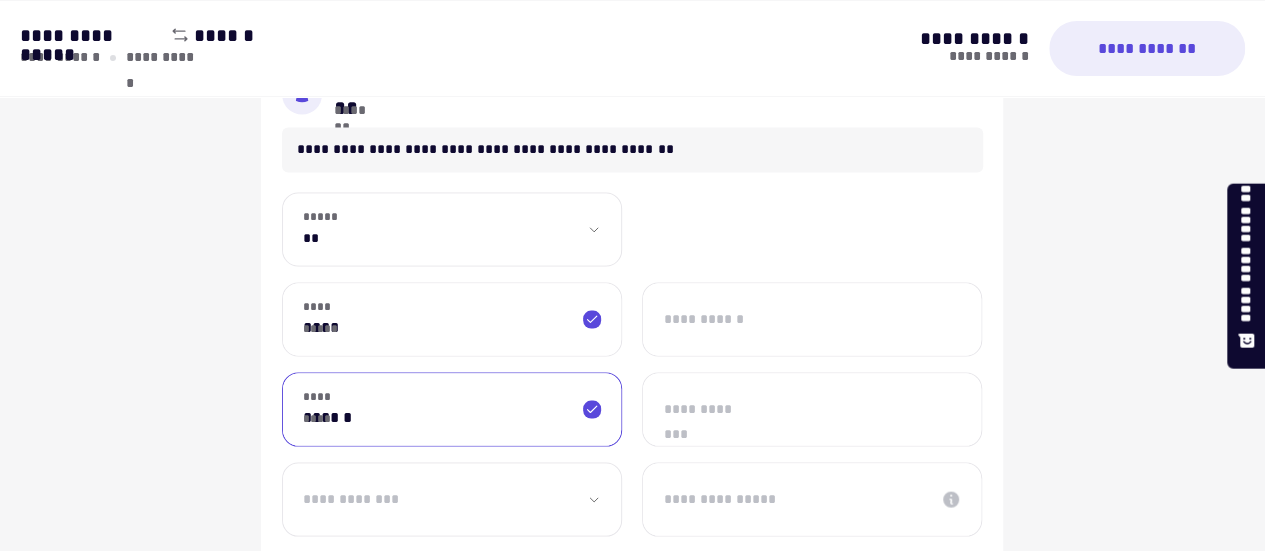 type on "******" 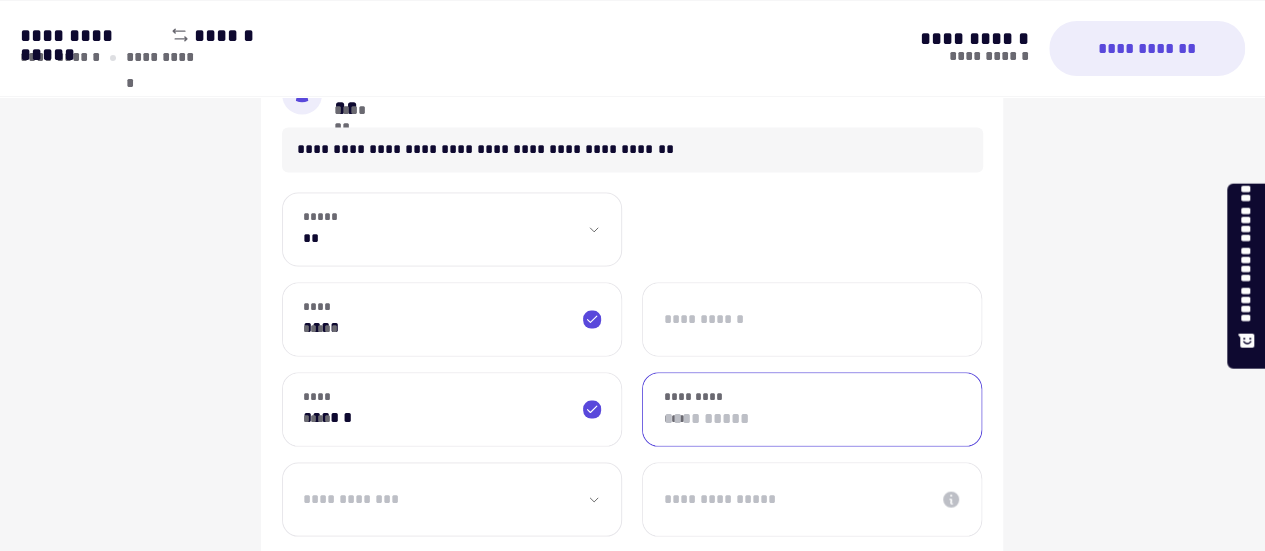 click on "**********" at bounding box center (812, 409) 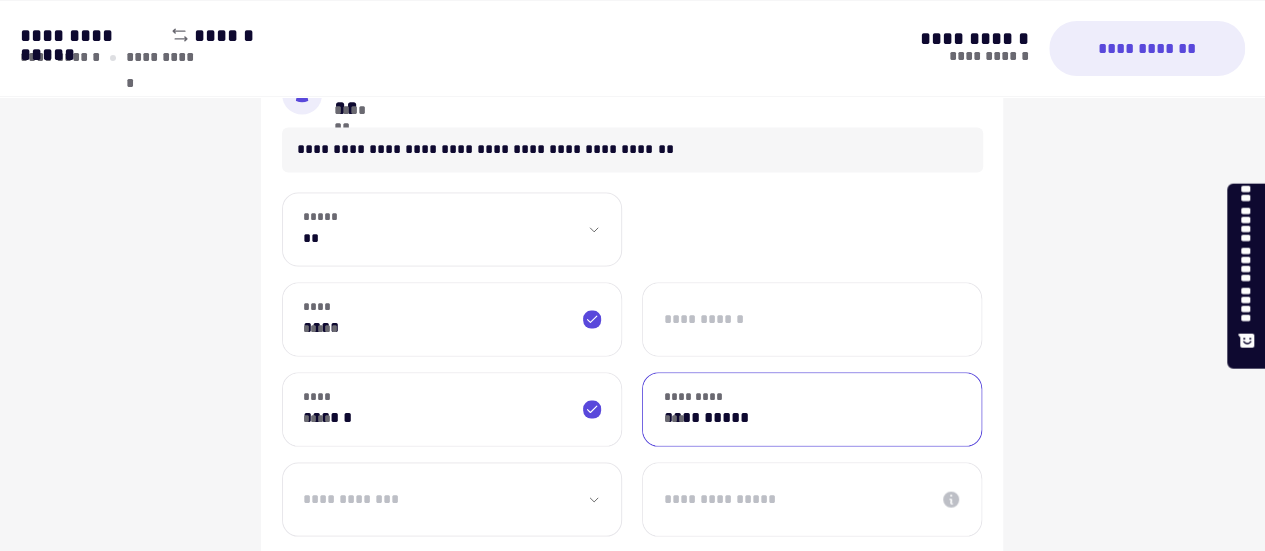 type on "**********" 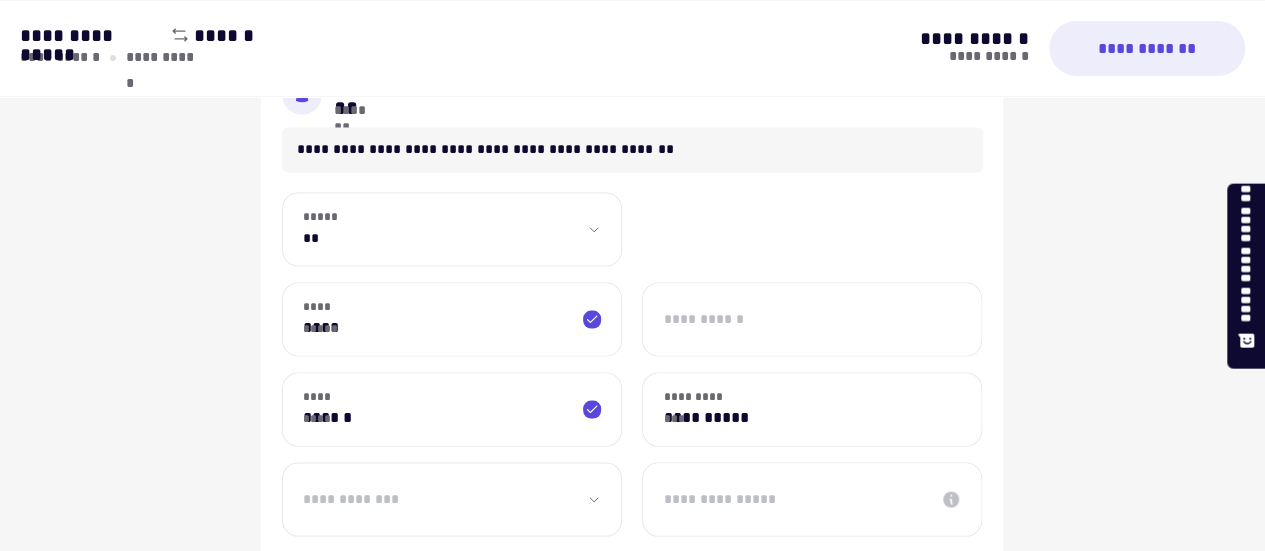 click on "**********" at bounding box center [632, 365] 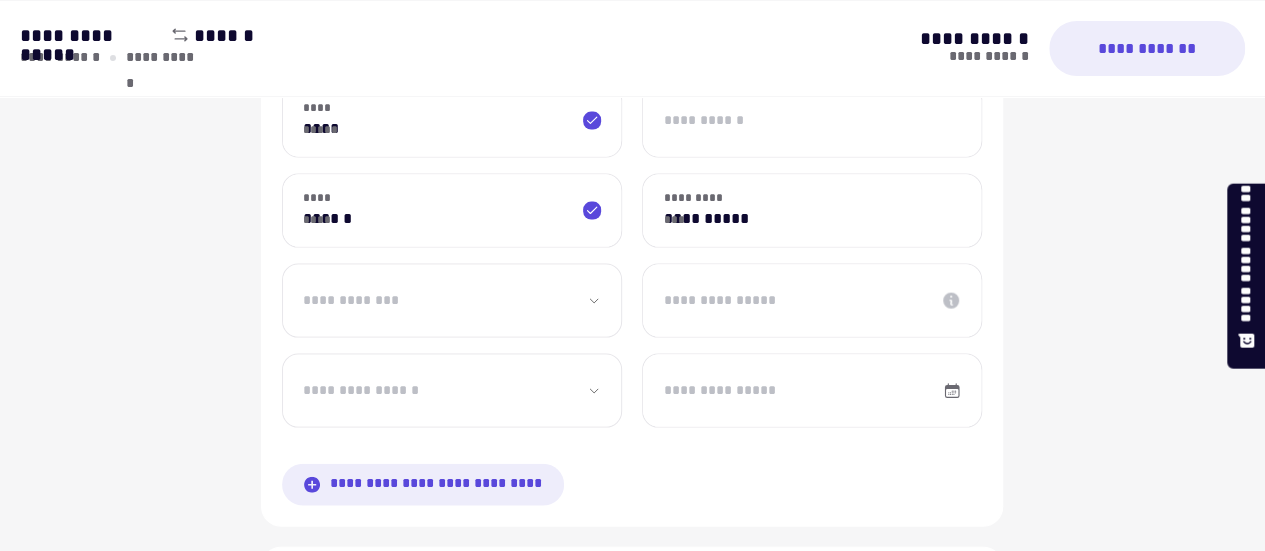 scroll, scrollTop: 1928, scrollLeft: 0, axis: vertical 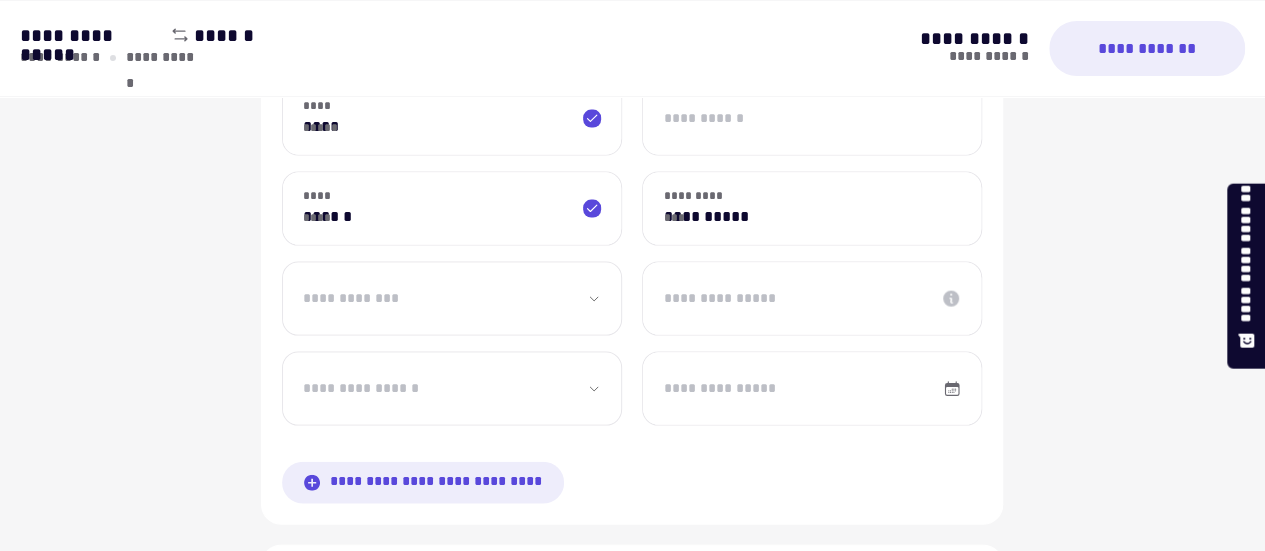 click on "**********" at bounding box center (632, 165) 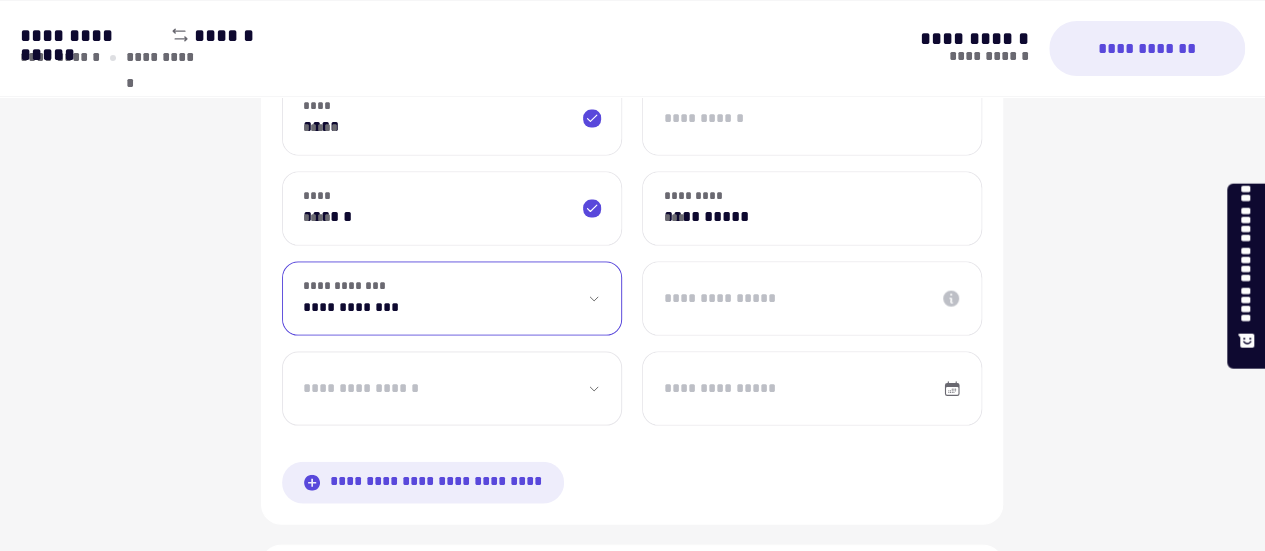 click on "**********" at bounding box center (452, 299) 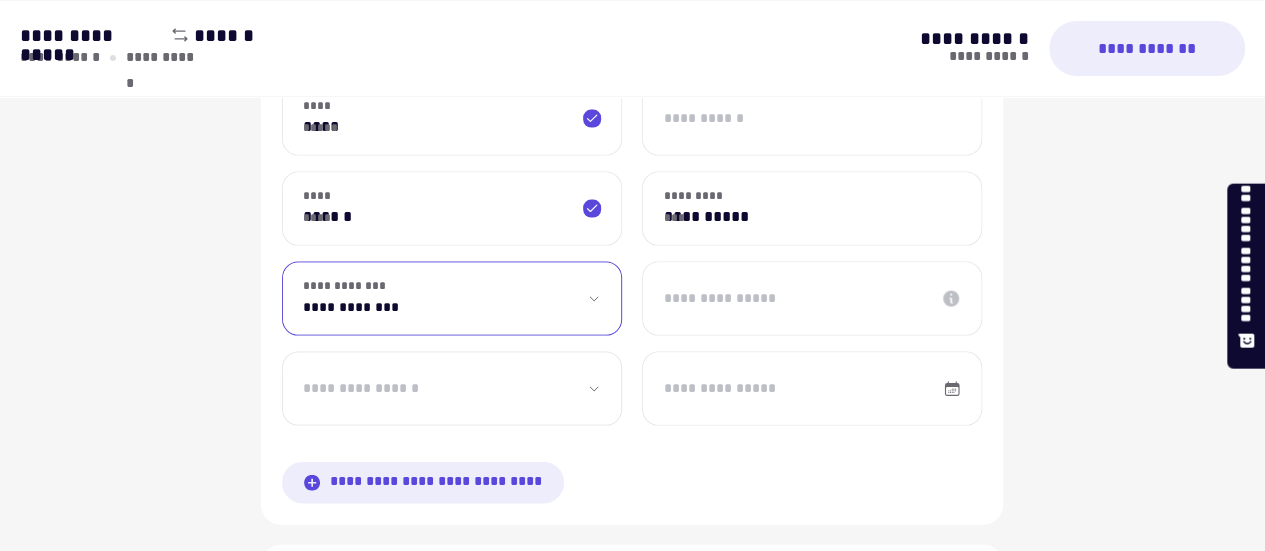 select on "********" 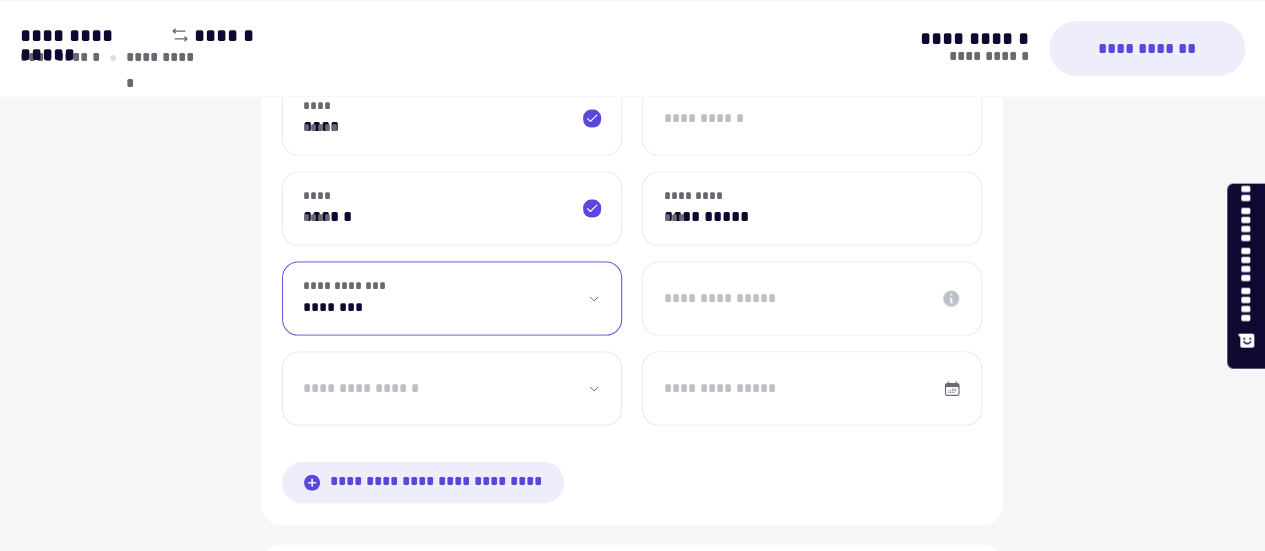 click on "**********" at bounding box center [452, 299] 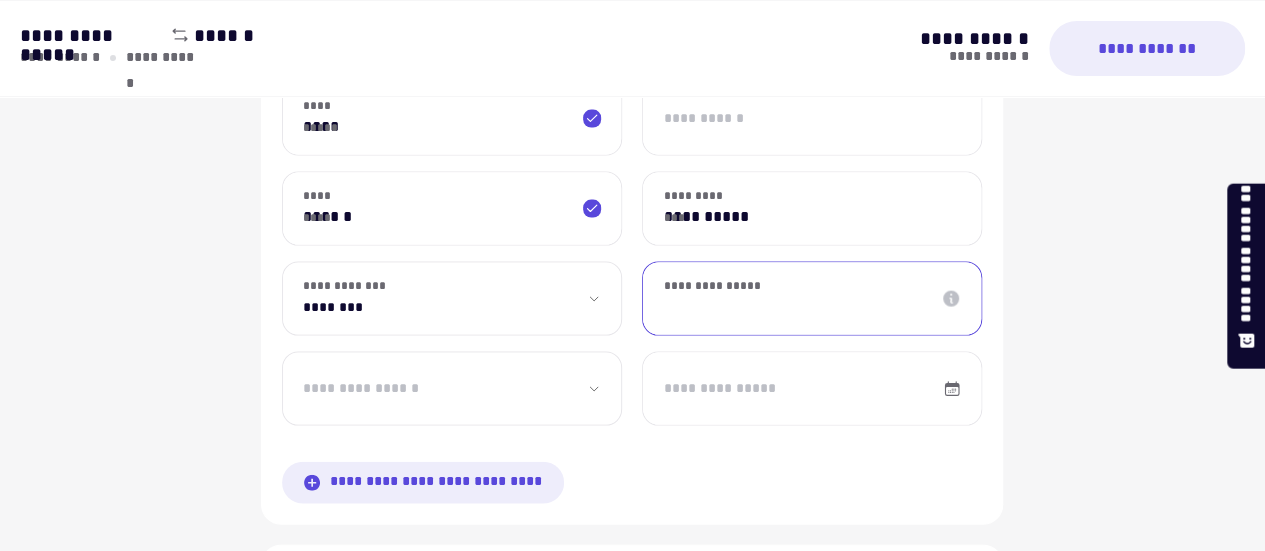 click on "**********" at bounding box center (812, 299) 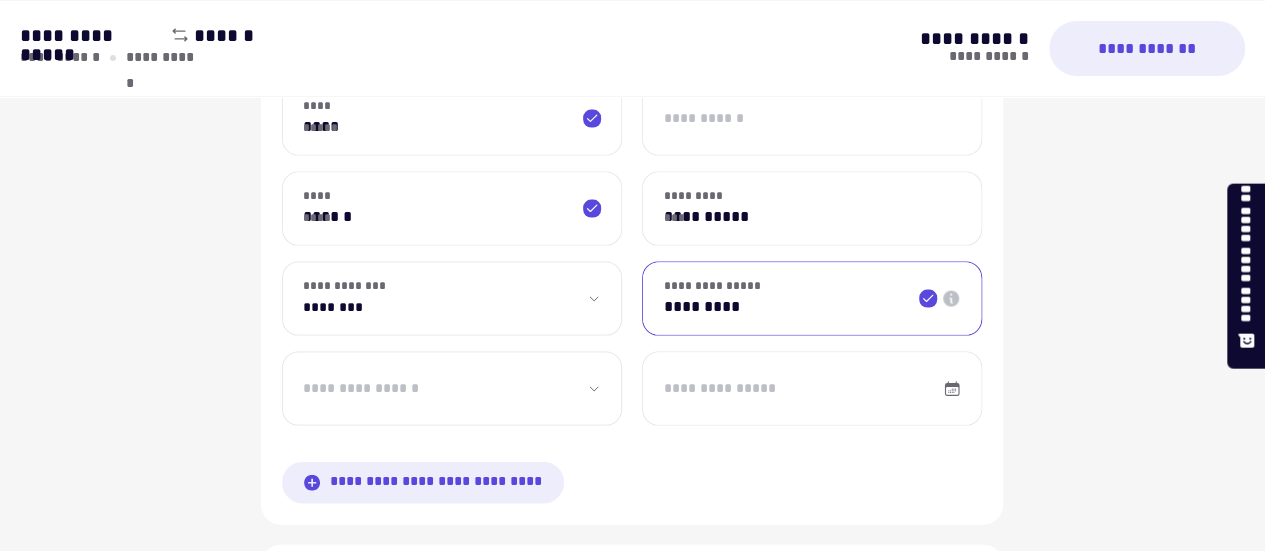 type on "*********" 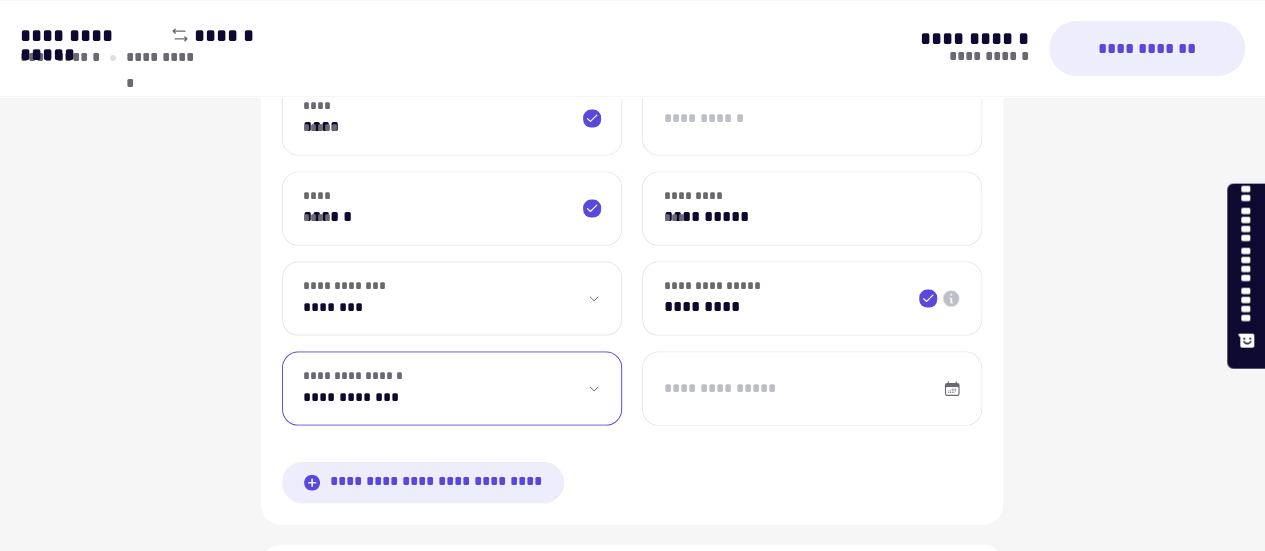 click on "**********" at bounding box center [452, 389] 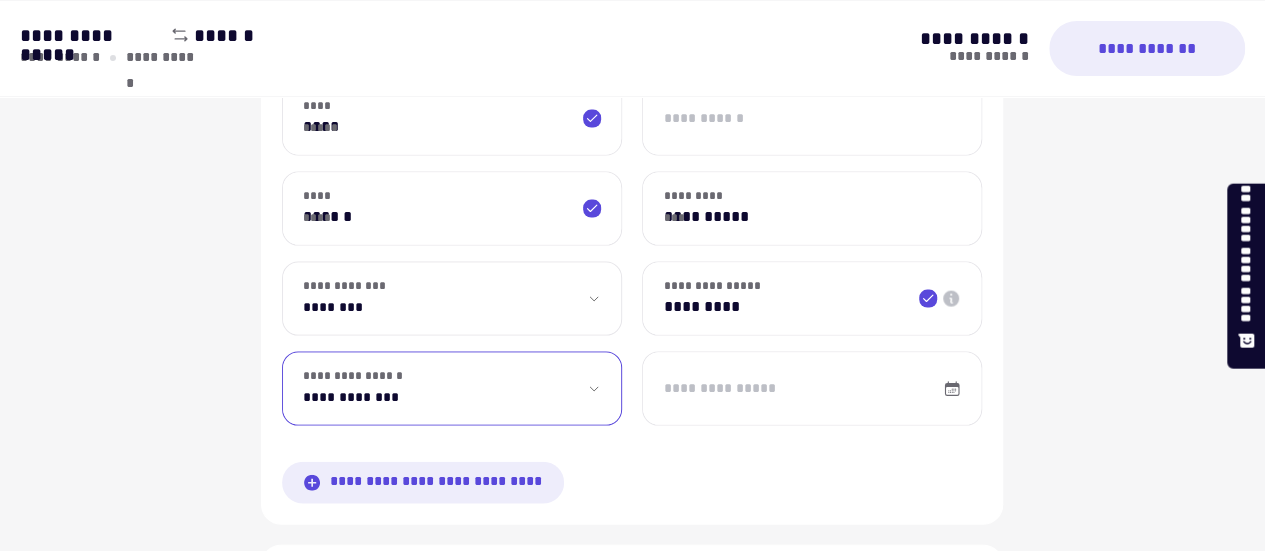 select on "**" 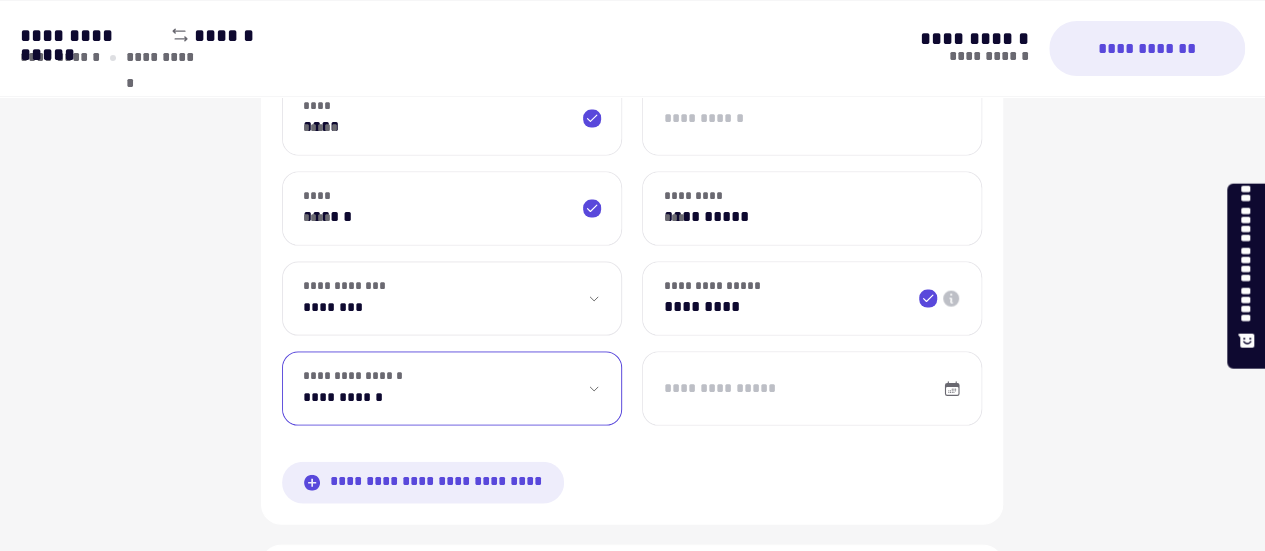 click on "**********" at bounding box center (452, 389) 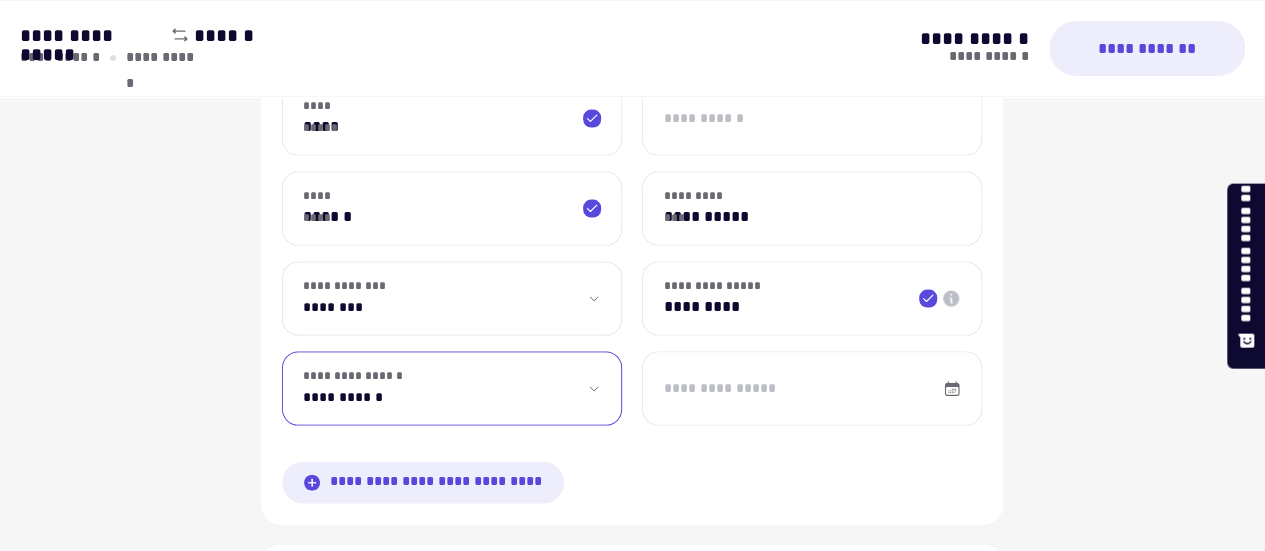 click on "**********" at bounding box center (812, 389) 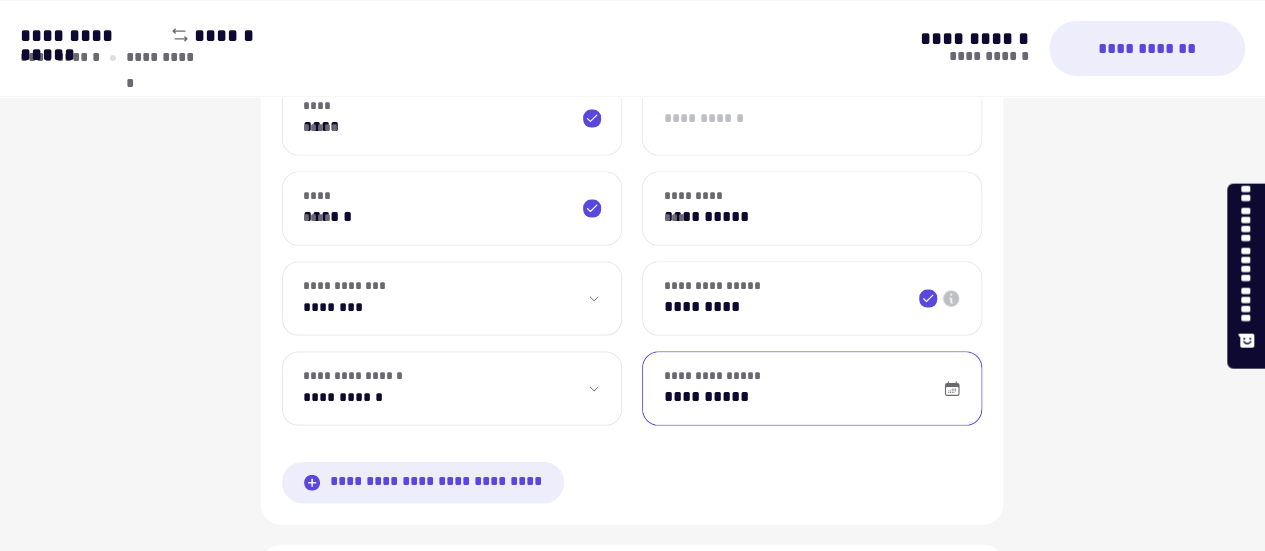 type on "**********" 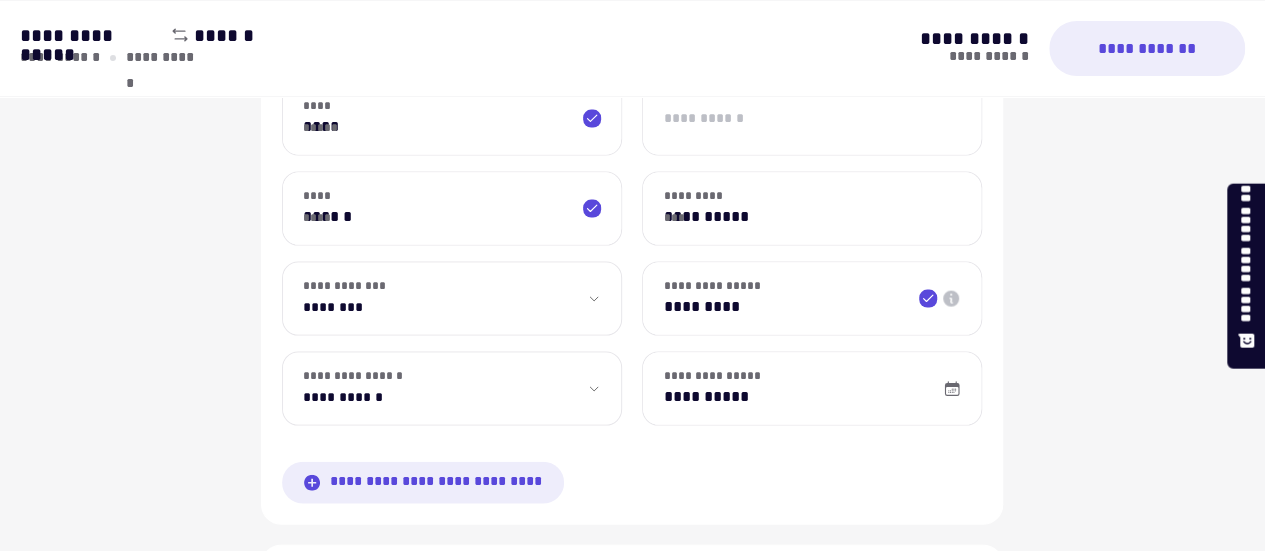 click on "**********" at bounding box center (632, 165) 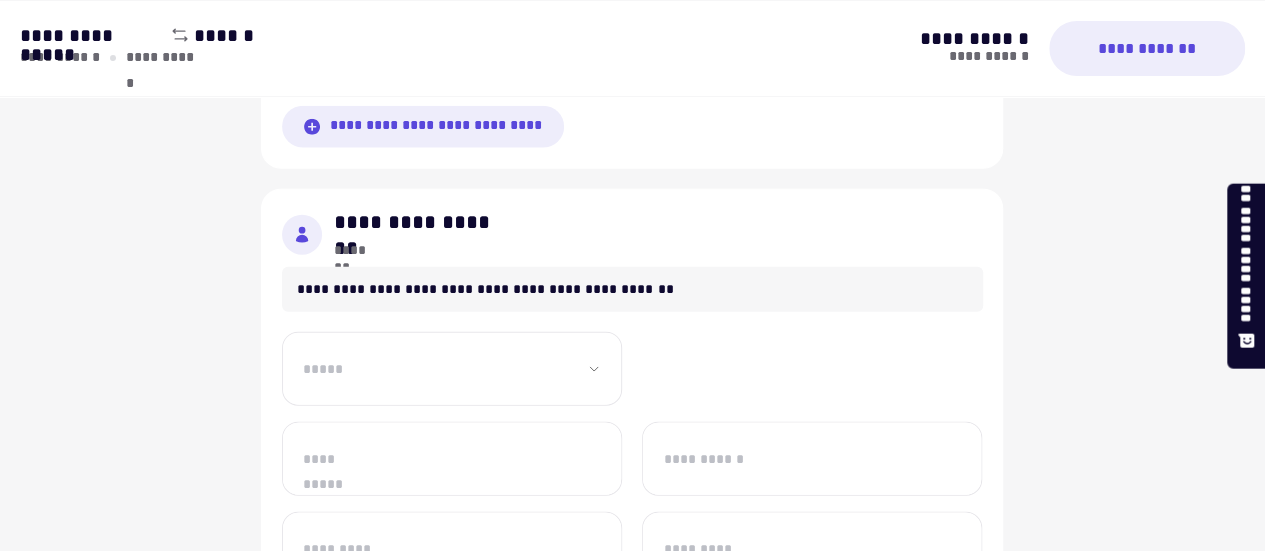 scroll, scrollTop: 2288, scrollLeft: 0, axis: vertical 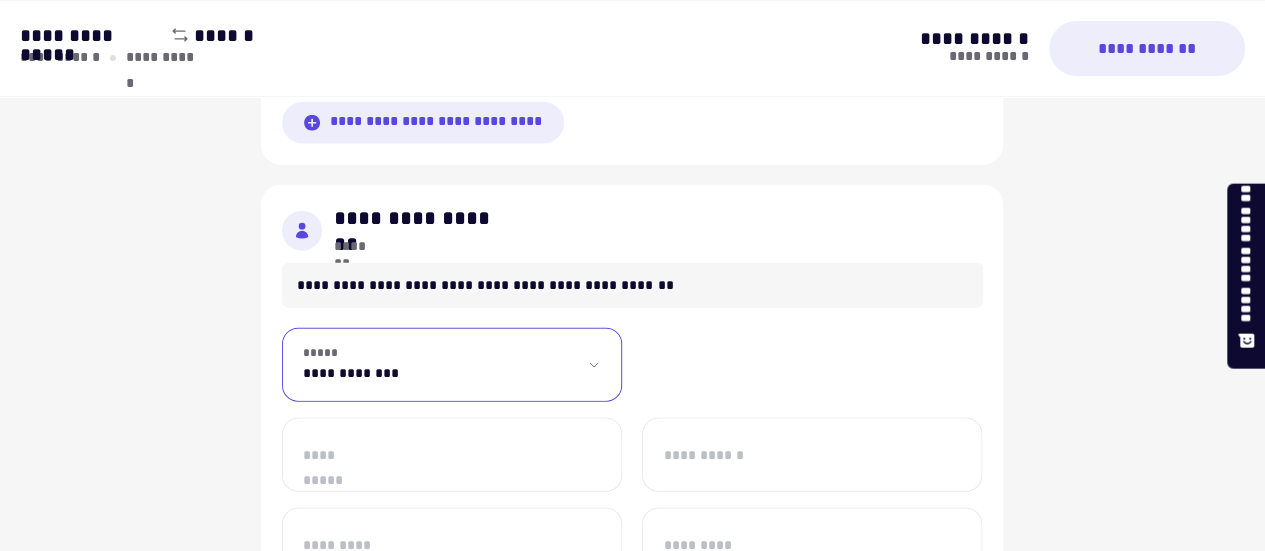 click on "**********" at bounding box center (452, 365) 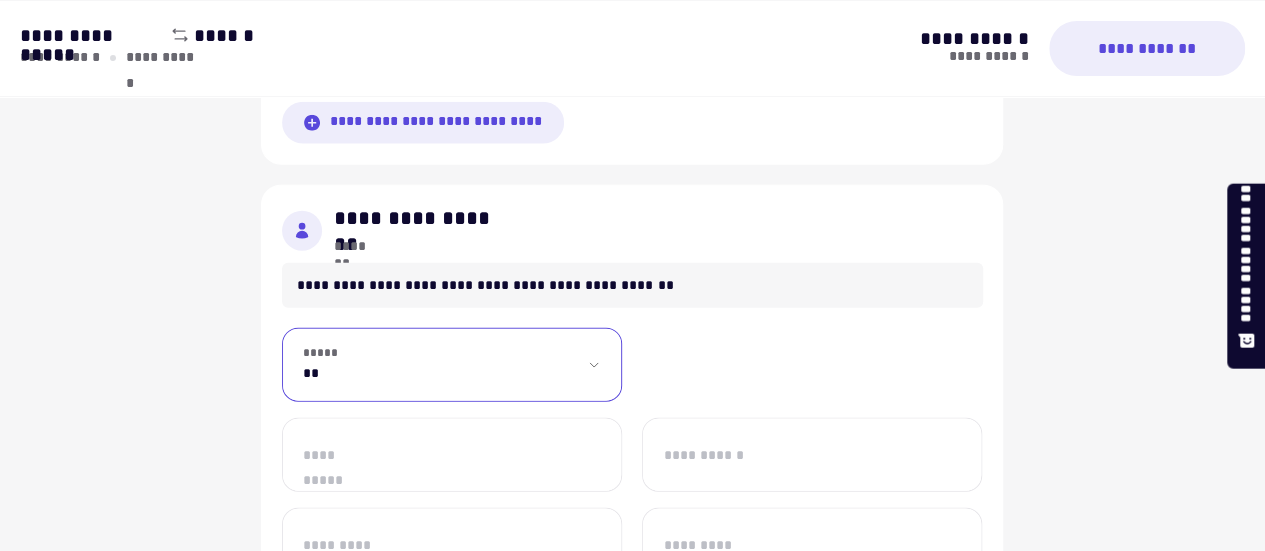 click on "**********" at bounding box center (452, 365) 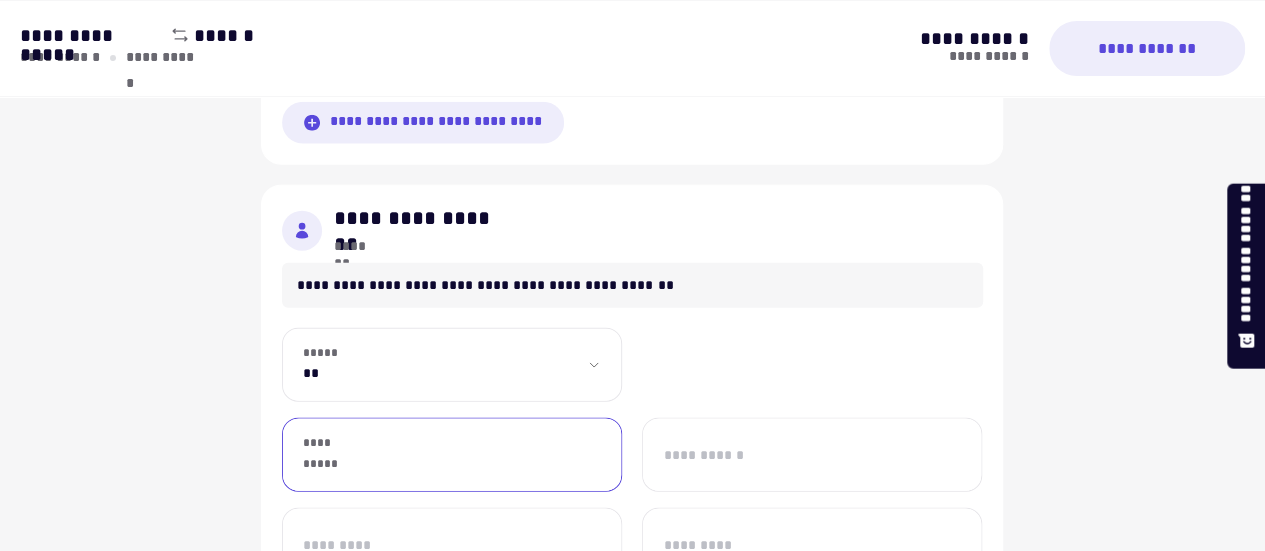 click on "**********" at bounding box center (452, 455) 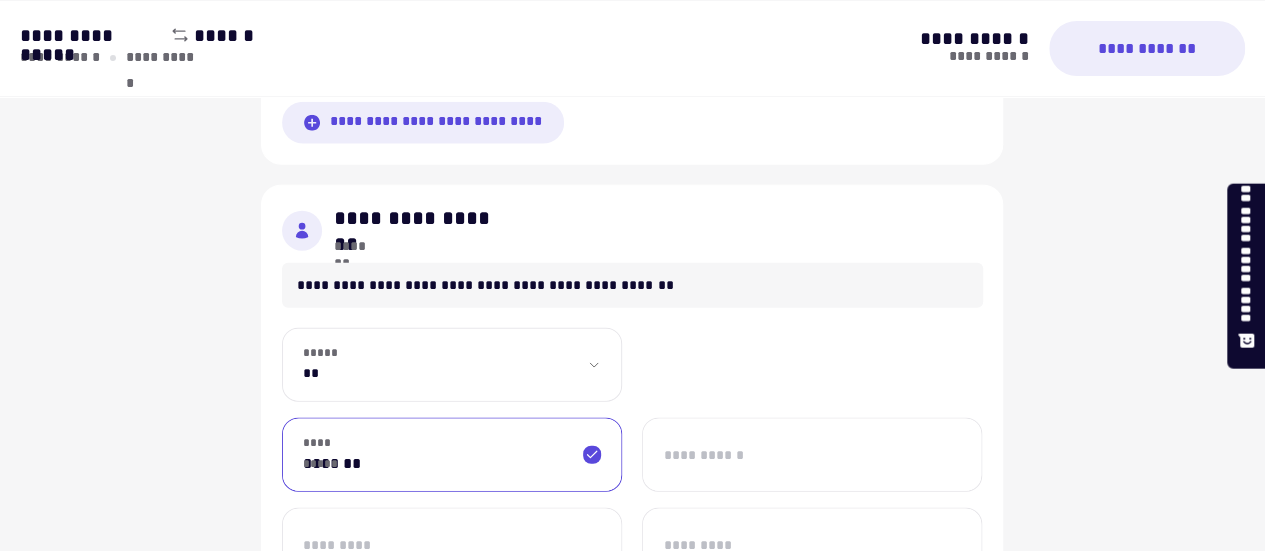 type on "*******" 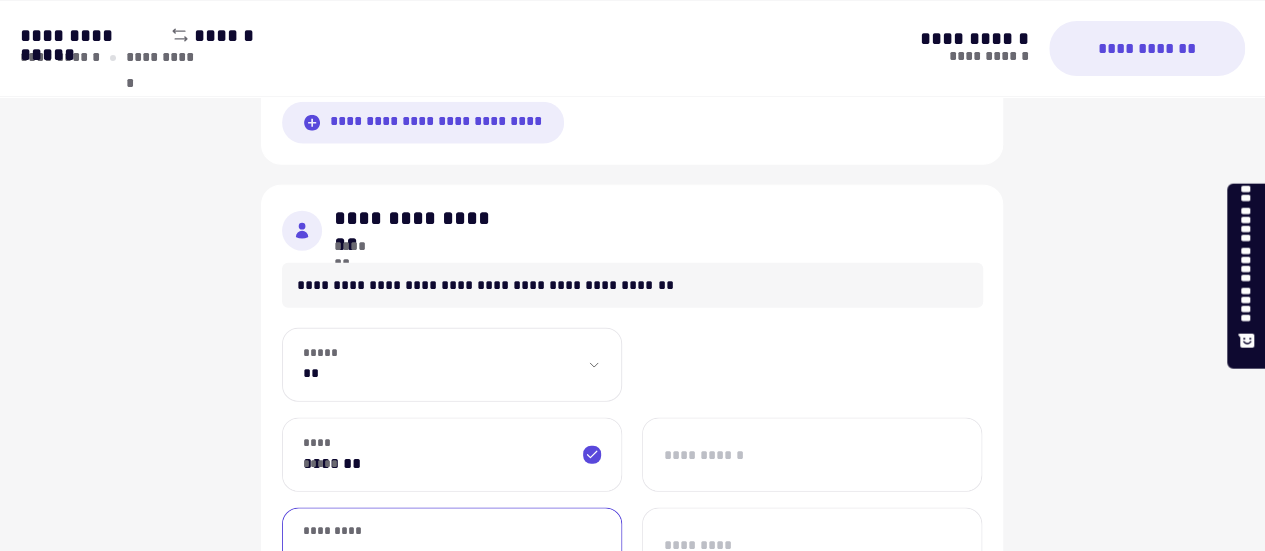 click on "*********" at bounding box center (452, 545) 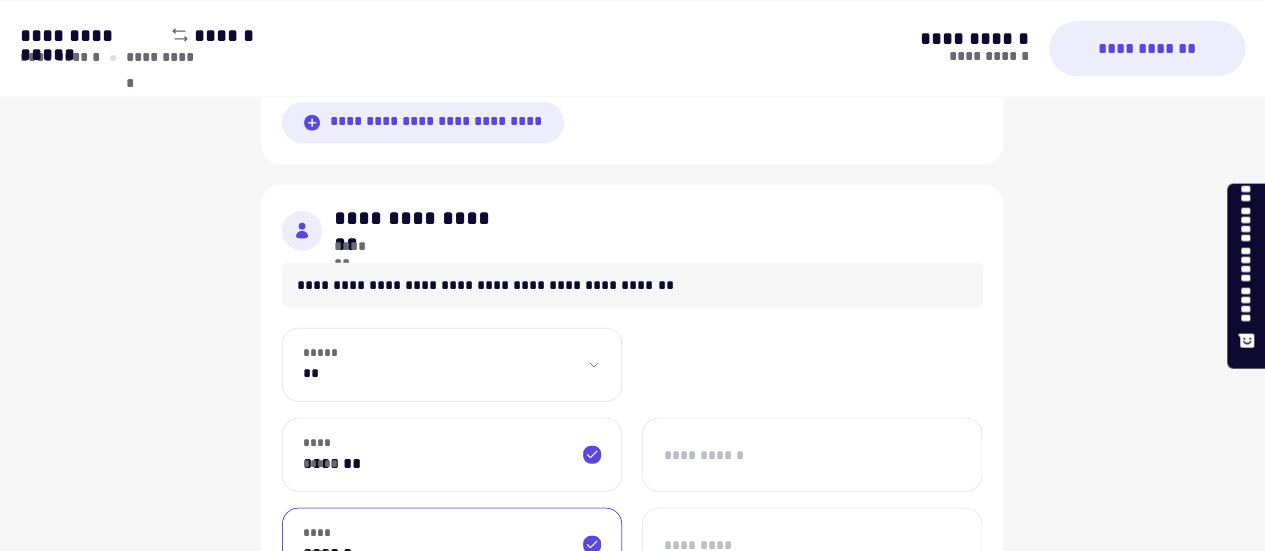 type on "******" 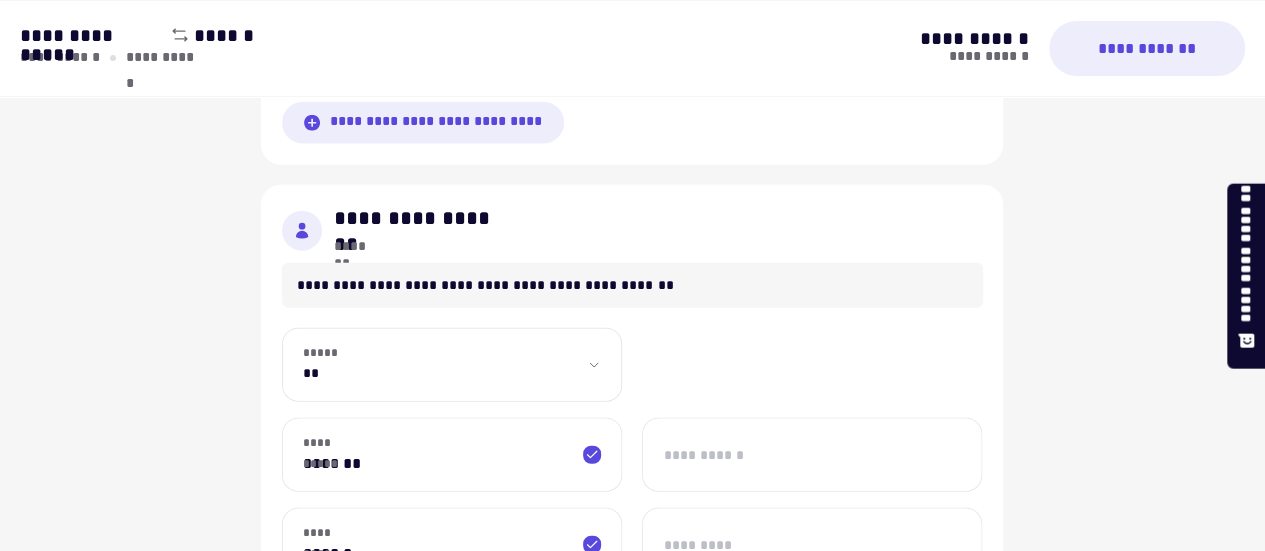 click on "**********" at bounding box center (632, -161) 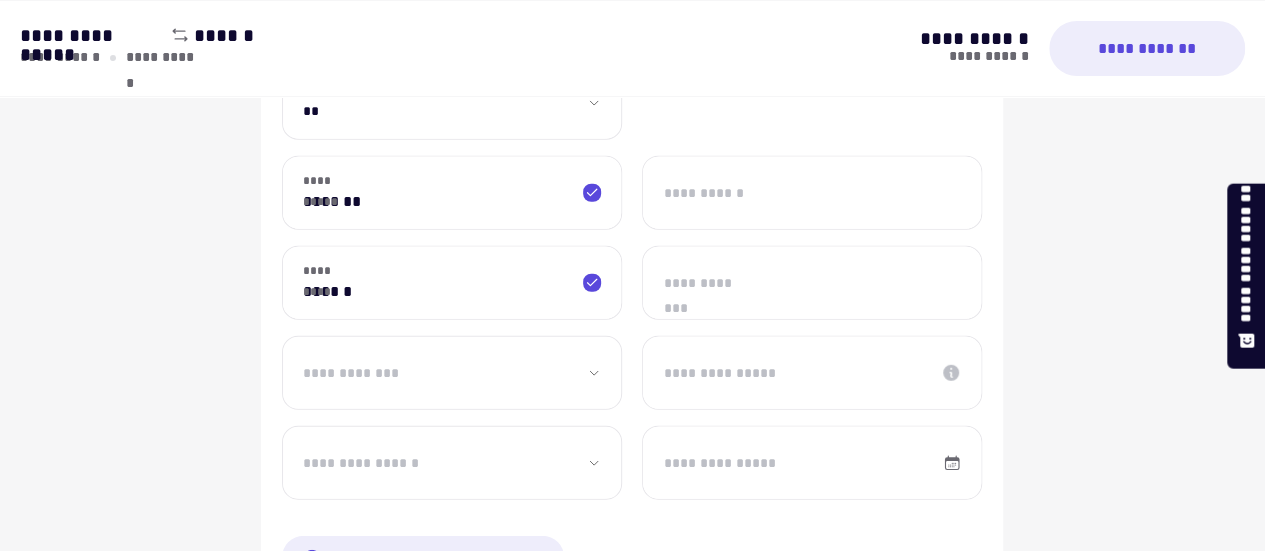 scroll, scrollTop: 2568, scrollLeft: 0, axis: vertical 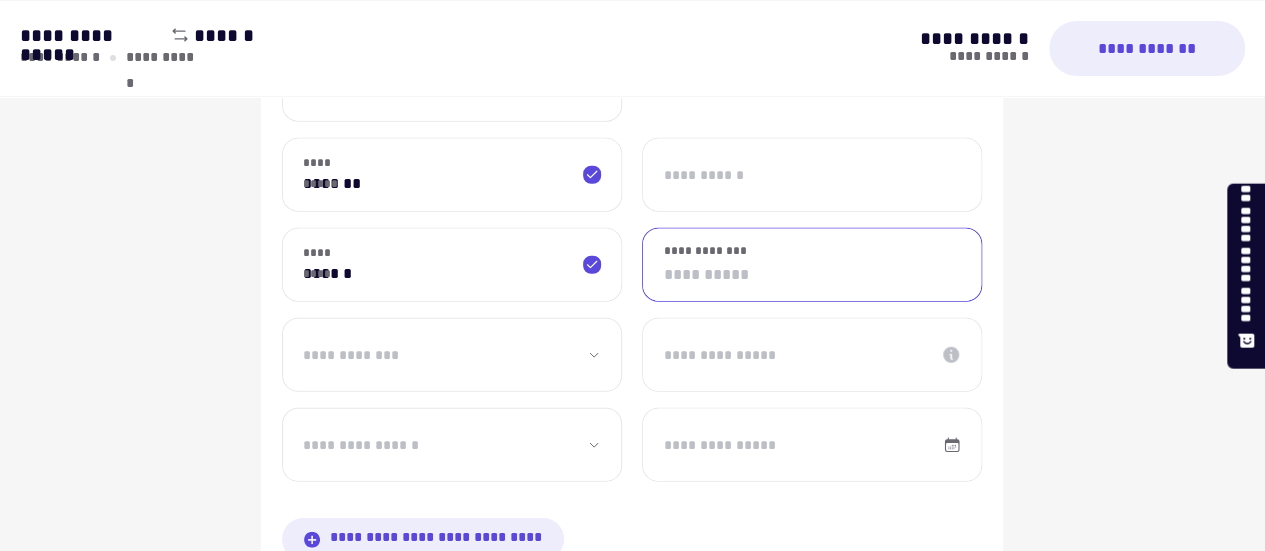 click on "**********" at bounding box center [812, 265] 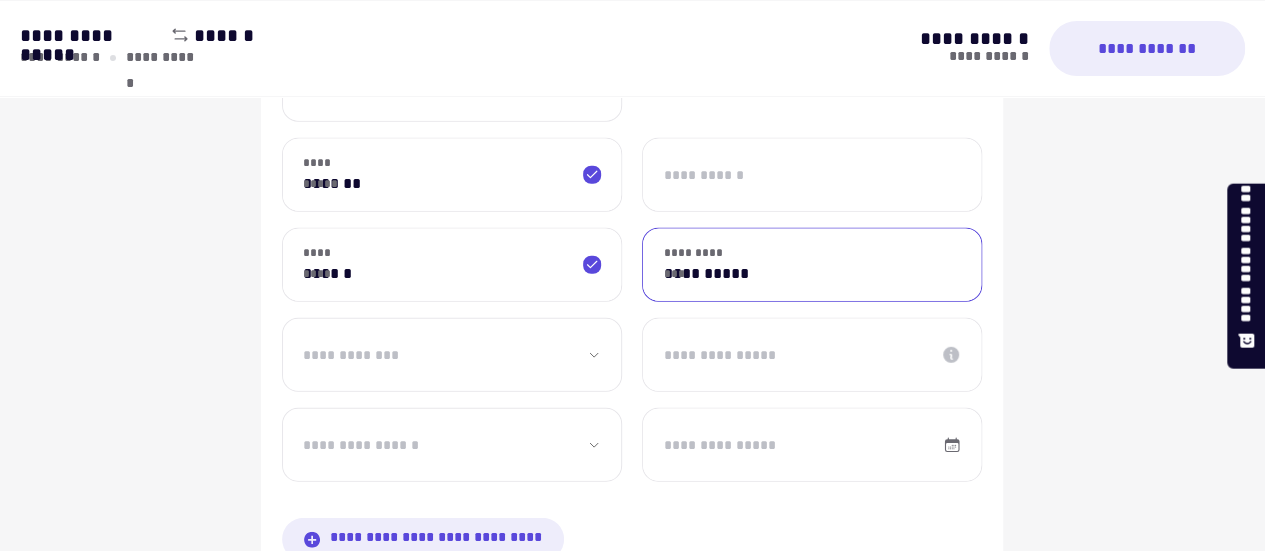 type on "**********" 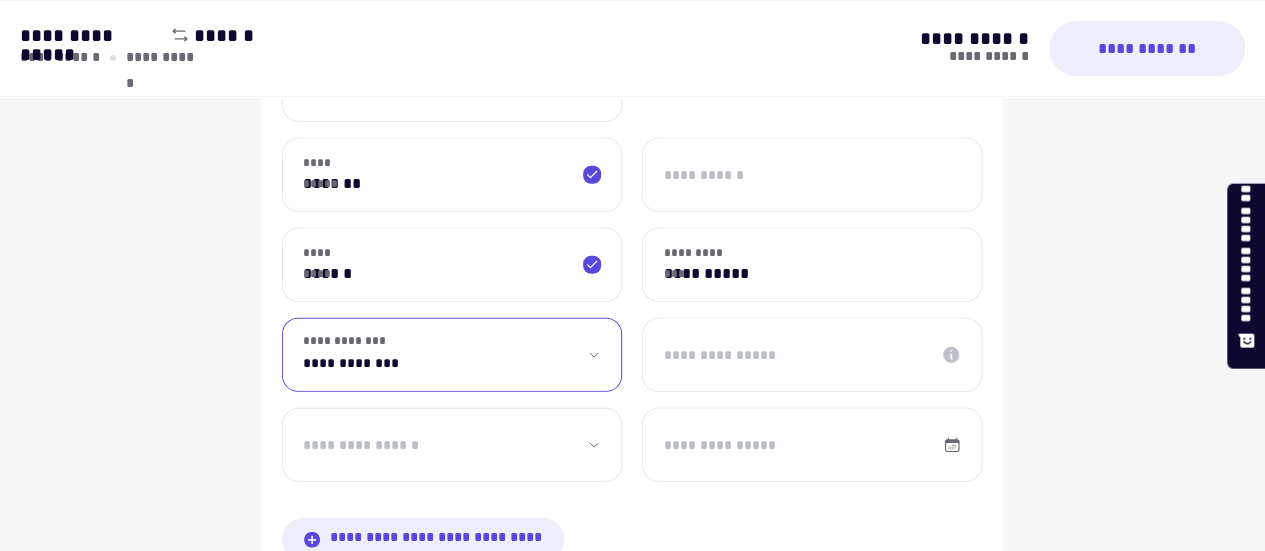 click on "**********" at bounding box center [452, 355] 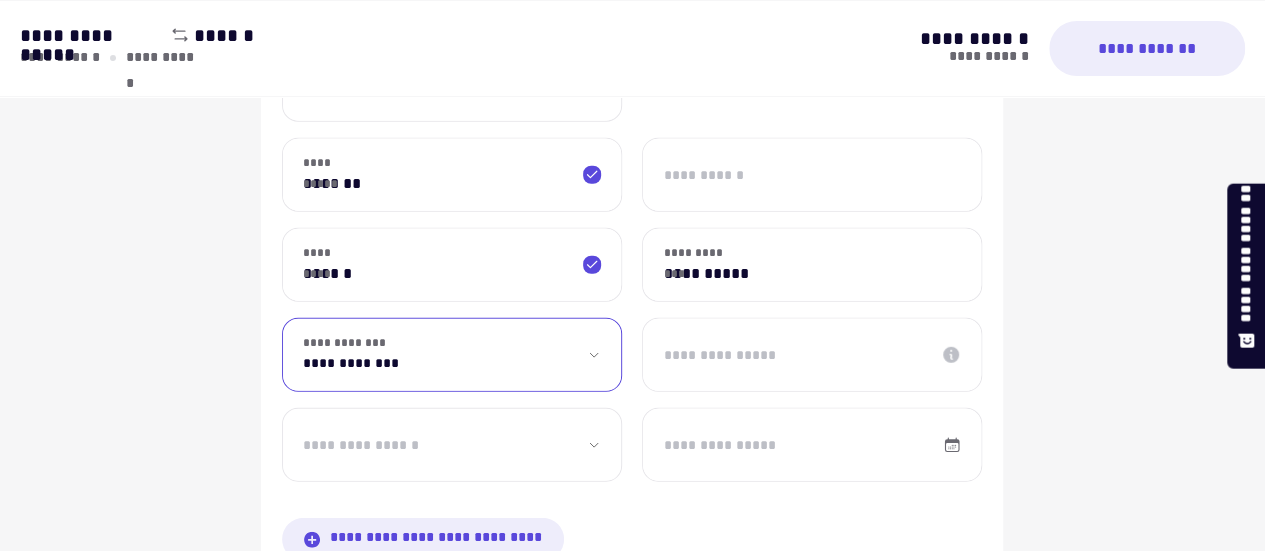 select on "********" 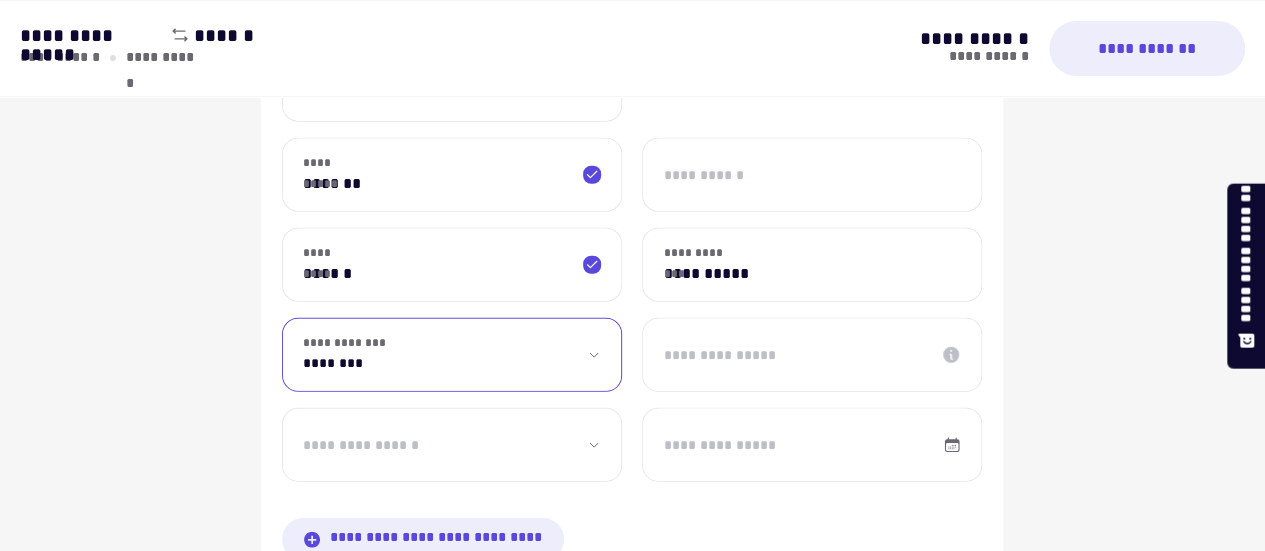 click on "**********" at bounding box center (452, 355) 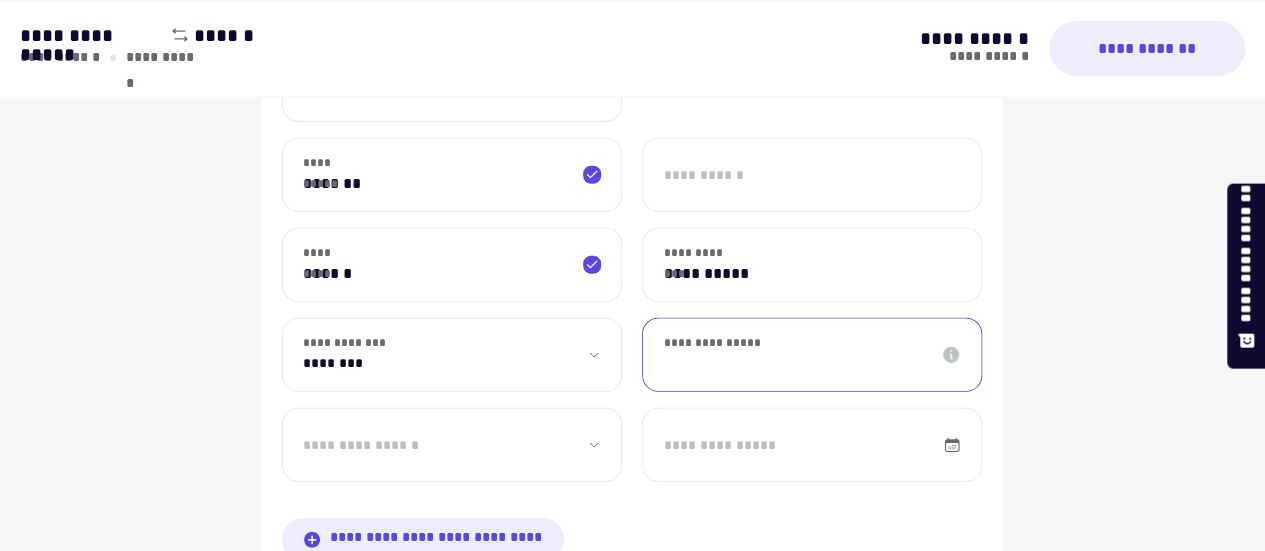 click on "**********" at bounding box center (812, 355) 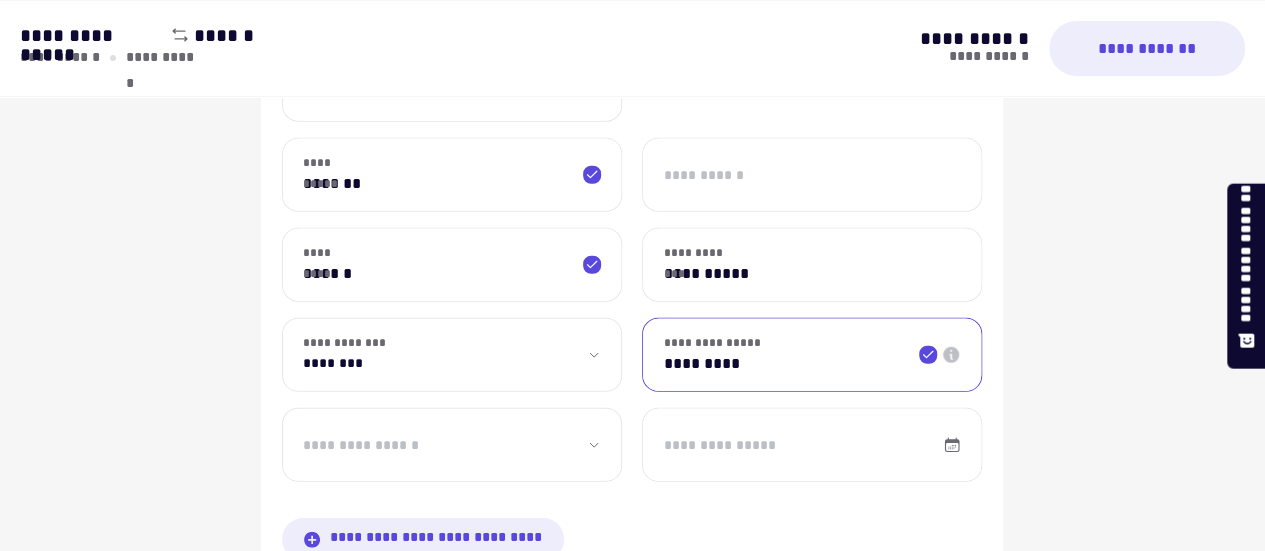 type on "*********" 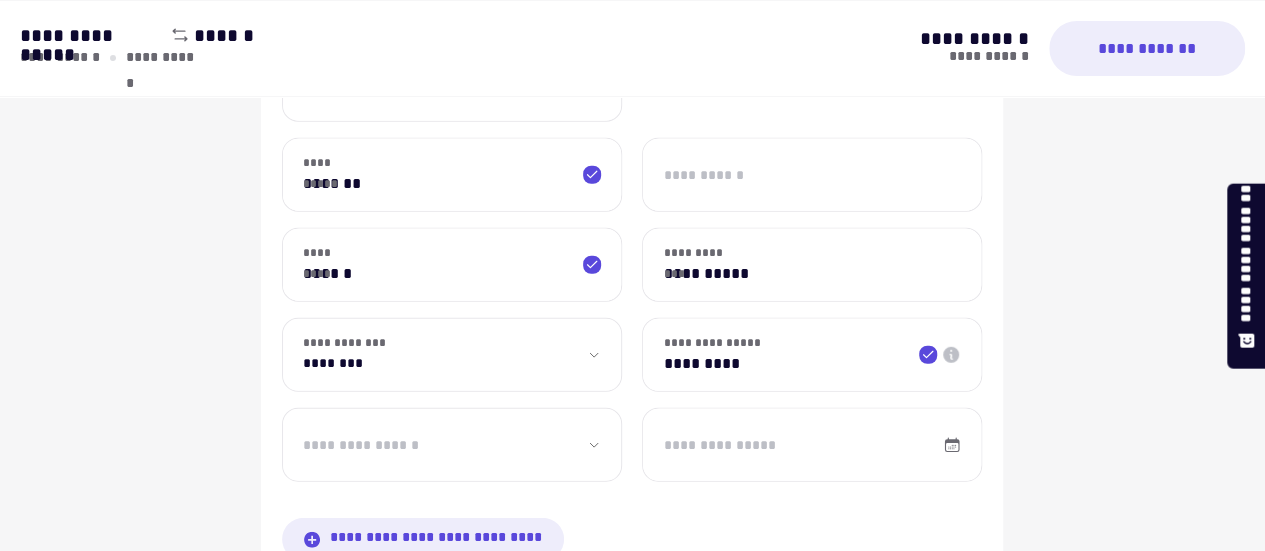click on "**********" at bounding box center [452, -940] 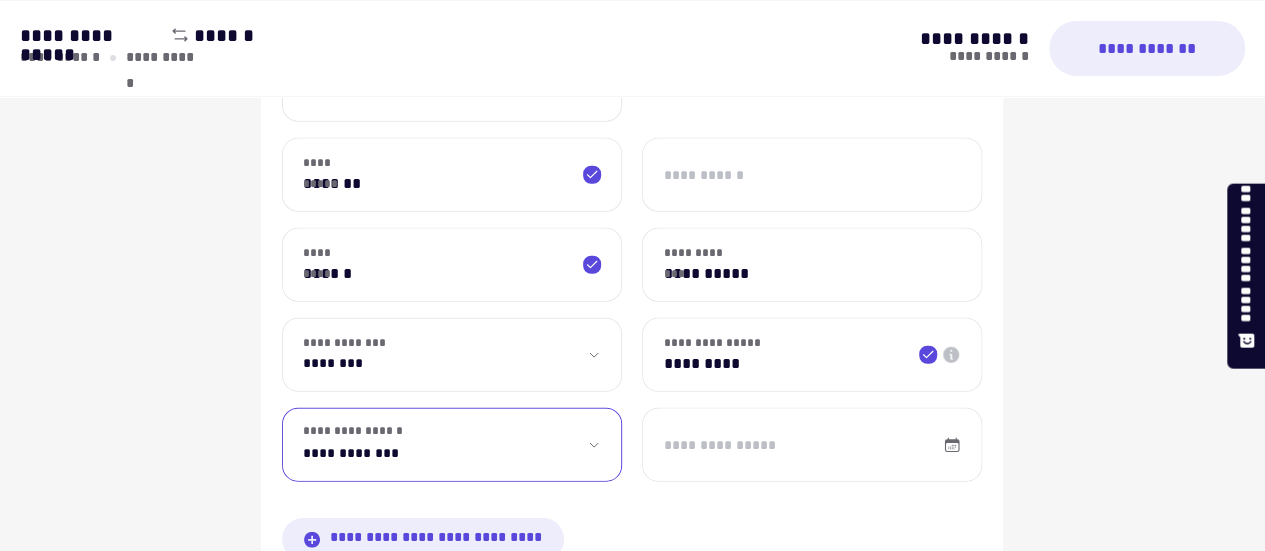 click on "**********" at bounding box center [452, 445] 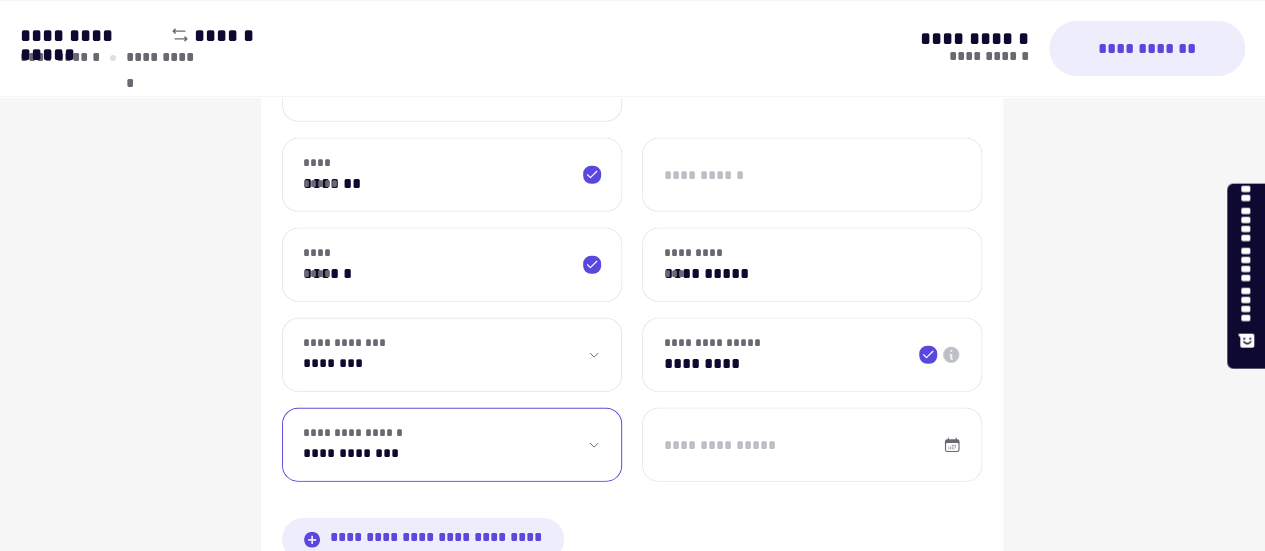 select on "**" 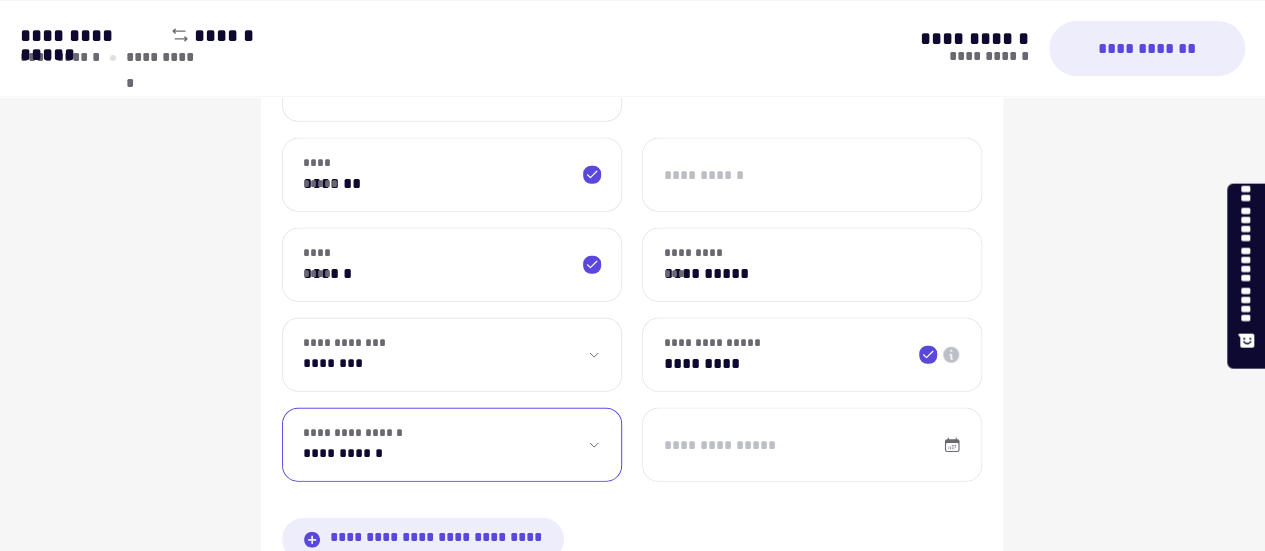 click on "**********" at bounding box center (452, 445) 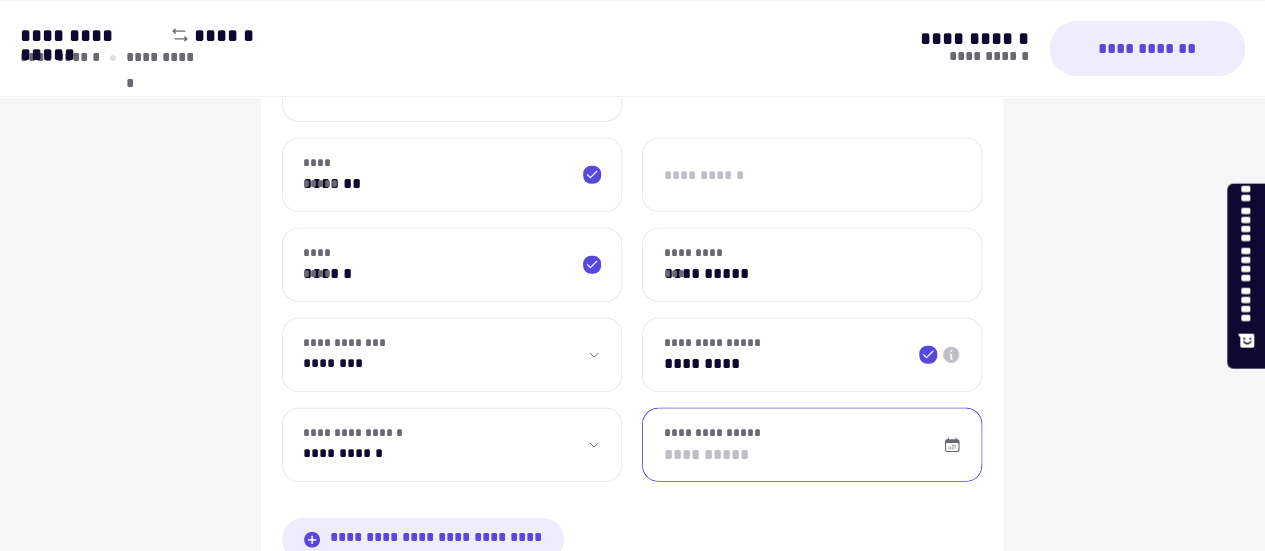 click on "**********" at bounding box center [812, 445] 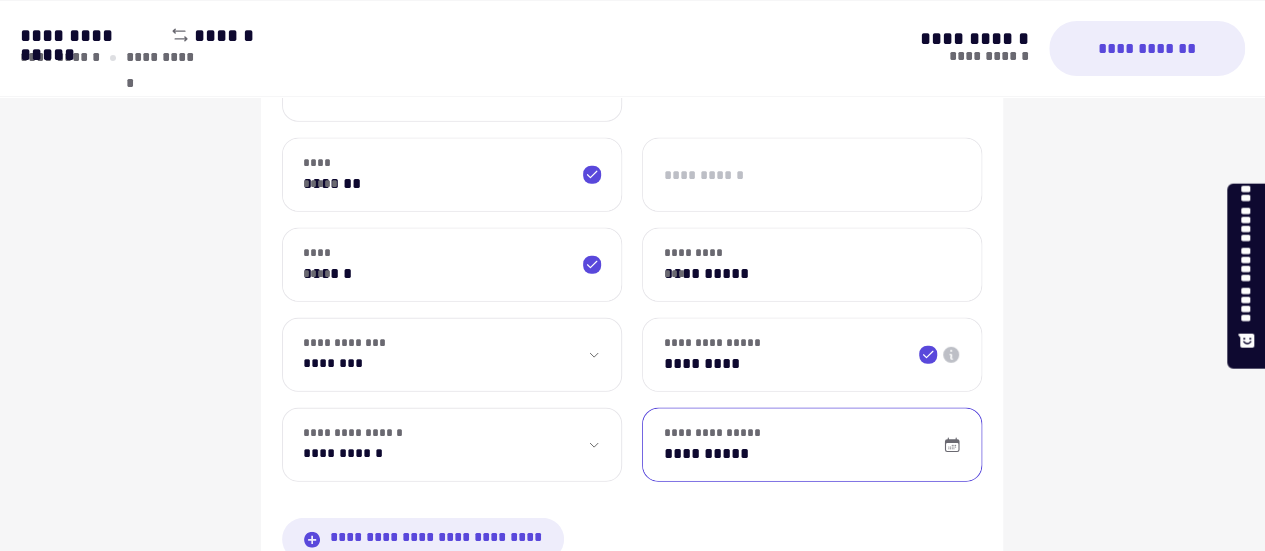 type on "**********" 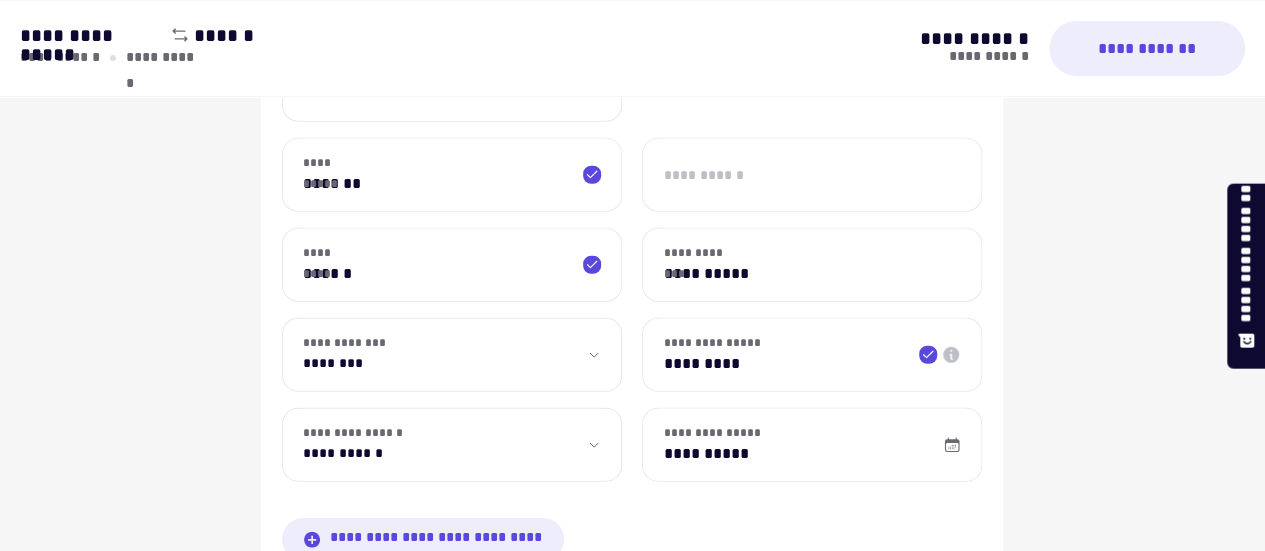 click on "**********" at bounding box center [632, -475] 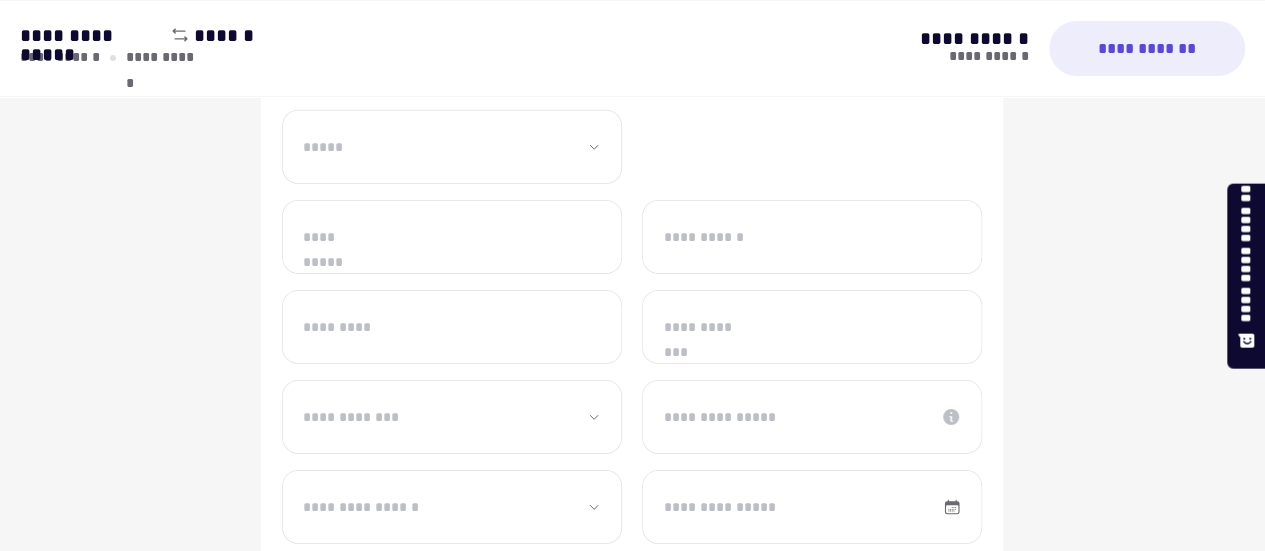 scroll, scrollTop: 3208, scrollLeft: 0, axis: vertical 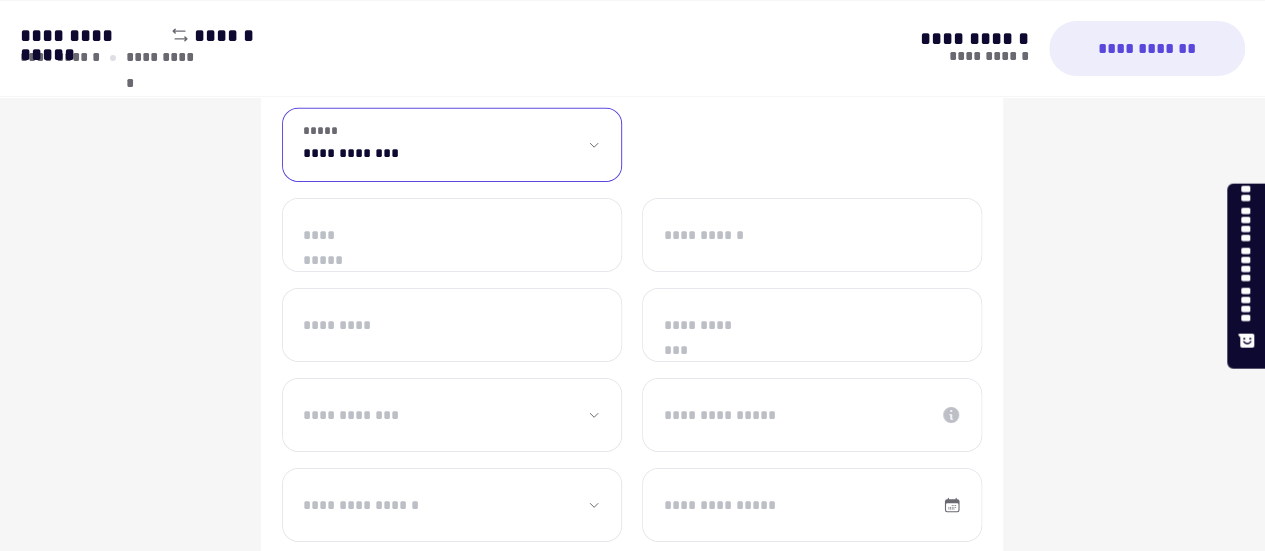 click on "**********" at bounding box center [452, 145] 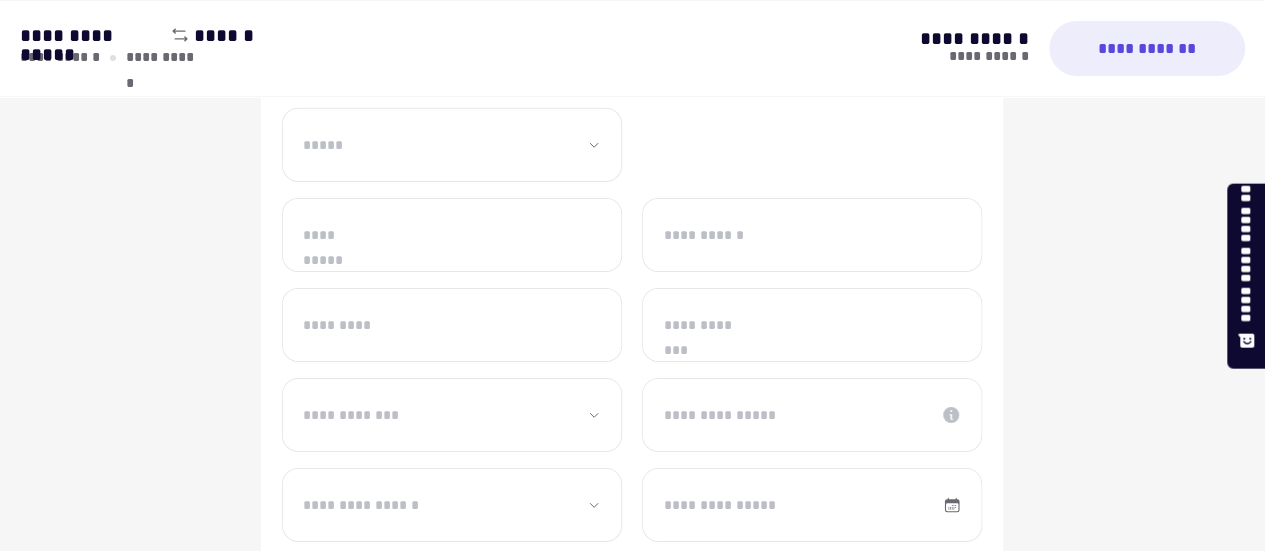 click on "**********" at bounding box center (632, -1940) 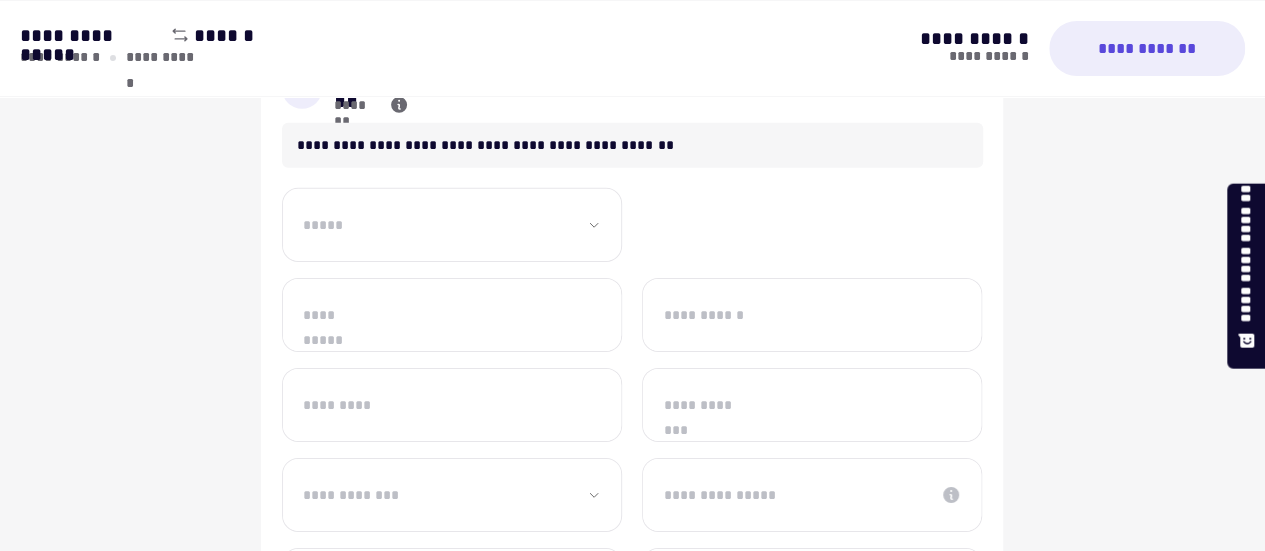 scroll, scrollTop: 3128, scrollLeft: 0, axis: vertical 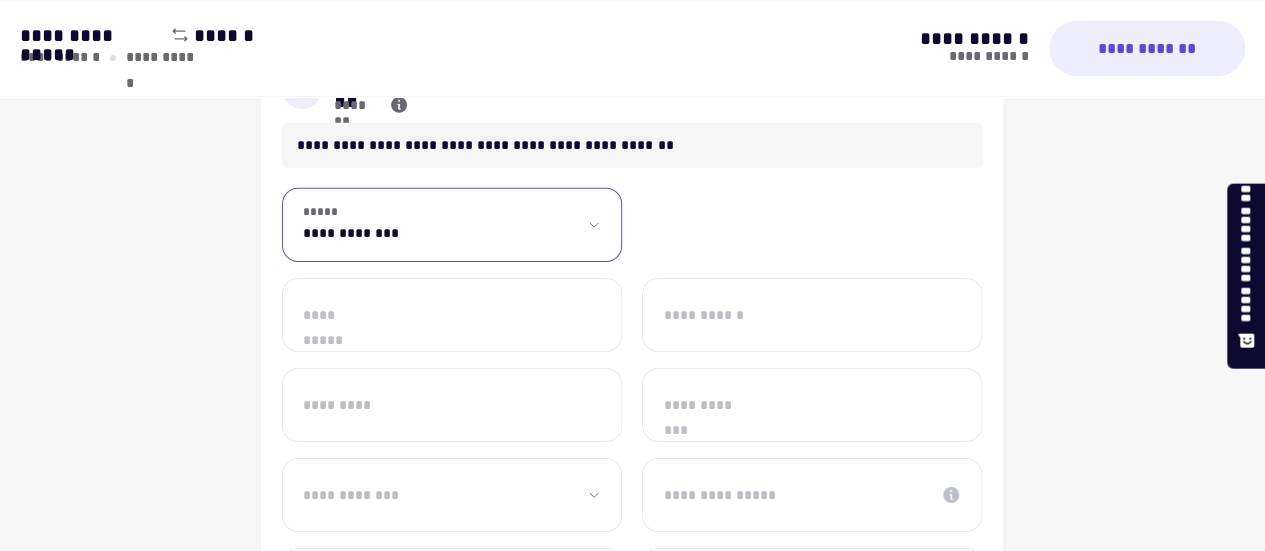 click on "**********" at bounding box center [452, 225] 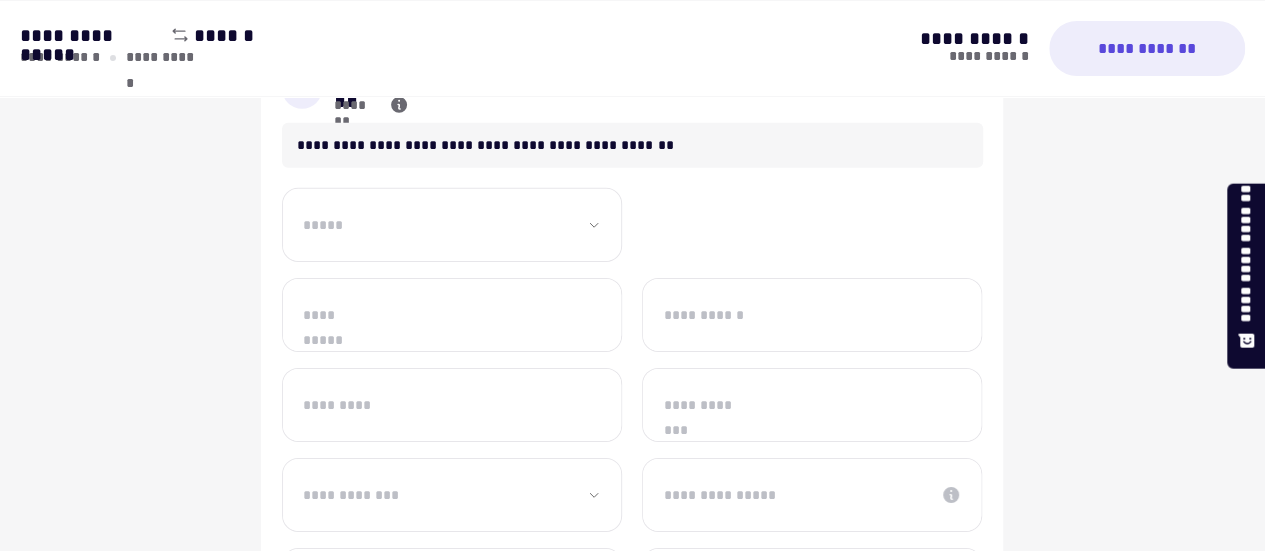 click on "**********" at bounding box center [632, -1860] 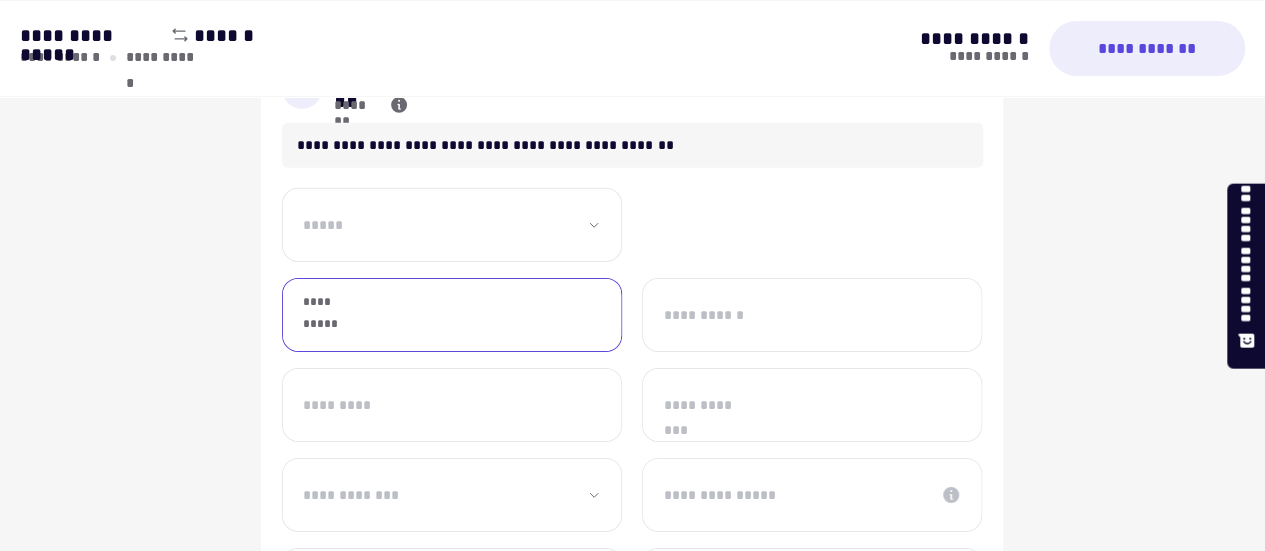 click on "**********" at bounding box center (452, 315) 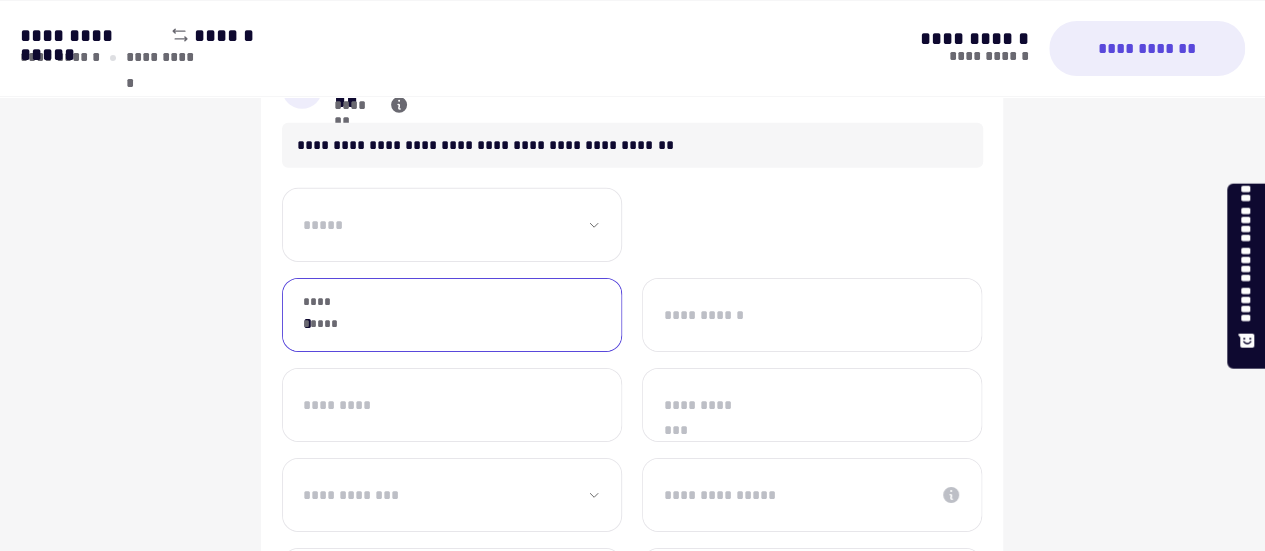 click on "*" at bounding box center [452, 315] 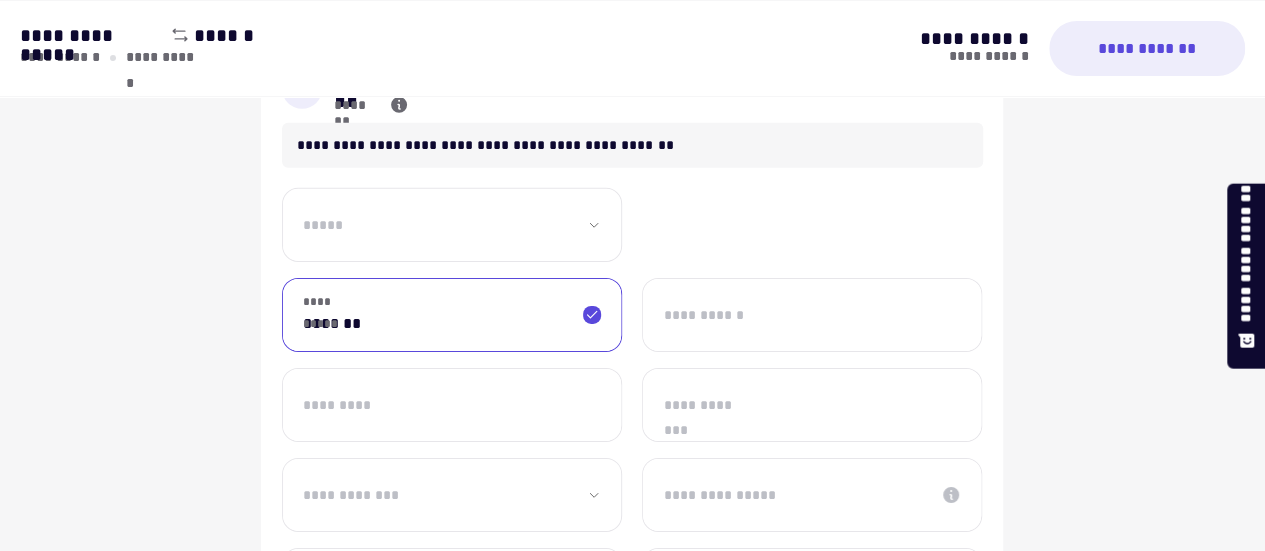 type on "*******" 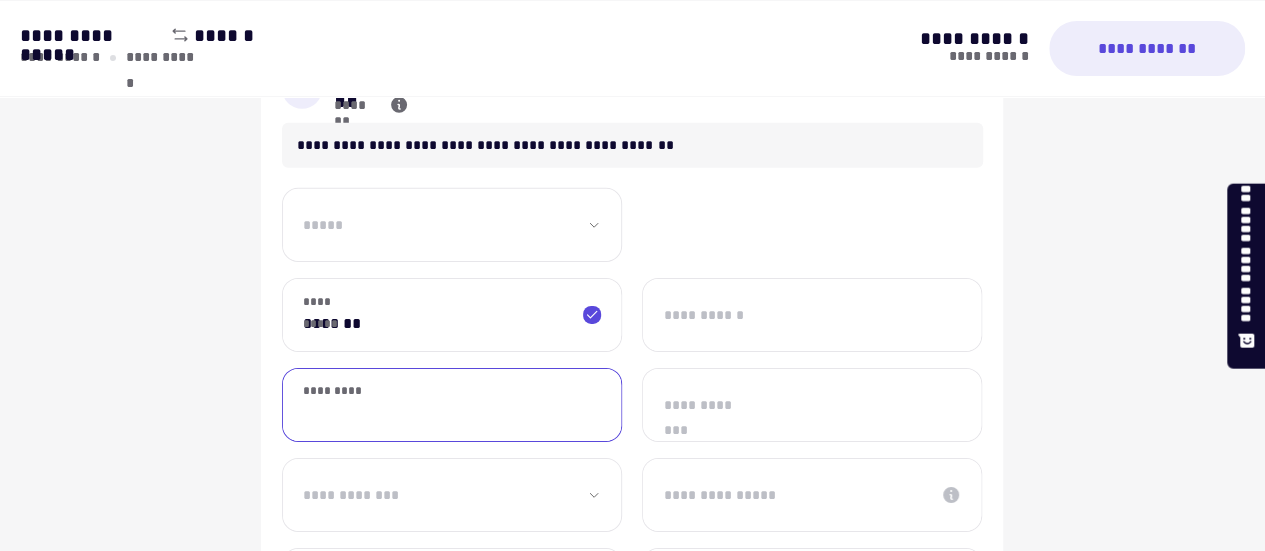 click on "*********" at bounding box center (452, 405) 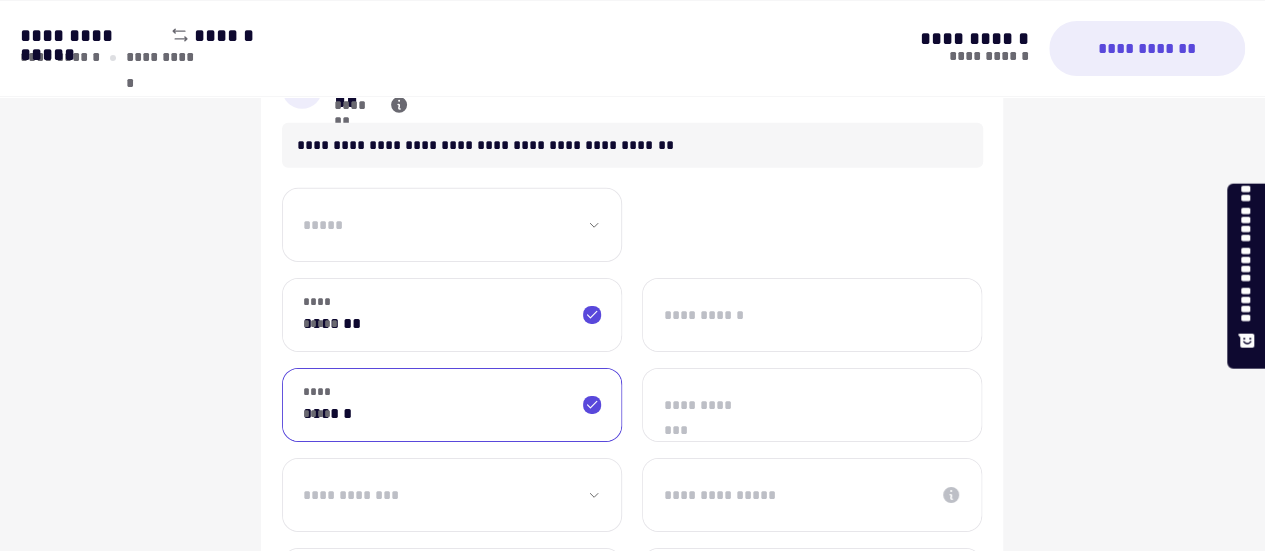 type on "******" 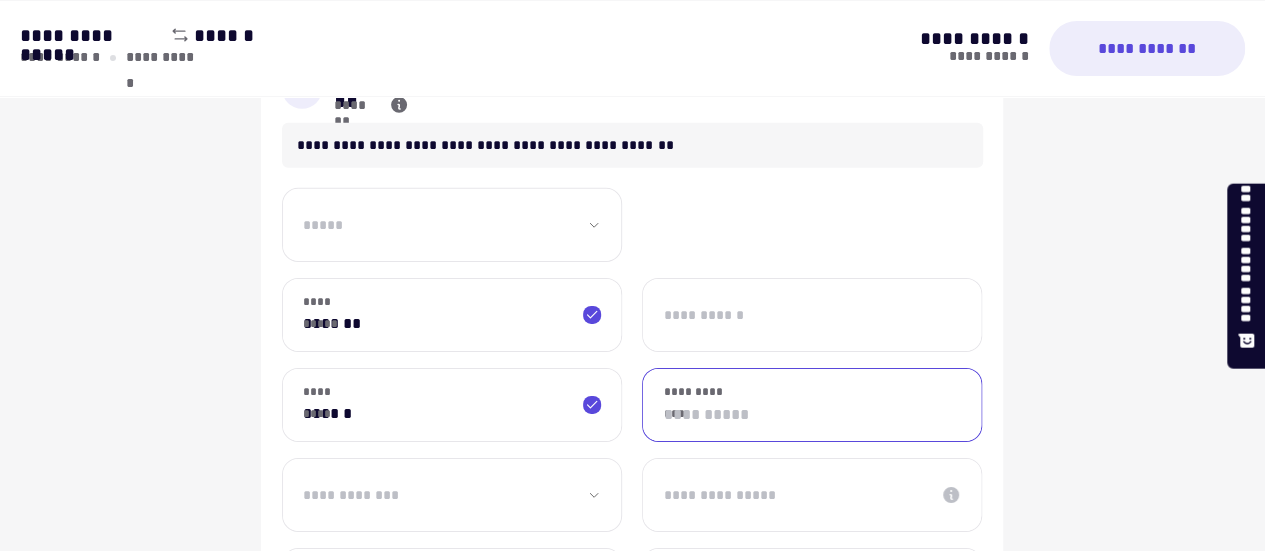 click on "**********" at bounding box center [812, 405] 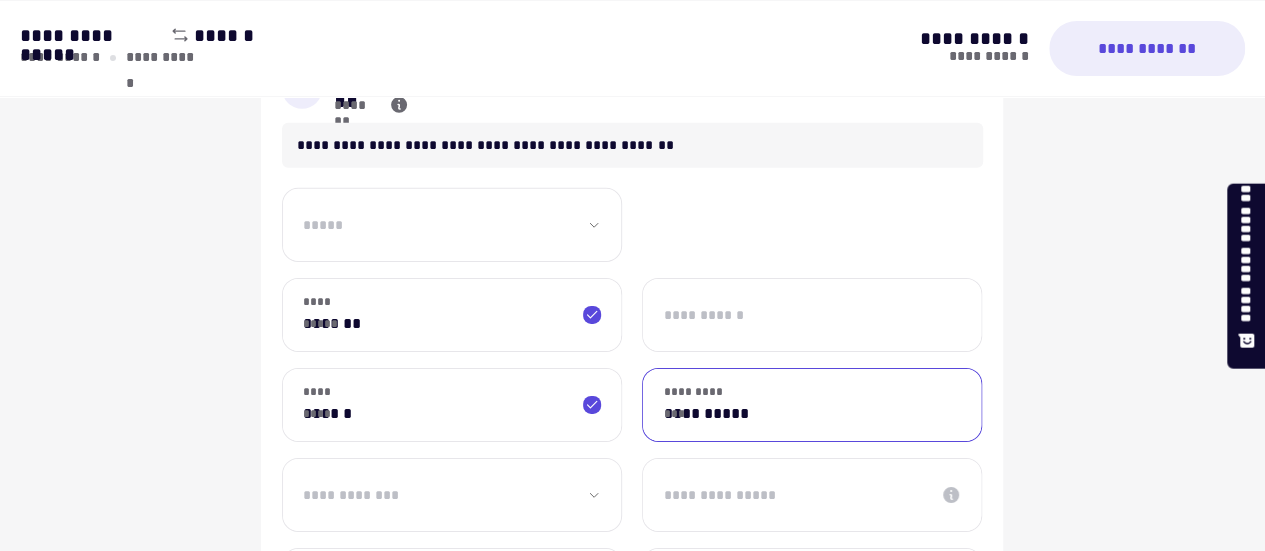 type on "**********" 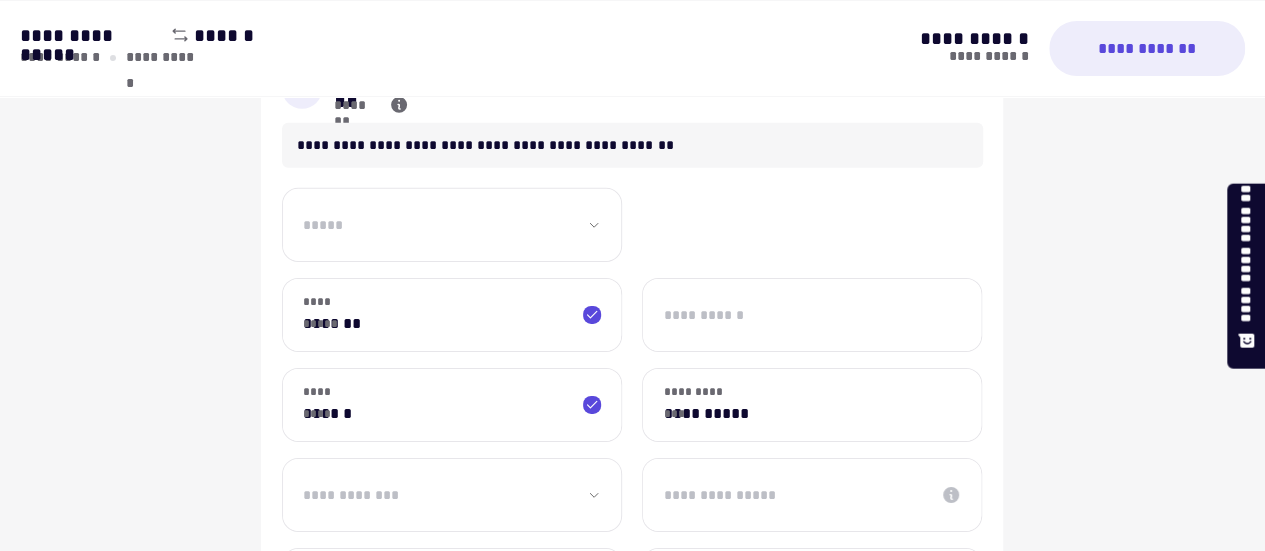 click on "**********" at bounding box center (632, -1035) 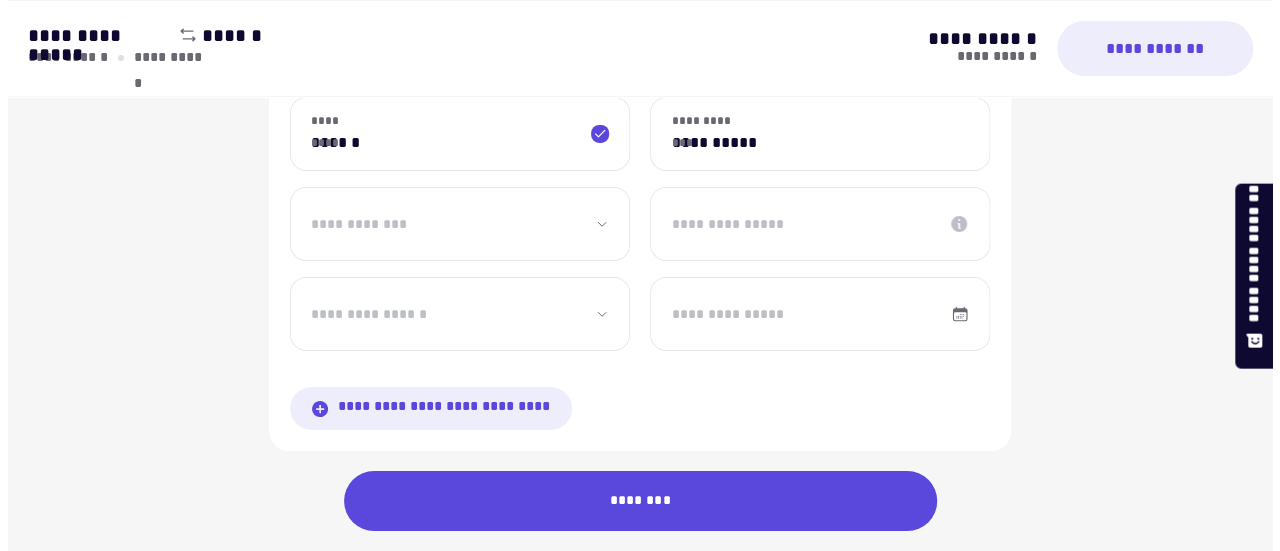 scroll, scrollTop: 3408, scrollLeft: 0, axis: vertical 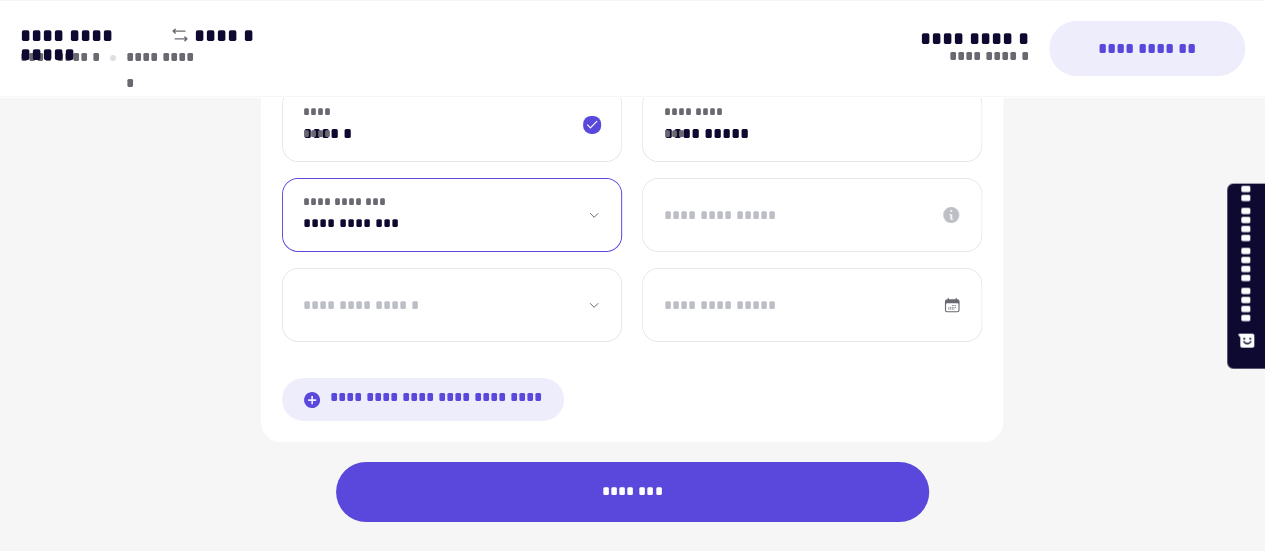 click on "**********" at bounding box center [452, 215] 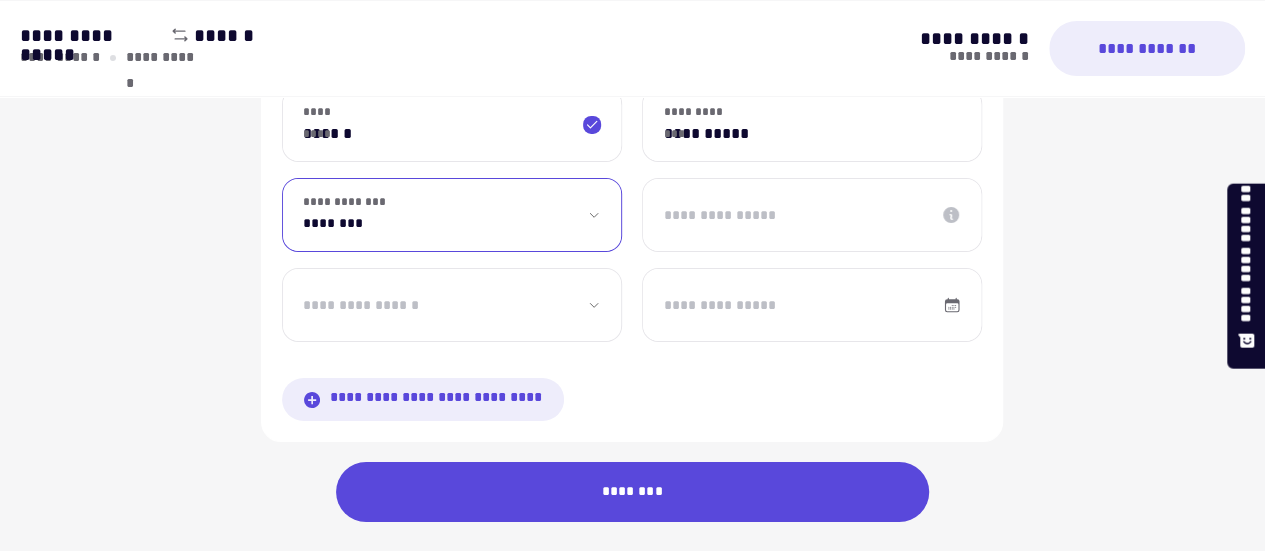 click on "**********" at bounding box center (452, 215) 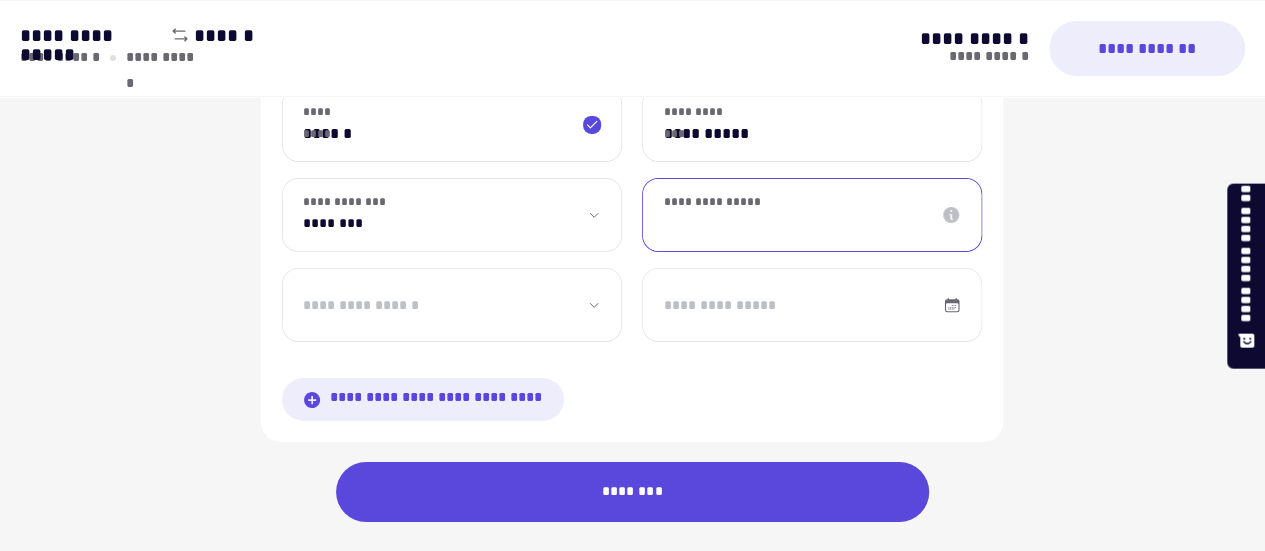 click on "**********" at bounding box center (812, 215) 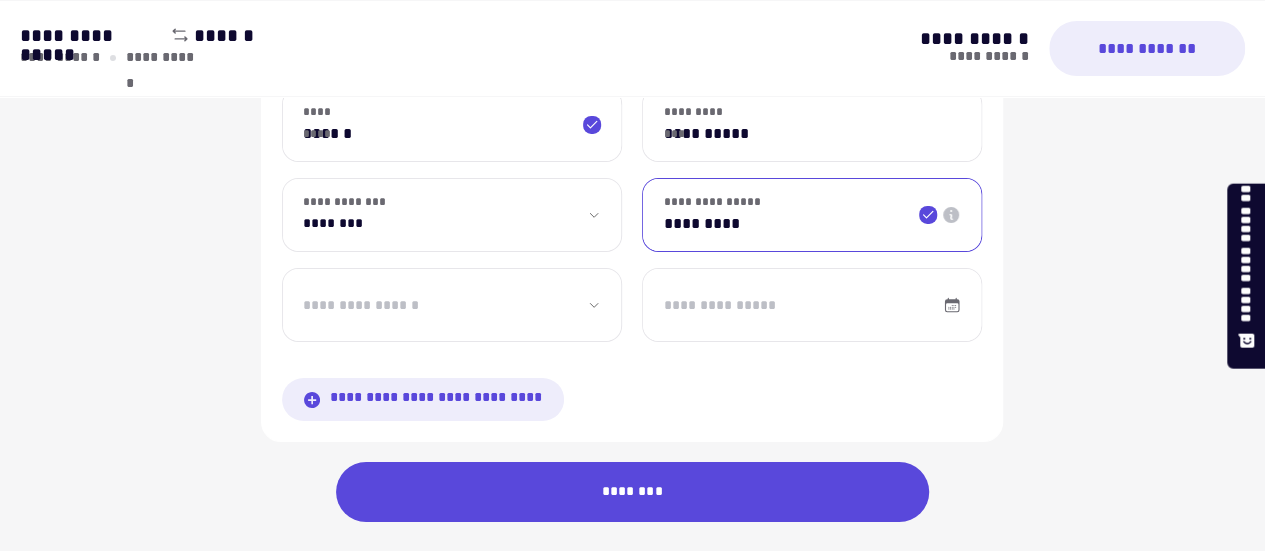 type on "*********" 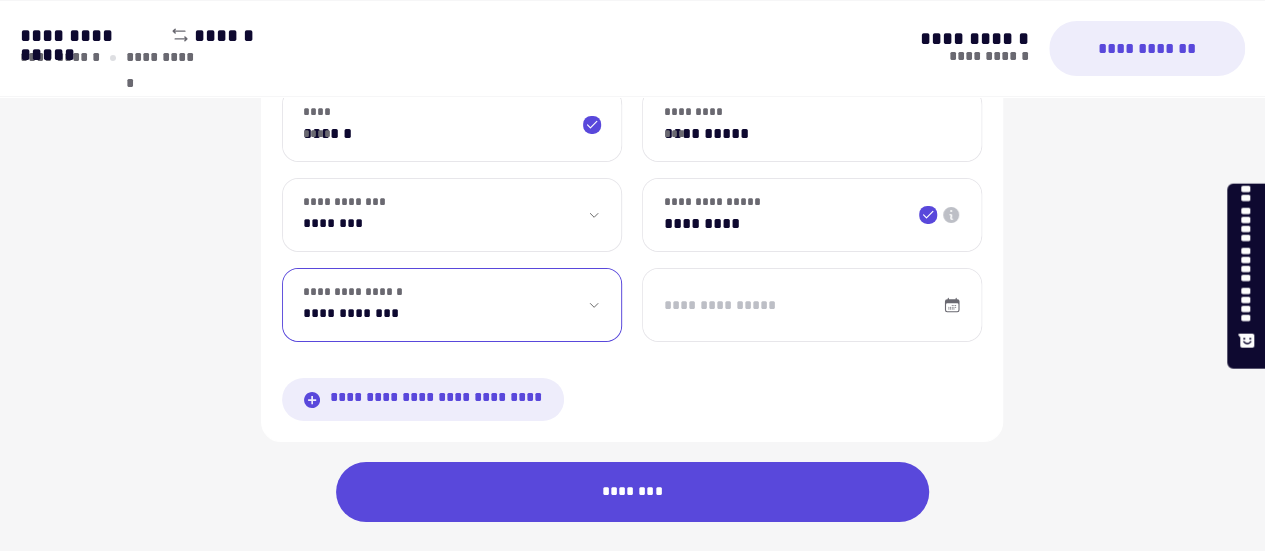 click on "**********" at bounding box center (452, 305) 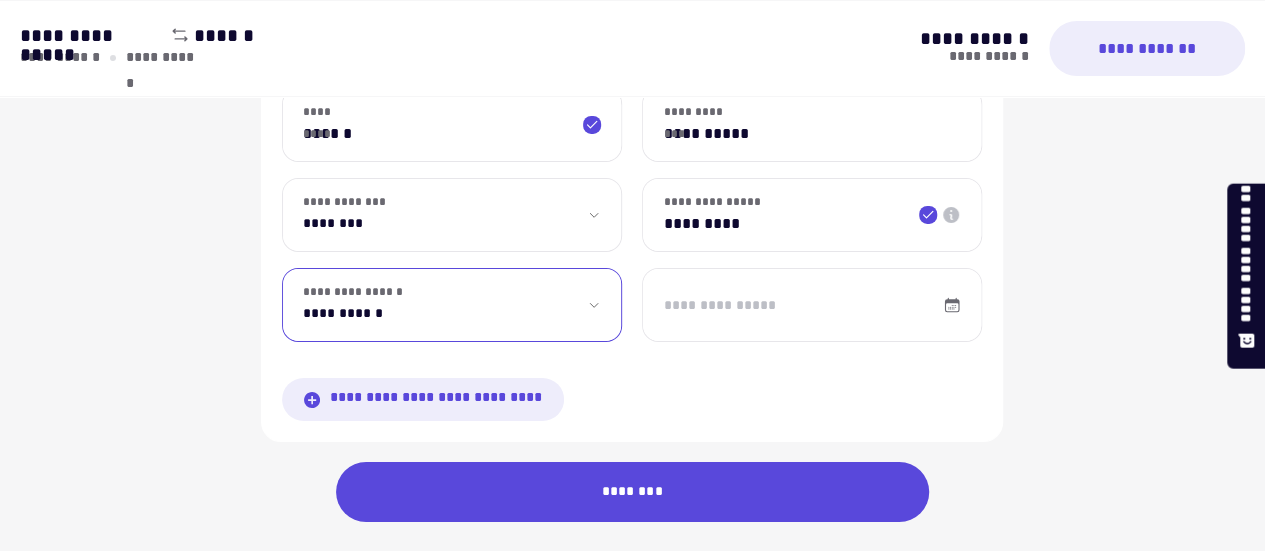click on "**********" at bounding box center (452, 305) 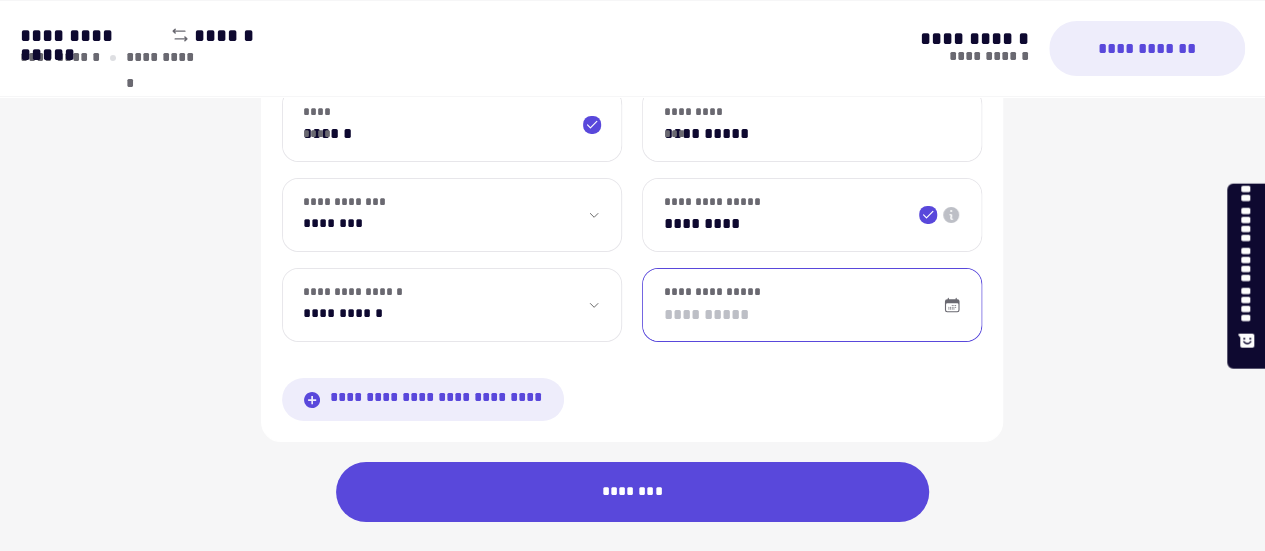 click on "**********" at bounding box center [812, 305] 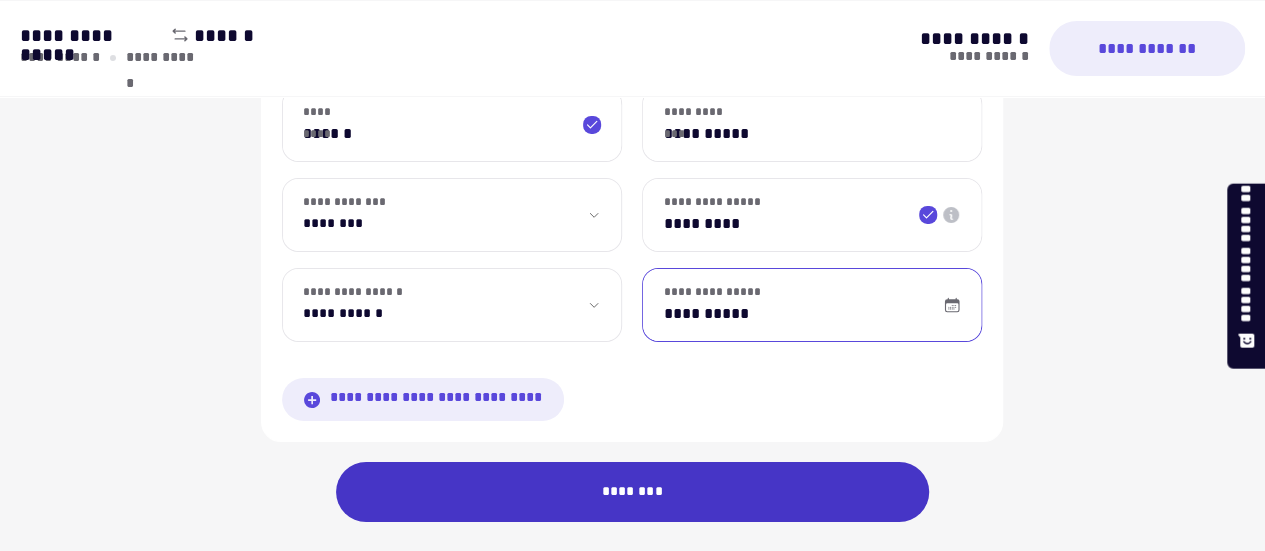 type on "**********" 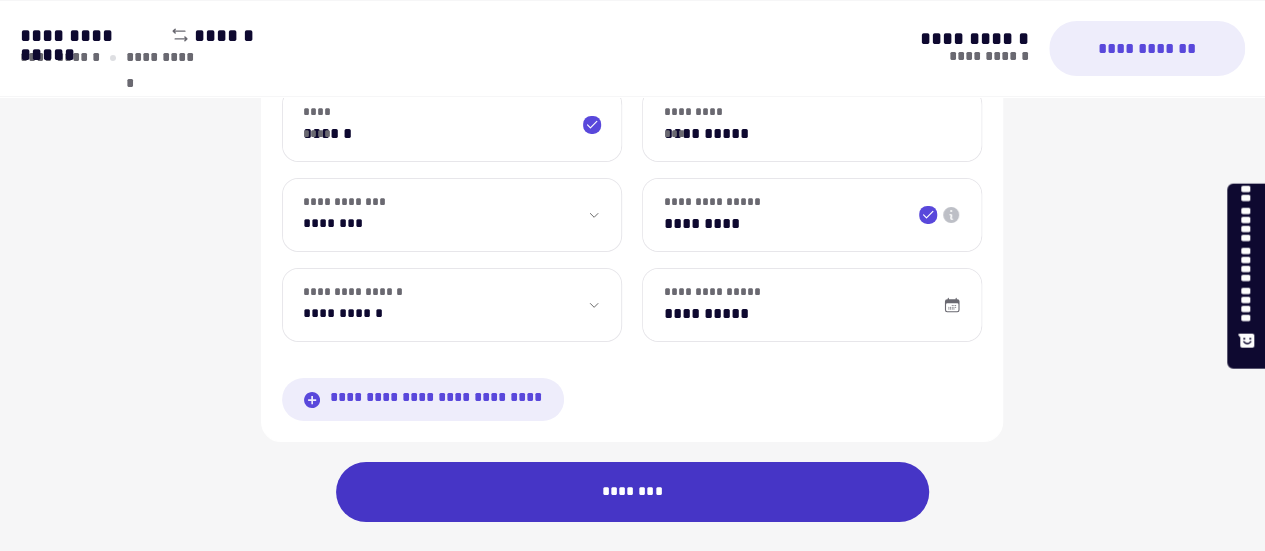 click on "********" at bounding box center (633, 492) 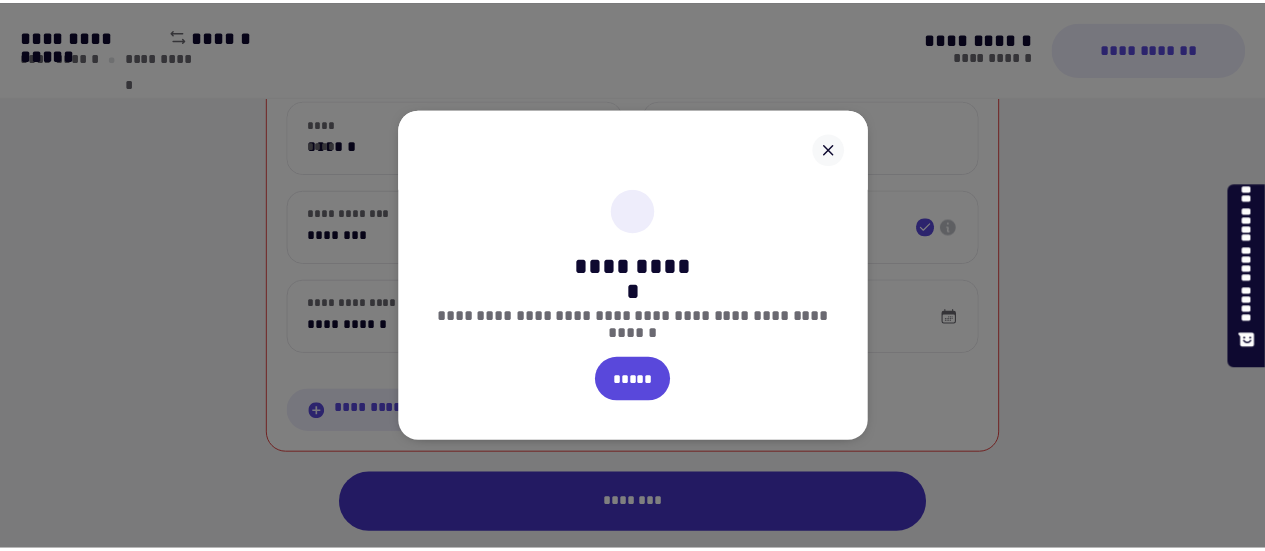 scroll, scrollTop: 3216, scrollLeft: 0, axis: vertical 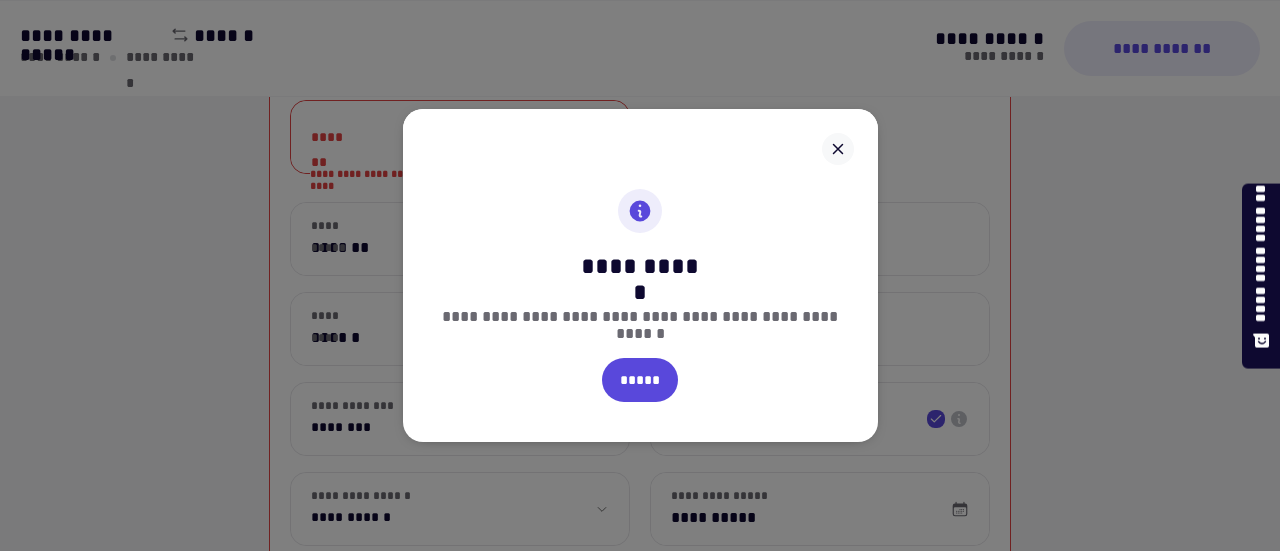 click 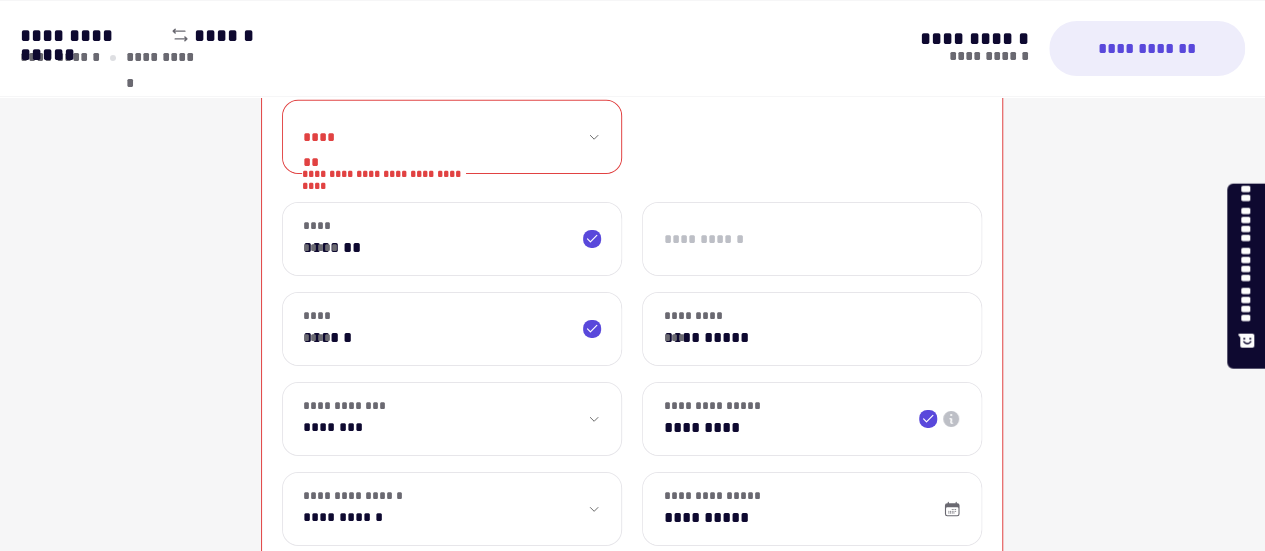 click on "**********" at bounding box center (632, -1117) 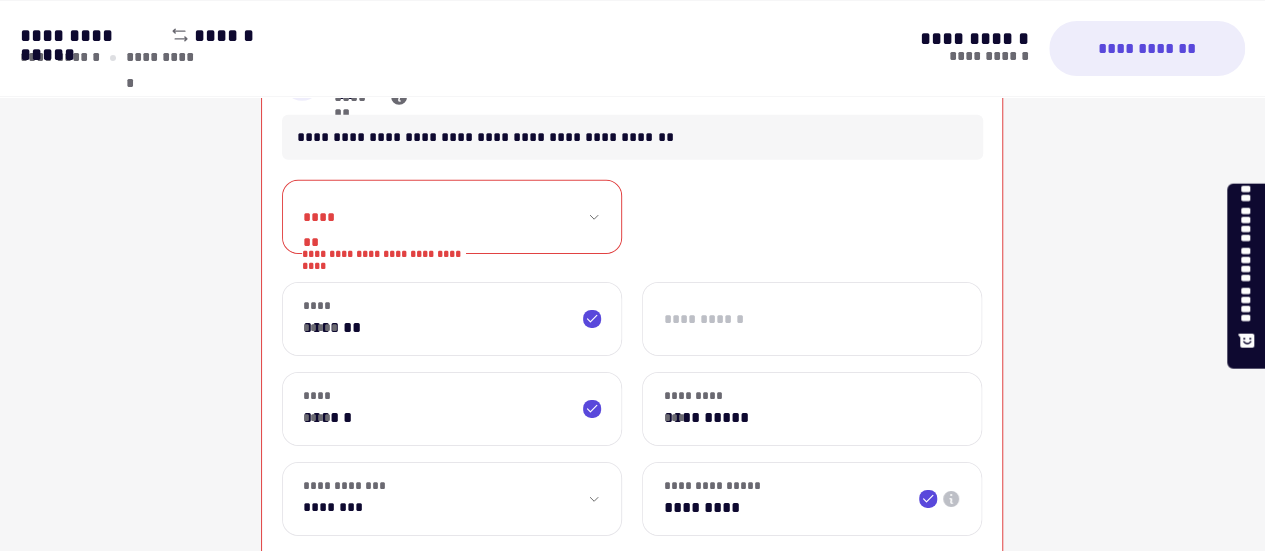 scroll, scrollTop: 3096, scrollLeft: 0, axis: vertical 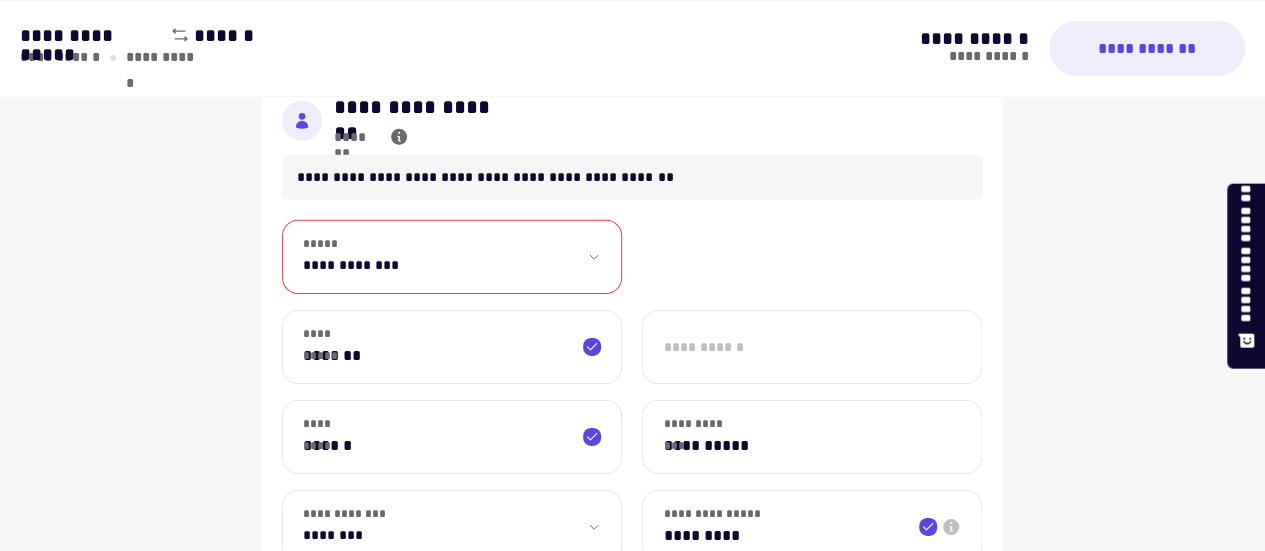 click on "**********" at bounding box center (452, 257) 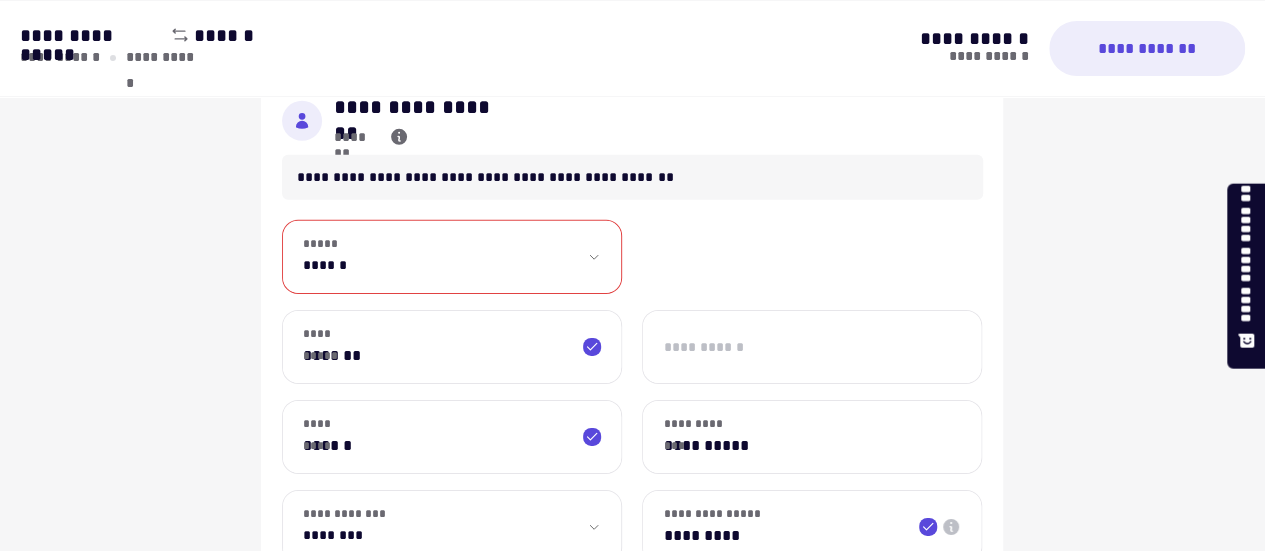 click on "**********" at bounding box center [452, 257] 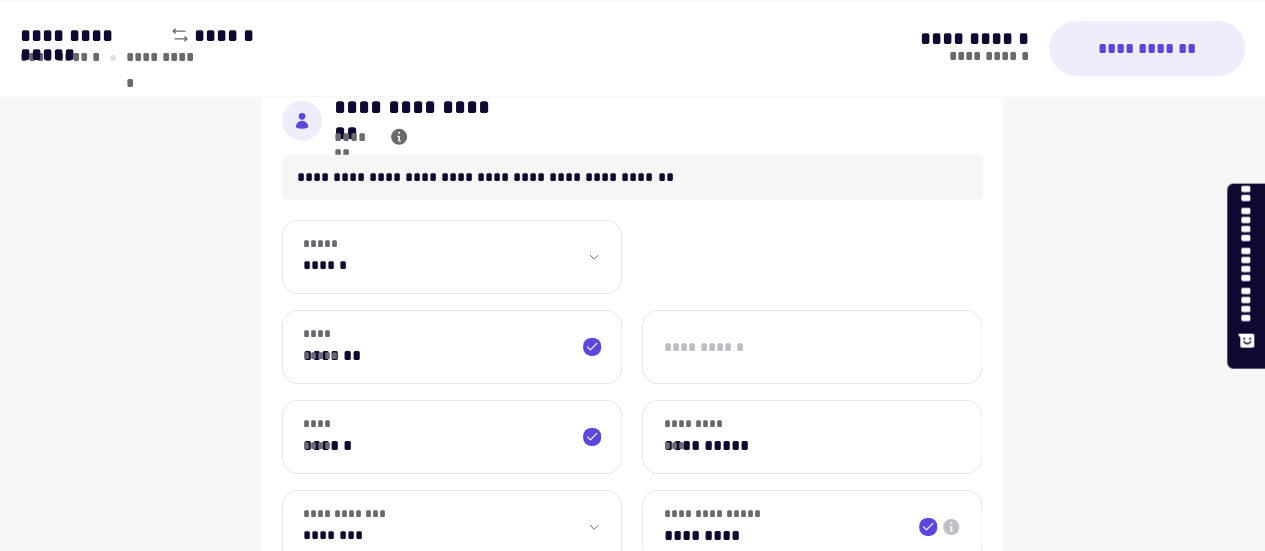 click on "**********" at bounding box center (632, -1828) 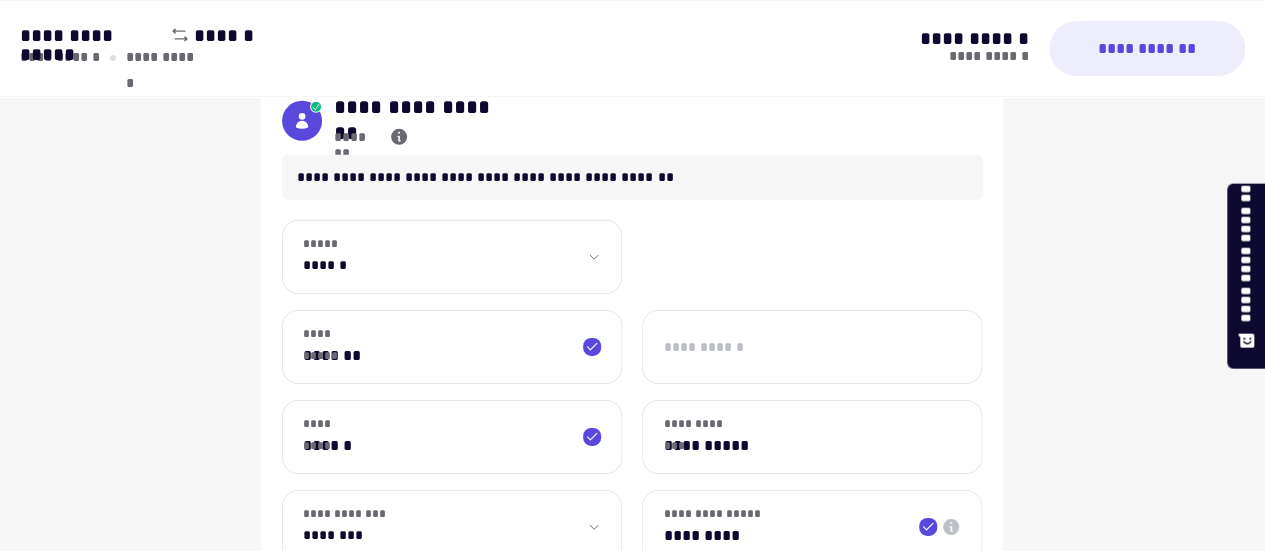 scroll, scrollTop: 3056, scrollLeft: 0, axis: vertical 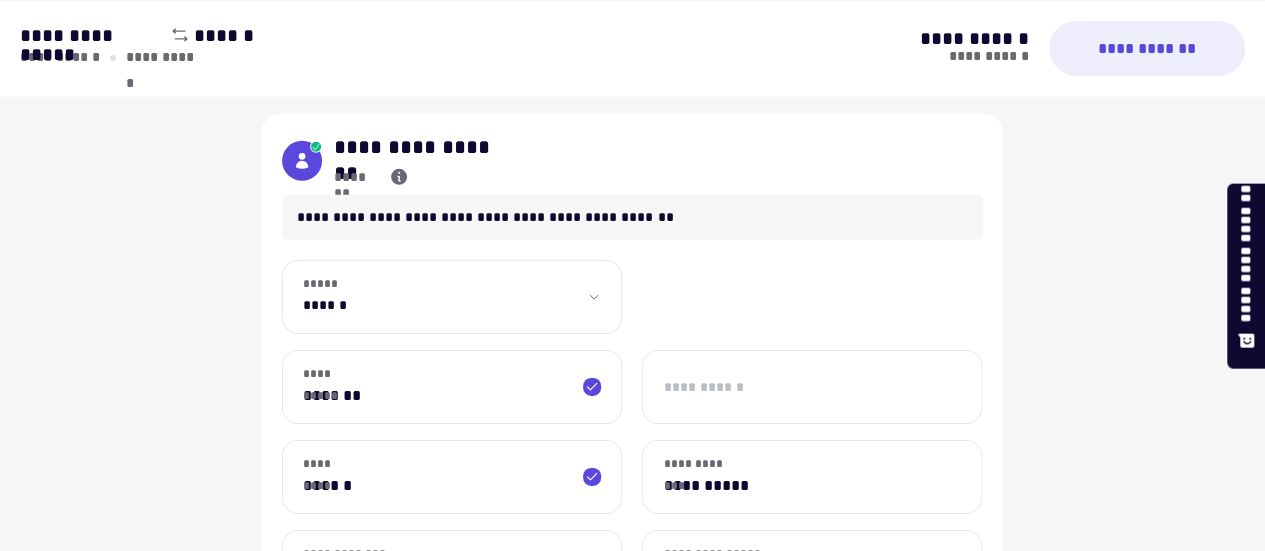 click 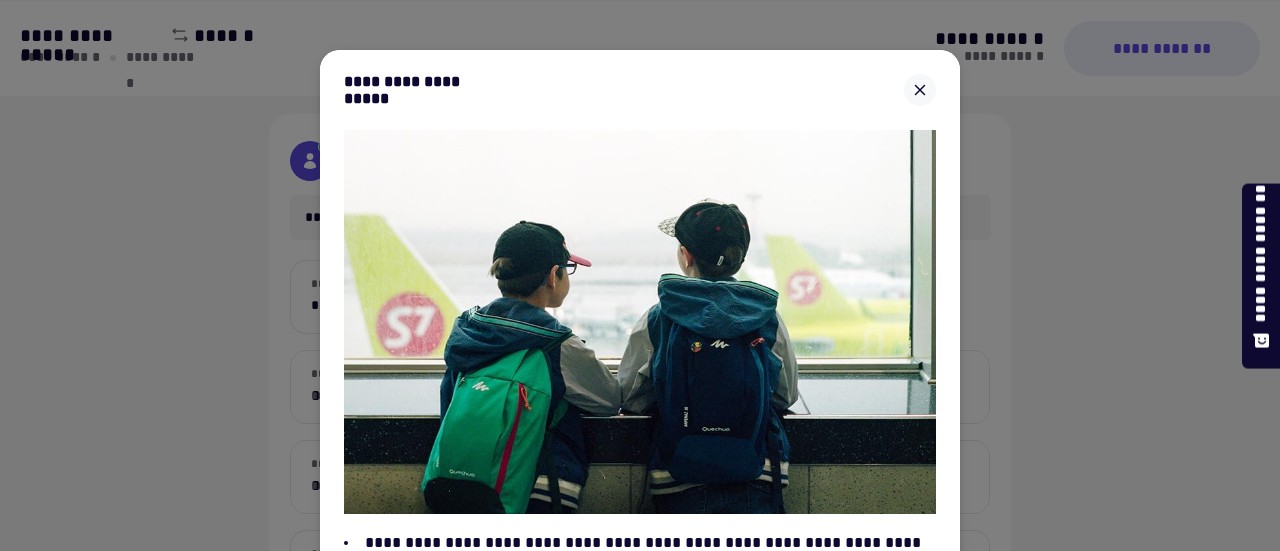 click 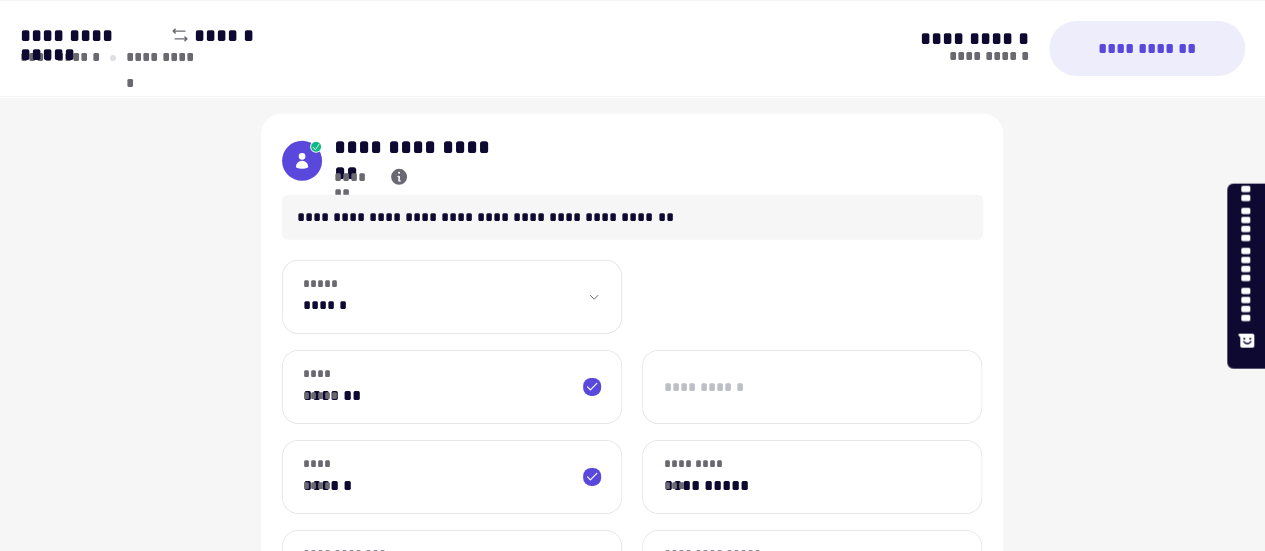 click on "**********" at bounding box center [632, -963] 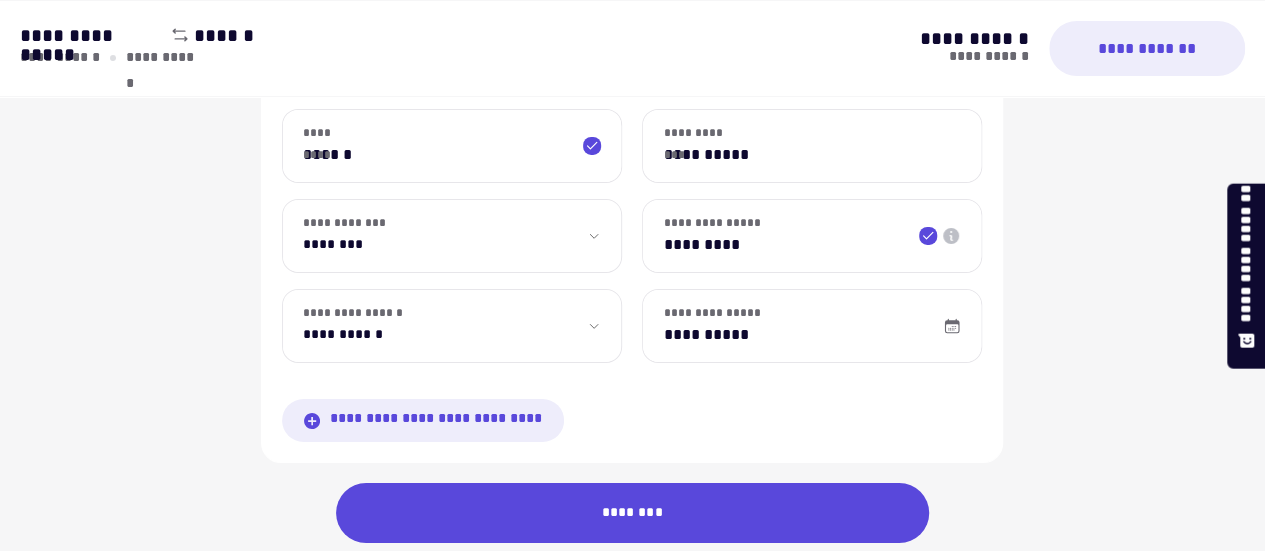 scroll, scrollTop: 3429, scrollLeft: 0, axis: vertical 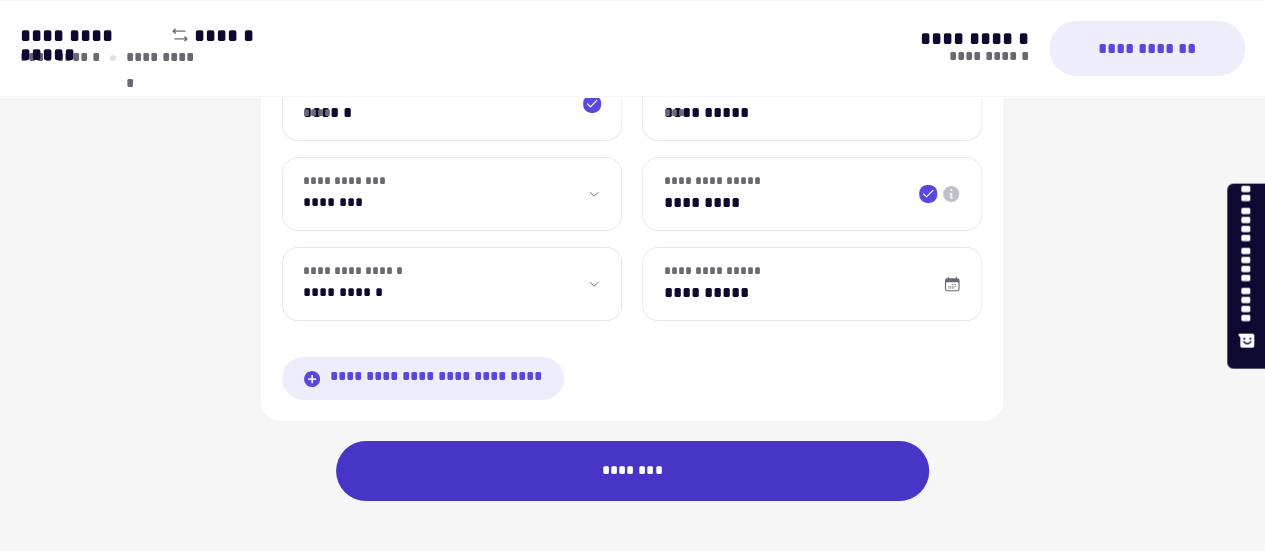 click on "********" at bounding box center (633, 471) 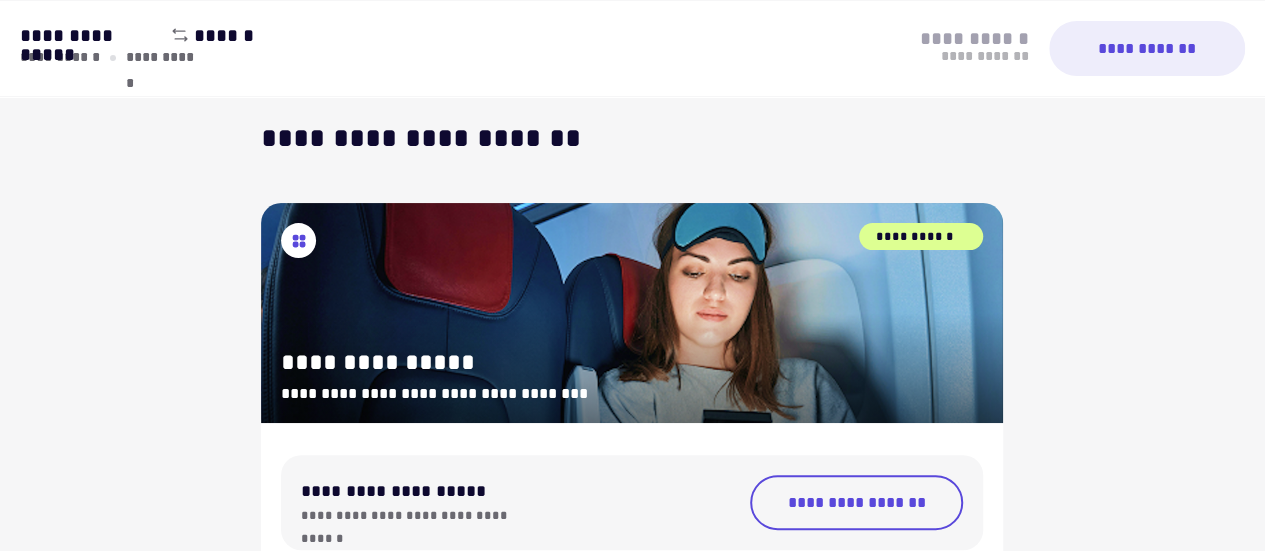 scroll, scrollTop: 0, scrollLeft: 0, axis: both 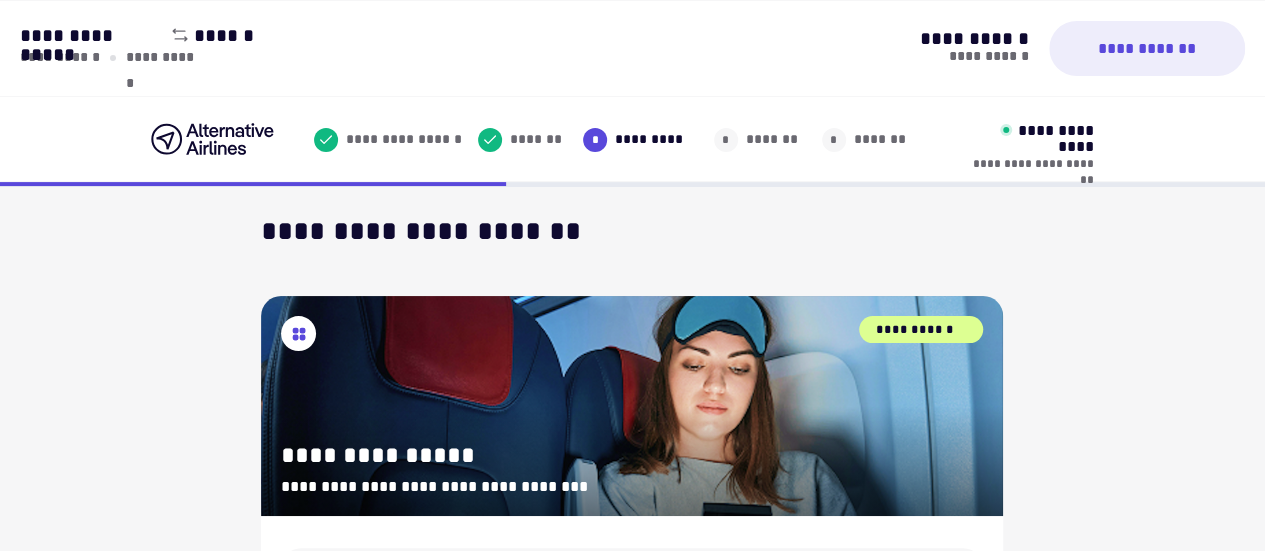 click on "**********" at bounding box center (632, 1780) 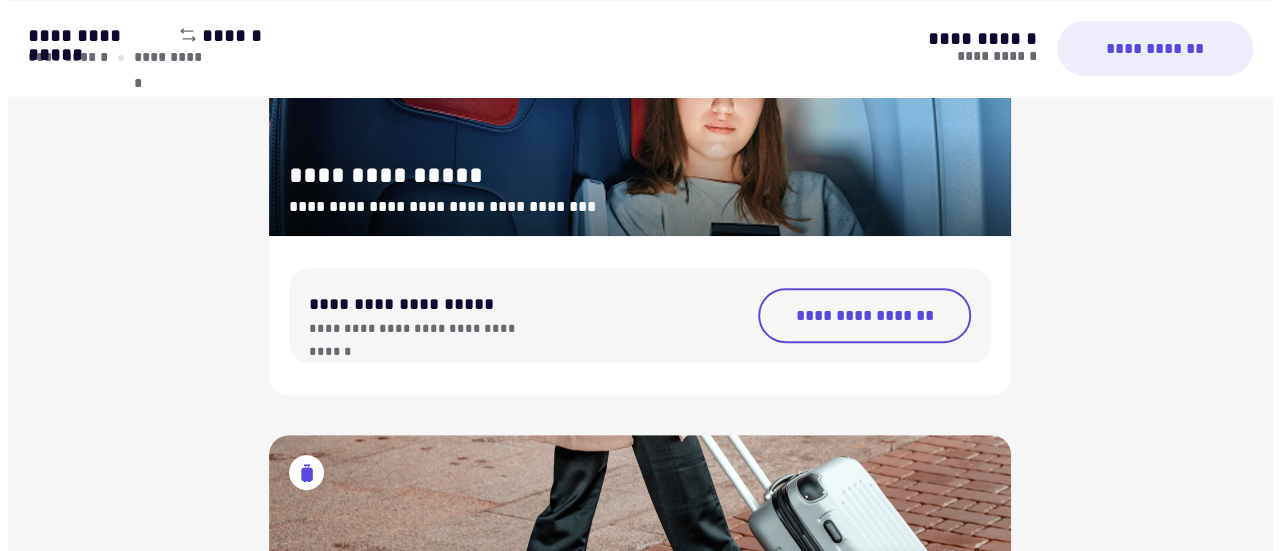 scroll, scrollTop: 360, scrollLeft: 0, axis: vertical 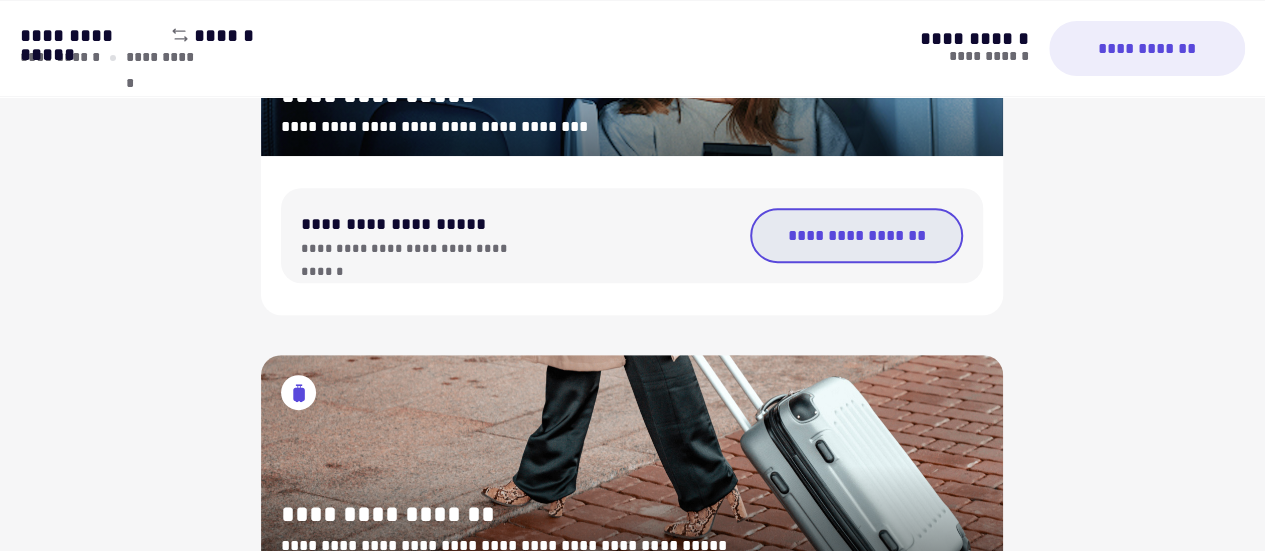 click on "**********" at bounding box center (857, 235) 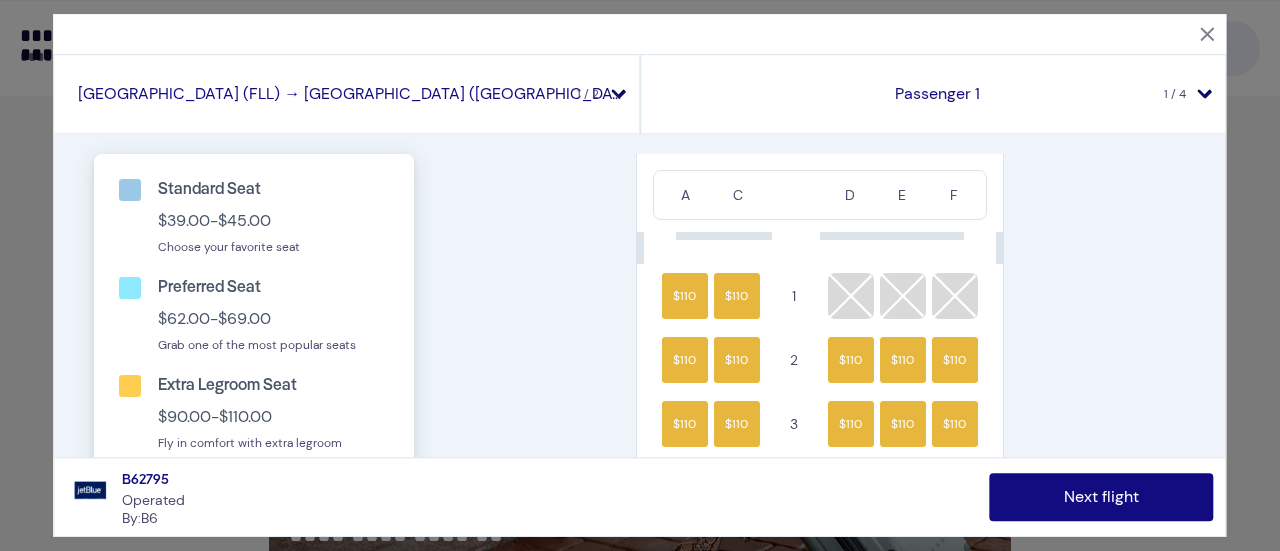 click on "Standard Seat $39.00  -  $45.00 Choose your favorite seat Preferred Seat $62.00  -  $69.00 Grab one of the most popular seats Extra Legroom Seat $90.00  -  $110.00 Fly in comfort with extra legroom Exit Row Seat $90.00 Stretch out in the exit row Unavailable A C D E F $110 $110 1 $110 $110 2 $110 $110 $110 $110 $110 3 $110 $110 $110 $110 $110 4 $110 $110 $110 5 $69 $69 6 $69 $69 $69 7 $69 $62 $69 $69 8 $62 $69 $69 $69 9 $69 $62 $69 $69 $69 10 $69 $62 $69 $45 11 $45 $43 $45 EXIT $90 $90 12 $90 $90 EXIT $90 $90 13 $90 $90 14 15 $45 16 $45 $45 17 $45 $41 $45 $45 $45 18 $45 $41 $45 $45 $45 19 $45 $41 $45 $45 $45 20 $45 $41 $45 $45 $45 21 $45 $41 $45 $45 $45 22 $45 $41 $45 $40 $40 23 $40 $39 $40 $40 $40 24 $40 $39 $40 $40 $40 25 $40 $39 $40 $40 $40 26 $40 $39 $40 $40 $40 27 $40 $39 $40 28 A C D E F" at bounding box center (639, 295) 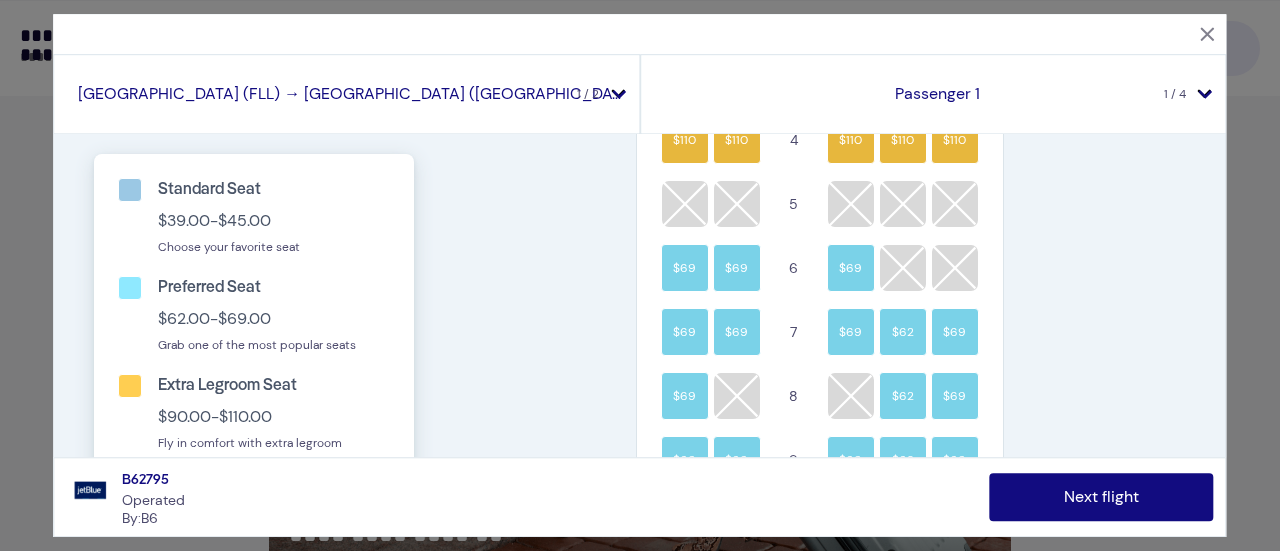 scroll, scrollTop: 360, scrollLeft: 0, axis: vertical 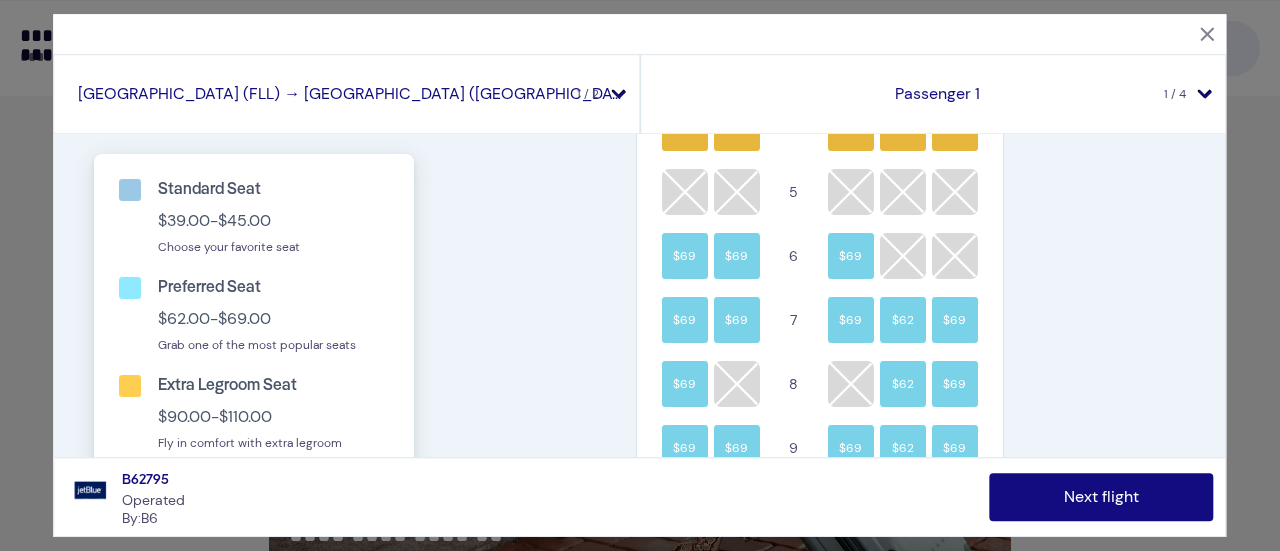 click on "Standard Seat $39.00  -  $45.00 Choose your favorite seat Preferred Seat $62.00  -  $69.00 Grab one of the most popular seats Extra Legroom Seat $90.00  -  $110.00 Fly in comfort with extra legroom Exit Row Seat $90.00 Stretch out in the exit row Unavailable A C D E F $110 $110 1 $110 $110 2 $110 $110 $110 $110 $110 3 $110 $110 $110 $110 $110 4 $110 $110 $110 5 $69 $69 6 $69 $69 $69 7 $69 $62 $69 $69 8 $62 $69 $69 $69 9 $69 $62 $69 $69 $69 10 $69 $62 $69 $45 11 $45 $43 $45 EXIT $90 $90 12 $90 $90 EXIT $90 $90 13 $90 $90 14 15 $45 16 $45 $45 17 $45 $41 $45 $45 $45 18 $45 $41 $45 $45 $45 19 $45 $41 $45 $45 $45 20 $45 $41 $45 $45 $45 21 $45 $41 $45 $45 $45 22 $45 $41 $45 $40 $40 23 $40 $39 $40 $40 $40 24 $40 $39 $40 $40 $40 25 $40 $39 $40 $40 $40 26 $40 $39 $40 $40 $40 27 $40 $39 $40 28 A C D E F" at bounding box center [639, 295] 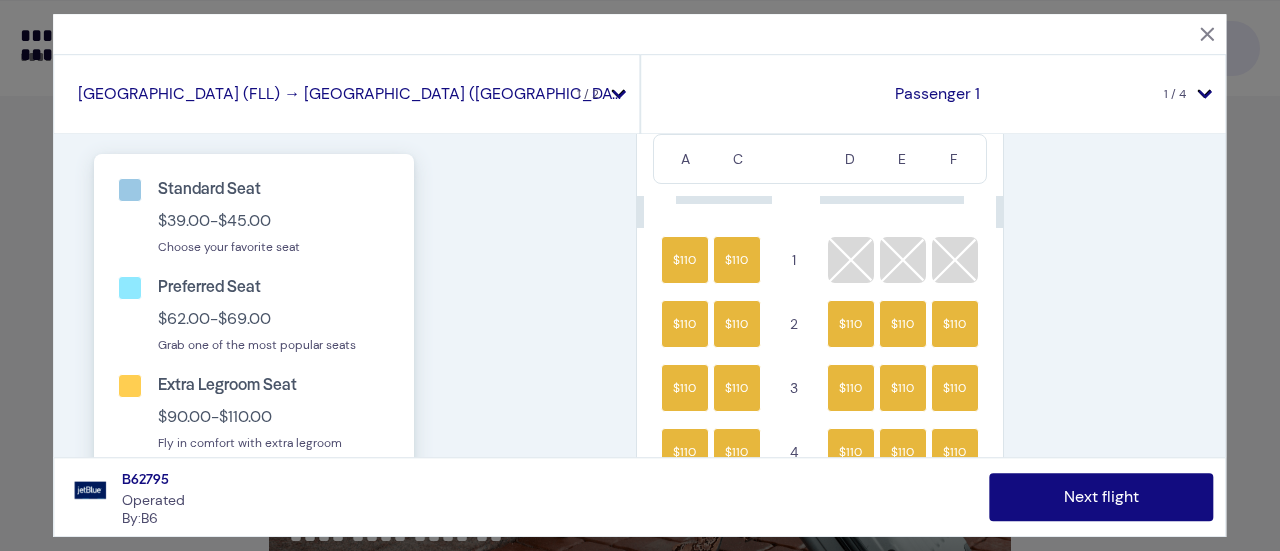 scroll, scrollTop: 13, scrollLeft: 0, axis: vertical 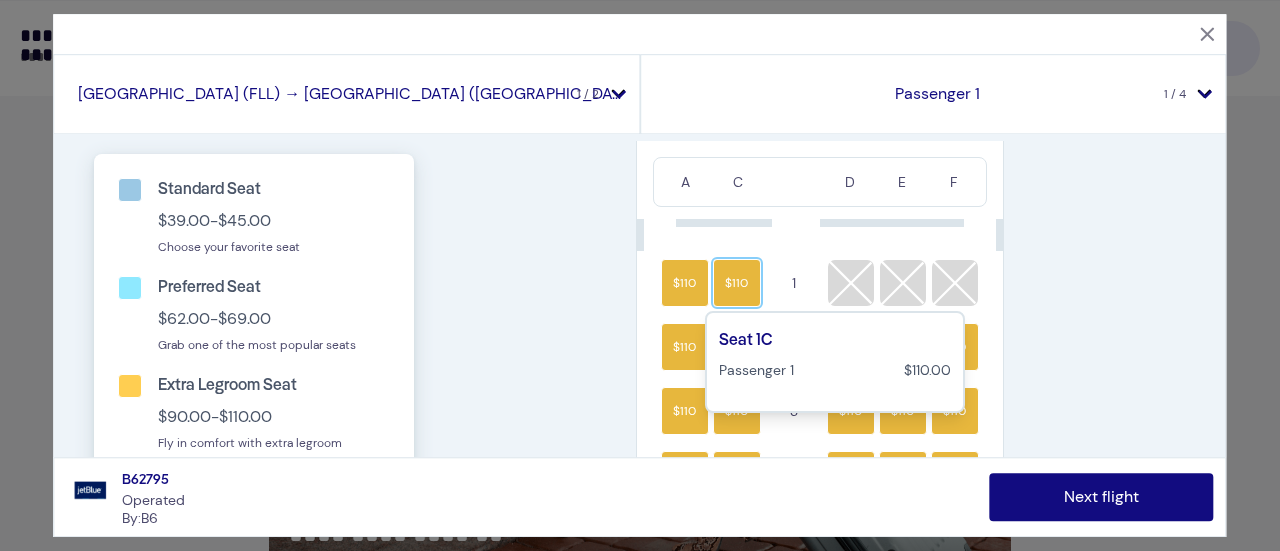 click on "$110" at bounding box center [737, 283] 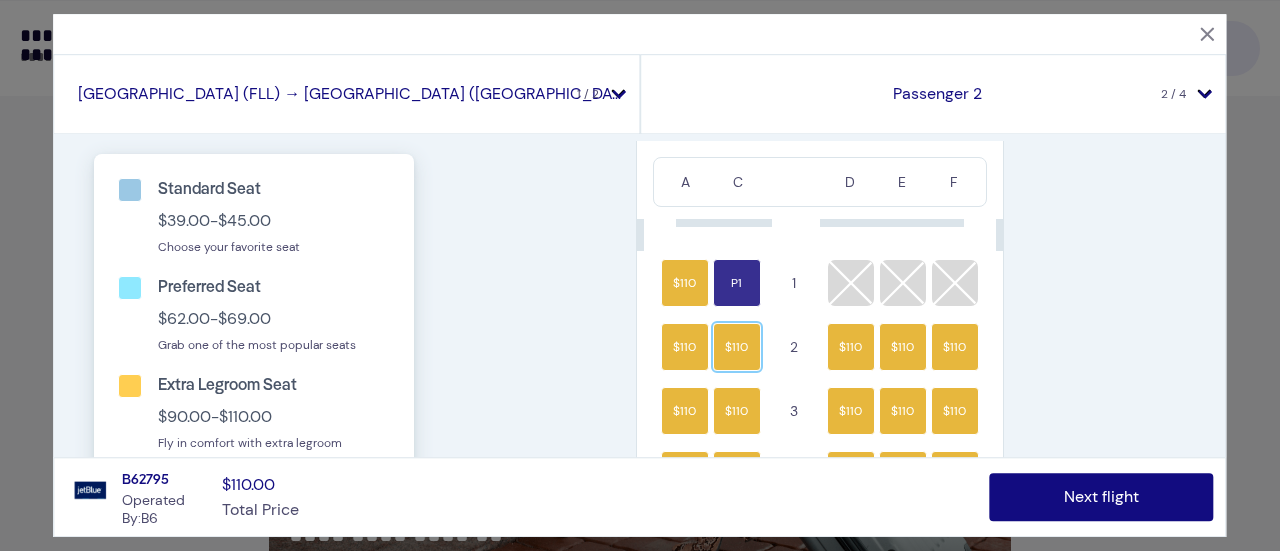 click on "$110" at bounding box center [737, 347] 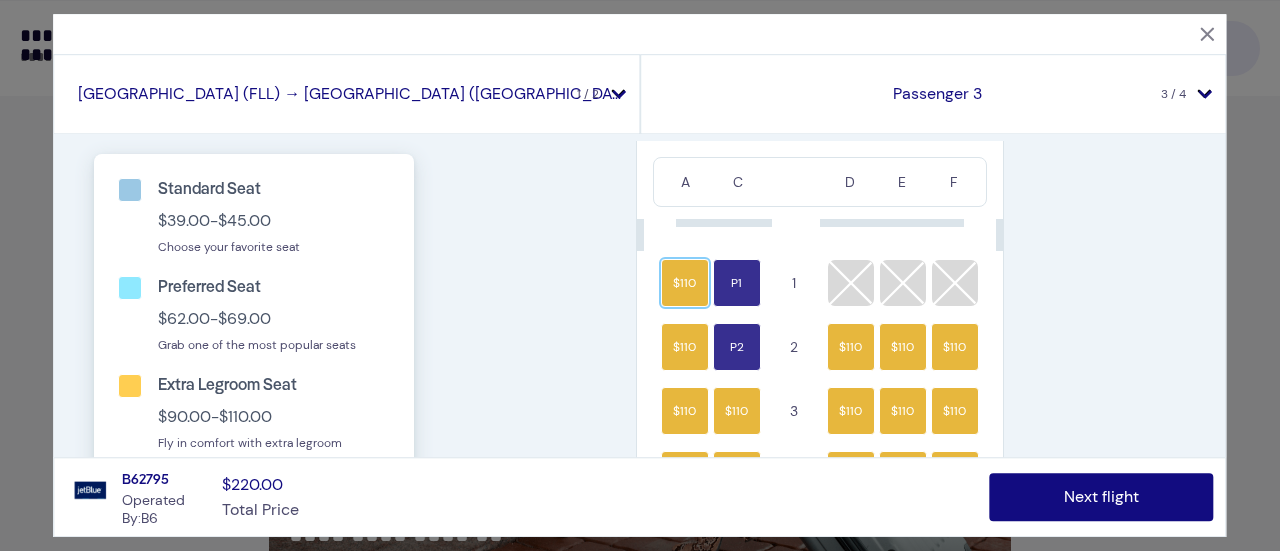 click on "$110" at bounding box center (685, 283) 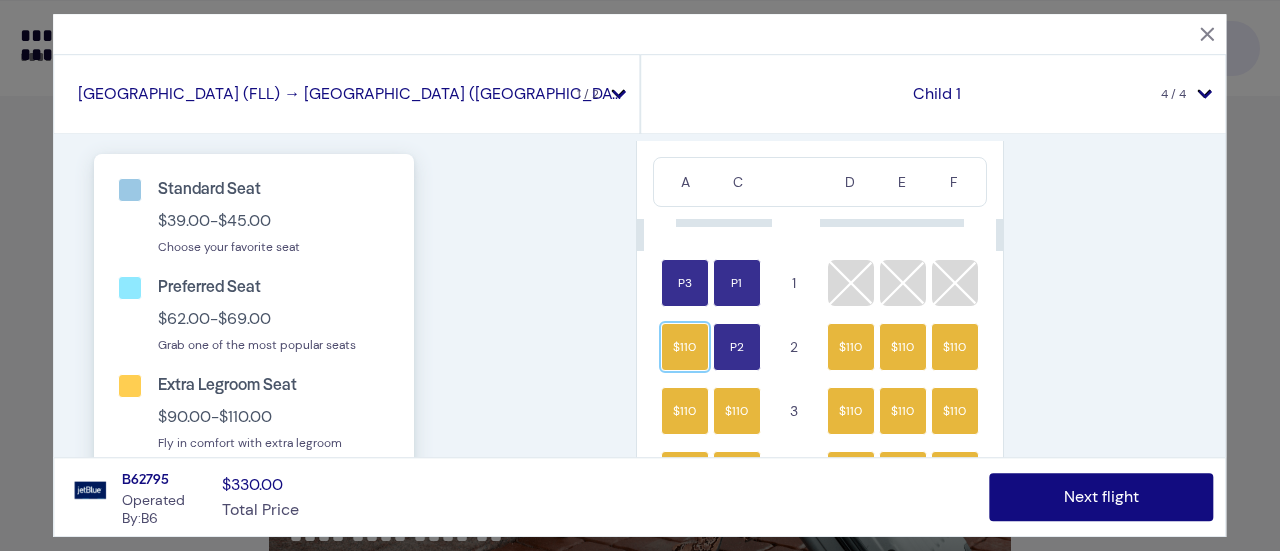click on "$110" at bounding box center [685, 347] 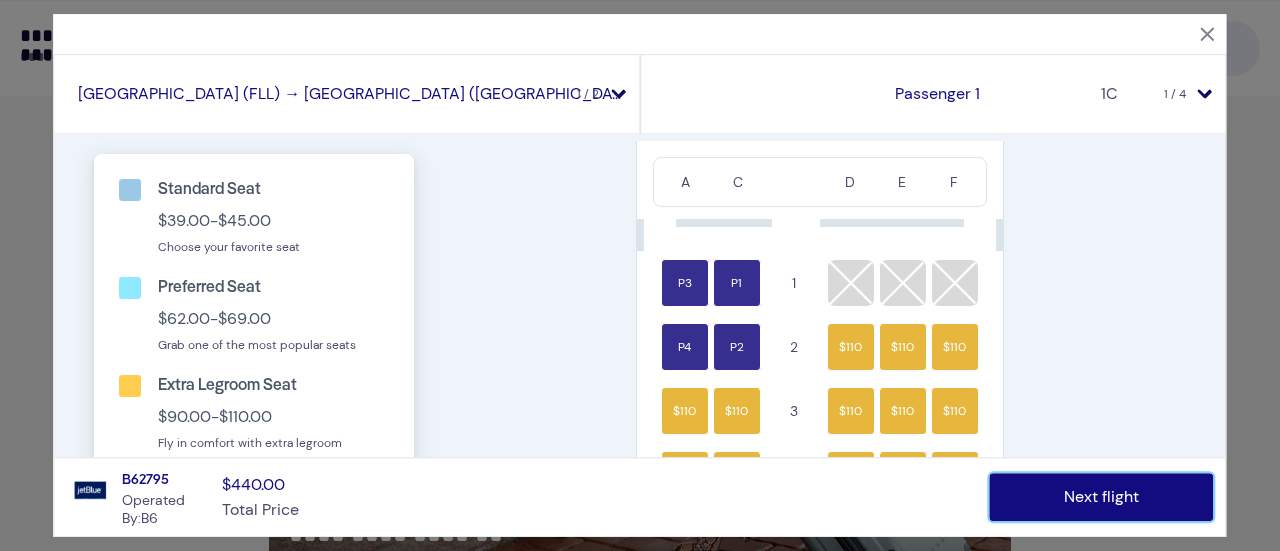 click on "Next flight" at bounding box center [1102, 497] 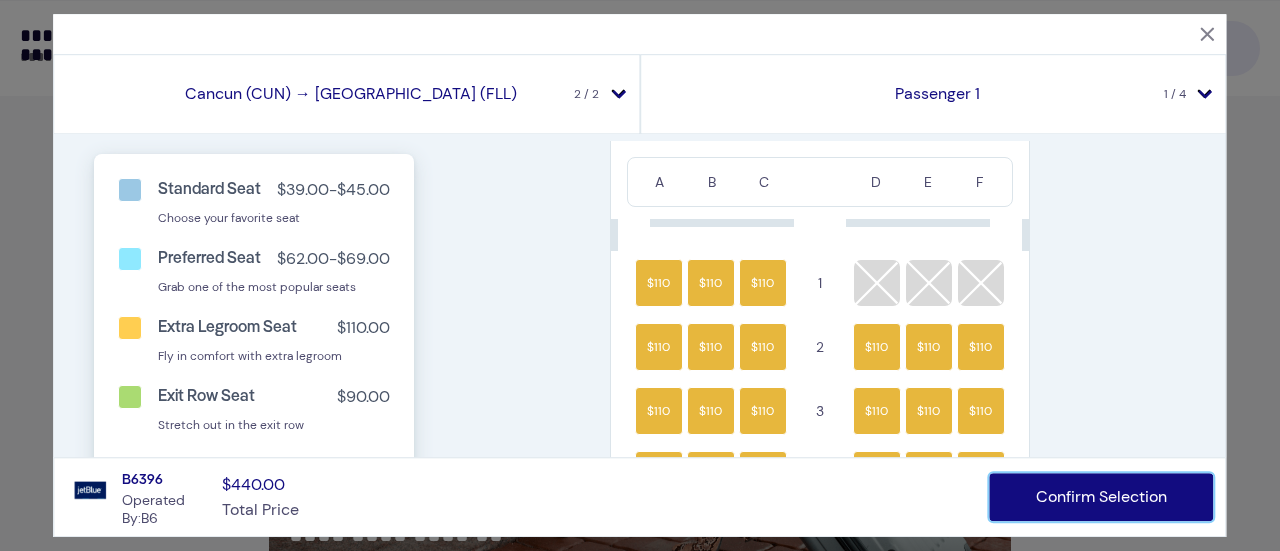 scroll, scrollTop: 0, scrollLeft: 0, axis: both 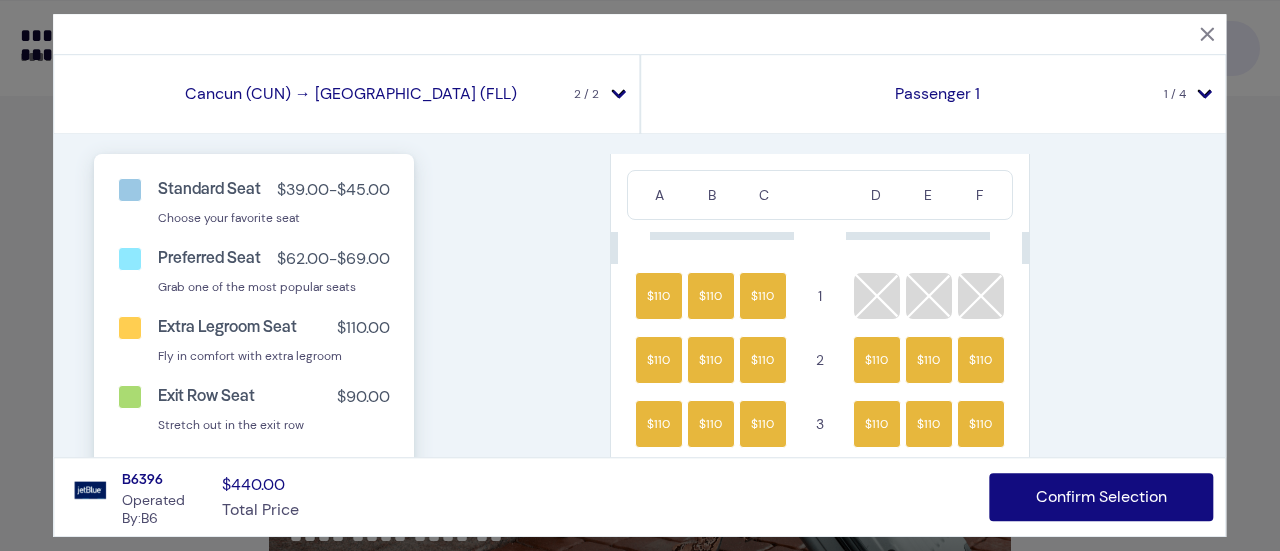 click on "Standard Seat $39.00  -  $45.00 Choose your favorite seat Preferred Seat $62.00  -  $69.00 Grab one of the most popular seats Extra Legroom Seat $110.00 Fly in comfort with extra legroom Exit Row Seat $90.00 Stretch out in the exit row Unavailable A B C D E F $110 $110 $110 1 $110 $110 $110 2 $110 $110 $110 $110 $110 $110 3 $110 $110 $110 $110 $110 $110 4 $110 $110 $110 $110 $110 $110 5 $110 $110 $110 6 $69 $62 $69 7 $69 $69 $62 $69 8 $69 $62 $69 $69 $62 $69 9 $69 $62 $69 EXIT $90 10 $90 $90 EXIT $90 EXIT $90 $90 $90 11 $90 $90 EXIT $90 $69 $62 $69 12 $69 $62 $69 $69 $62 $69 13 $69 $62 $69 $45 14 $45 $41 $45 $45 $41 $45 15 $45 $41 $45 $45 $41 $45 16 $45 $41 $45 $45 $41 $45 17 $45 $41 $45 $45 $41 $45 18 $45 $41 $45 $45 $41 $45 19 $45 $41 $45 $45 $41 $45 20 $45 $41 $45 $45 $41 $45 21 $45 $41 $45 $45 $41 $45 22 $45 $41 $45 $40 $39 $40 23 $40 $39 $40 24 $39 $40 25 $40 26 $39 $40 27 A B C D E F" at bounding box center [639, 295] 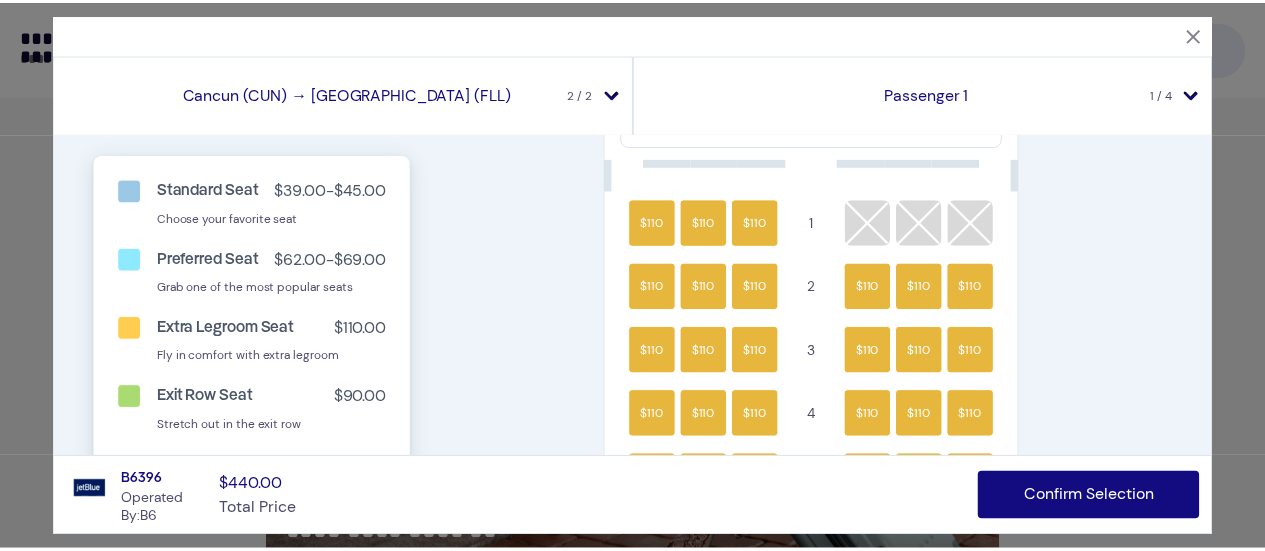 scroll, scrollTop: 40, scrollLeft: 0, axis: vertical 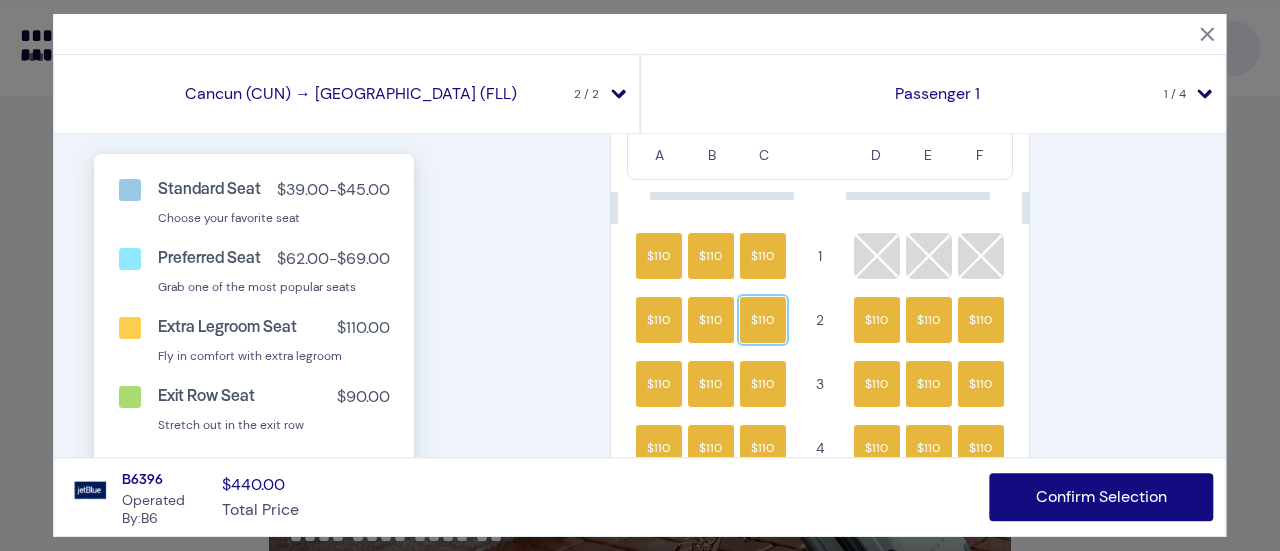 click on "$110" at bounding box center (763, 320) 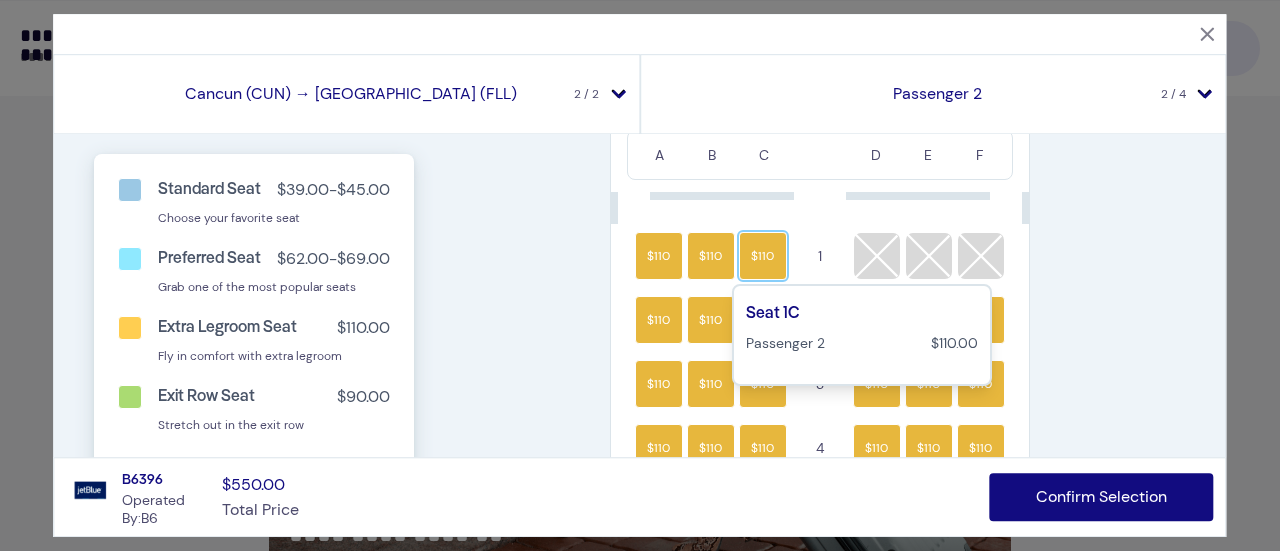 click on "$110" at bounding box center (763, 256) 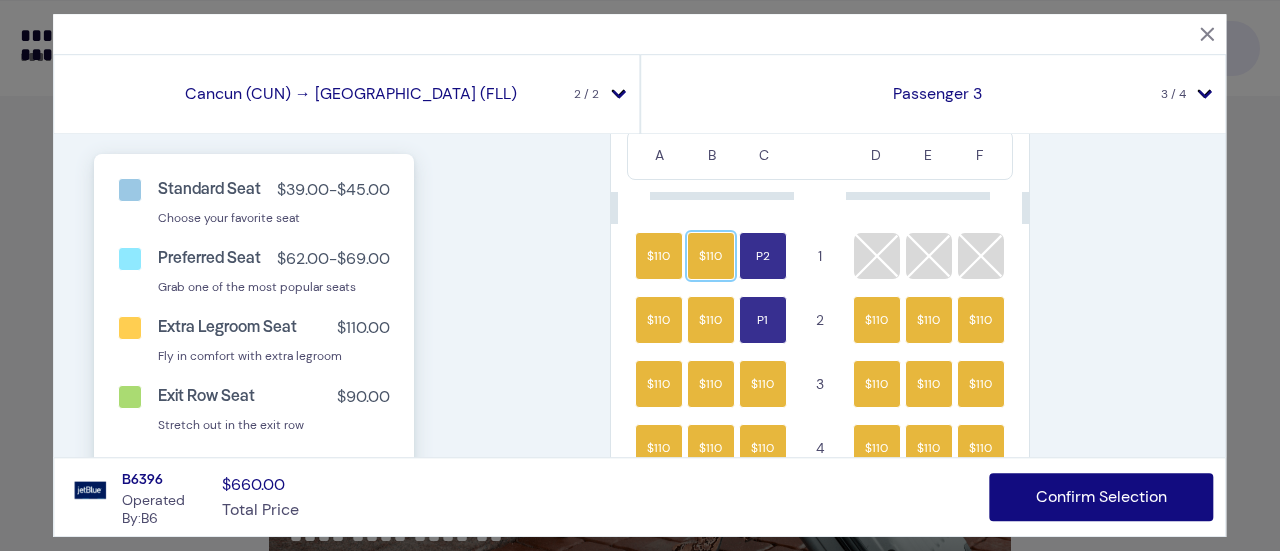 click on "$110" at bounding box center [711, 256] 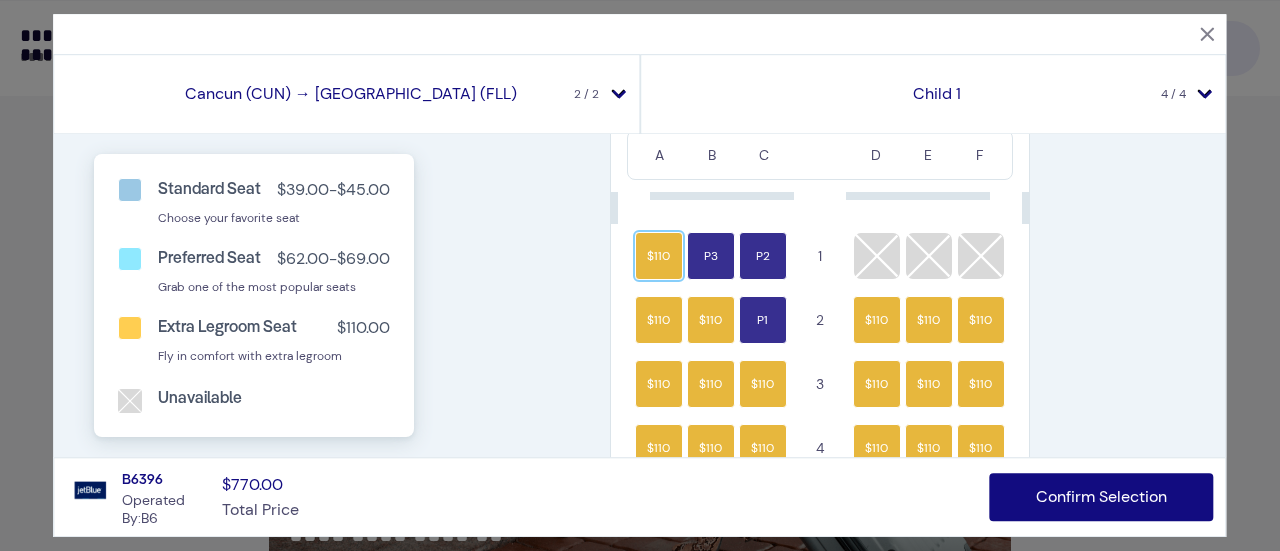 click on "$110" at bounding box center [659, 256] 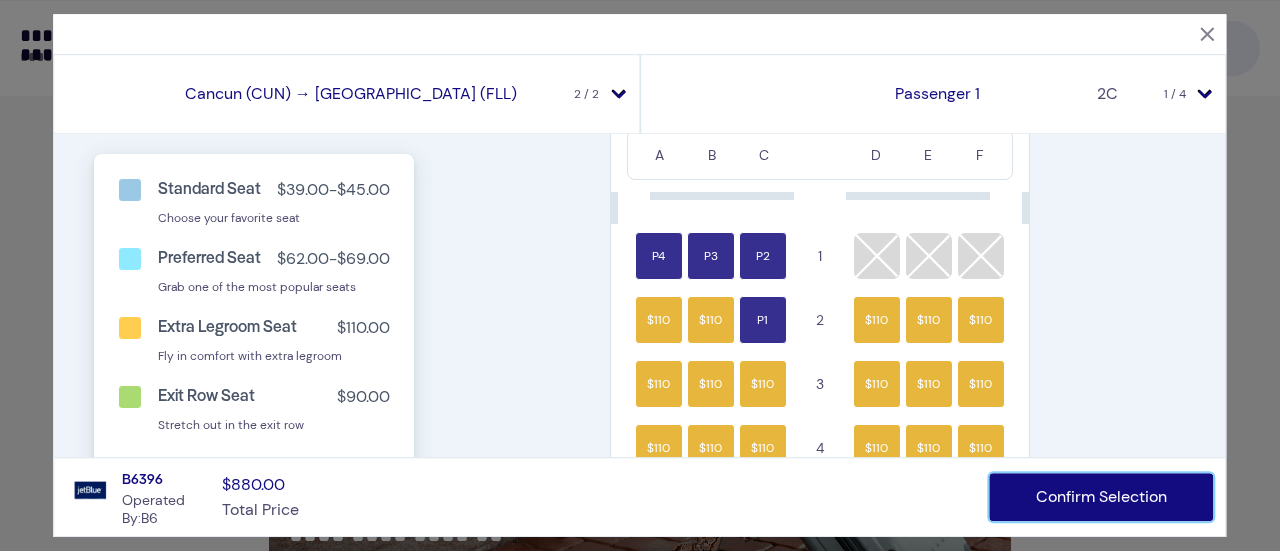 click on "Confirm Selection" at bounding box center [1102, 497] 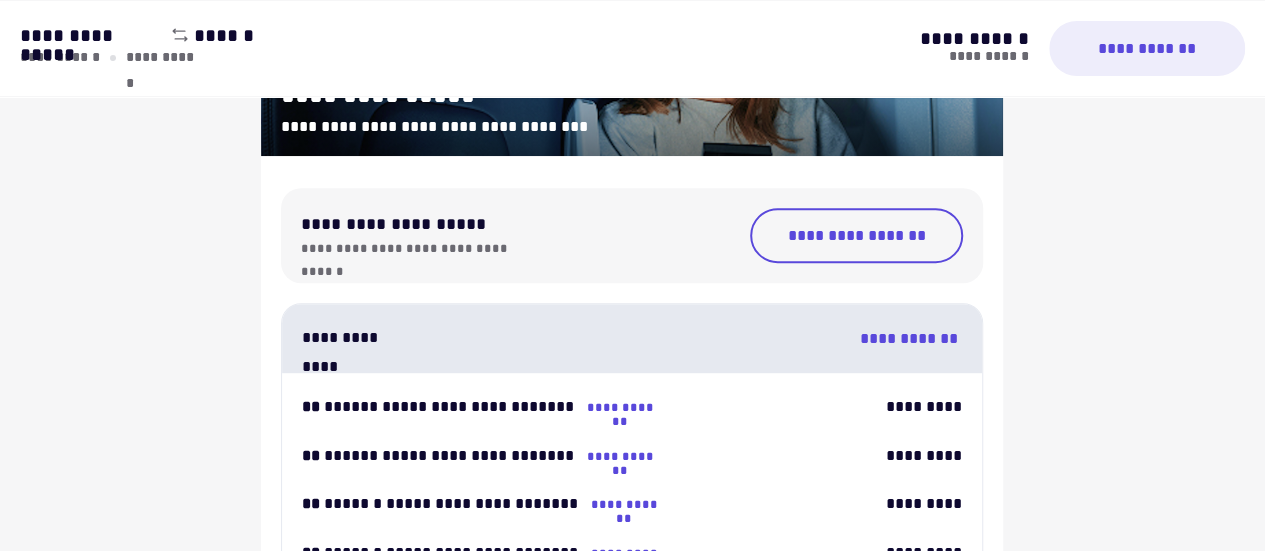 click on "**********" at bounding box center (632, 1671) 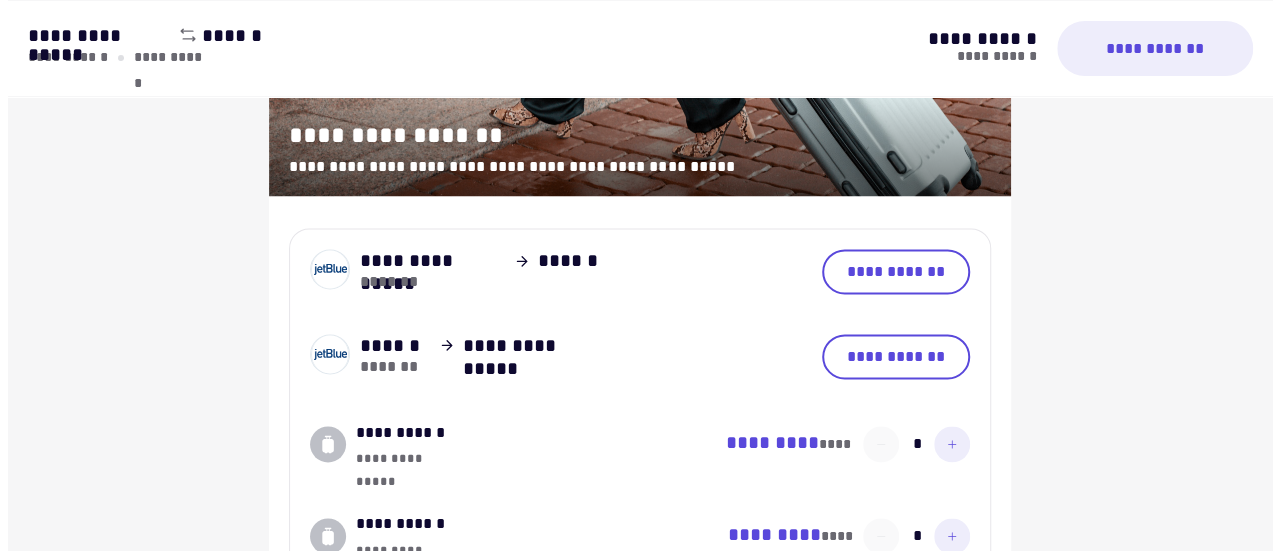scroll, scrollTop: 1280, scrollLeft: 0, axis: vertical 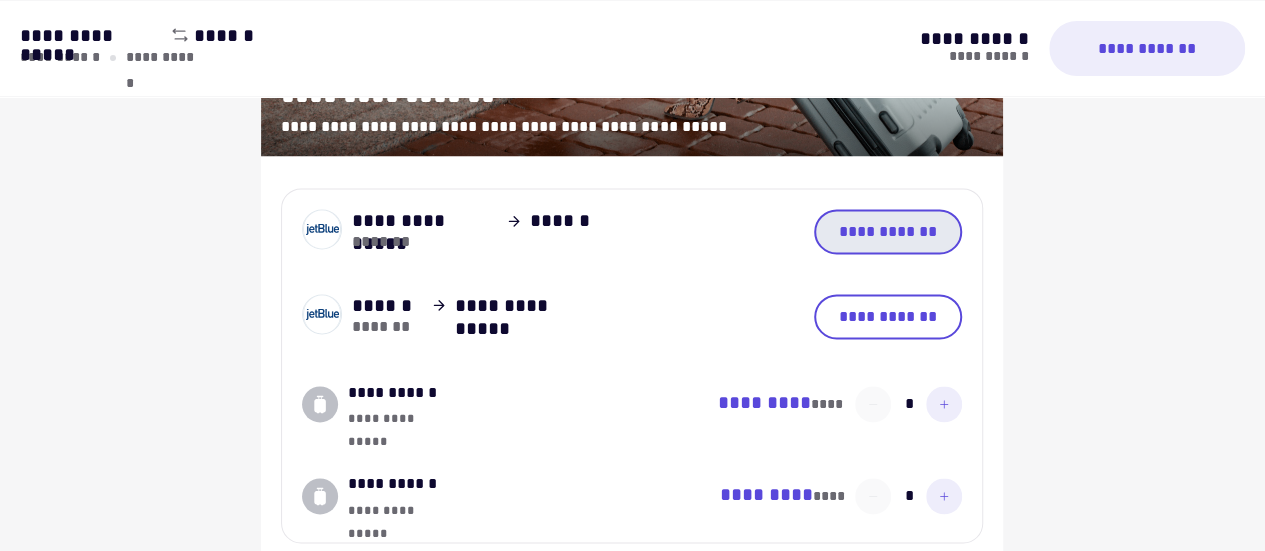 click on "**********" at bounding box center [888, 231] 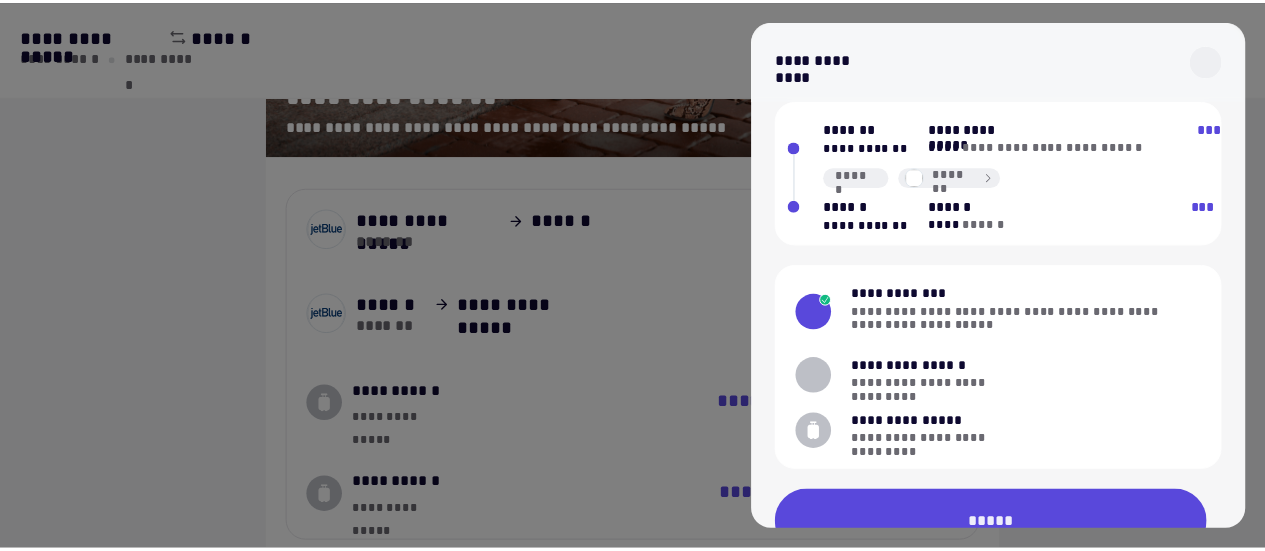 scroll, scrollTop: 99, scrollLeft: 0, axis: vertical 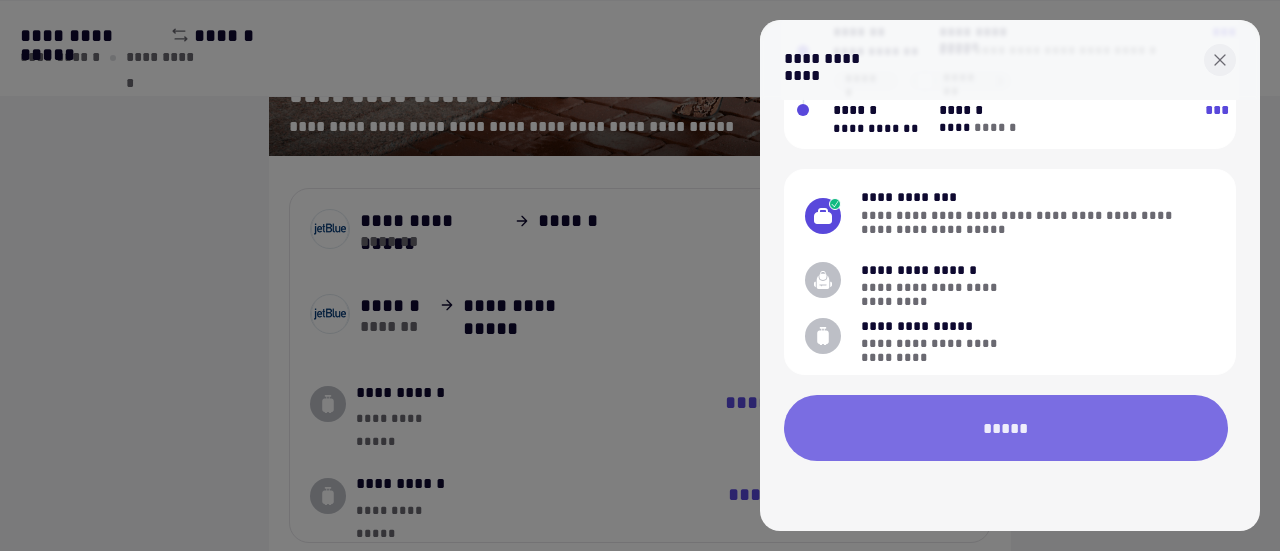 click on "*****" at bounding box center (1006, 428) 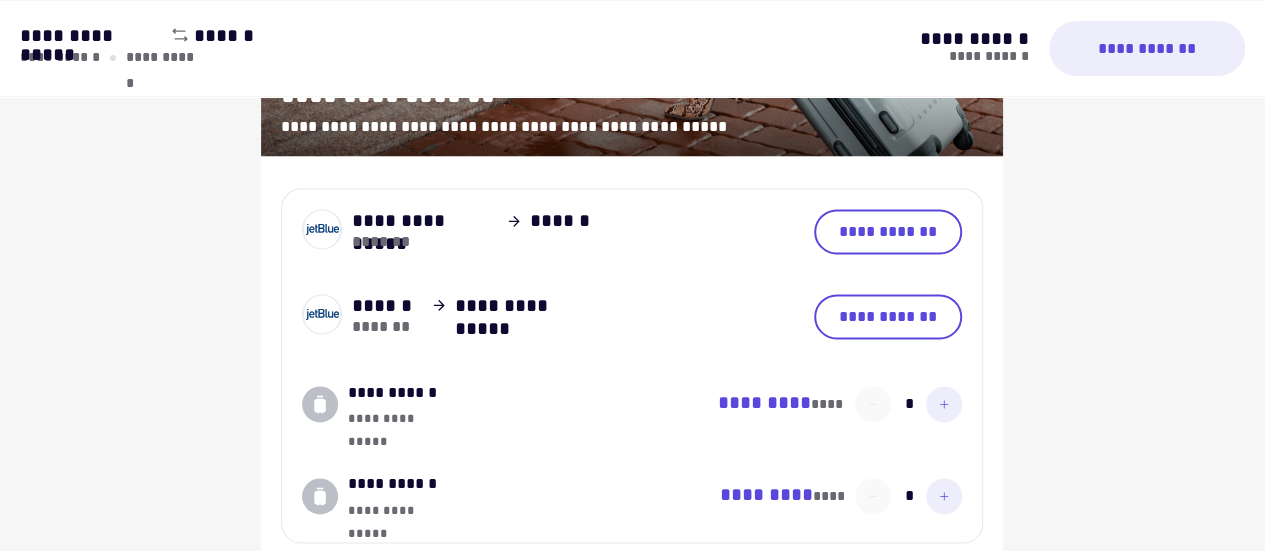 click on "**********" at bounding box center (632, 751) 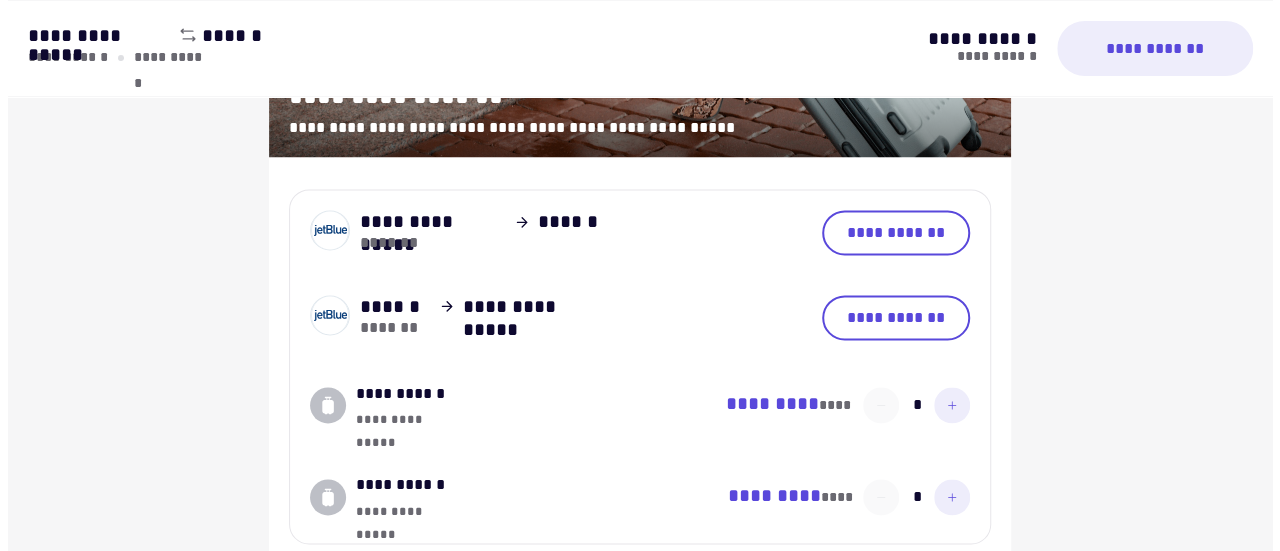 scroll, scrollTop: 1280, scrollLeft: 0, axis: vertical 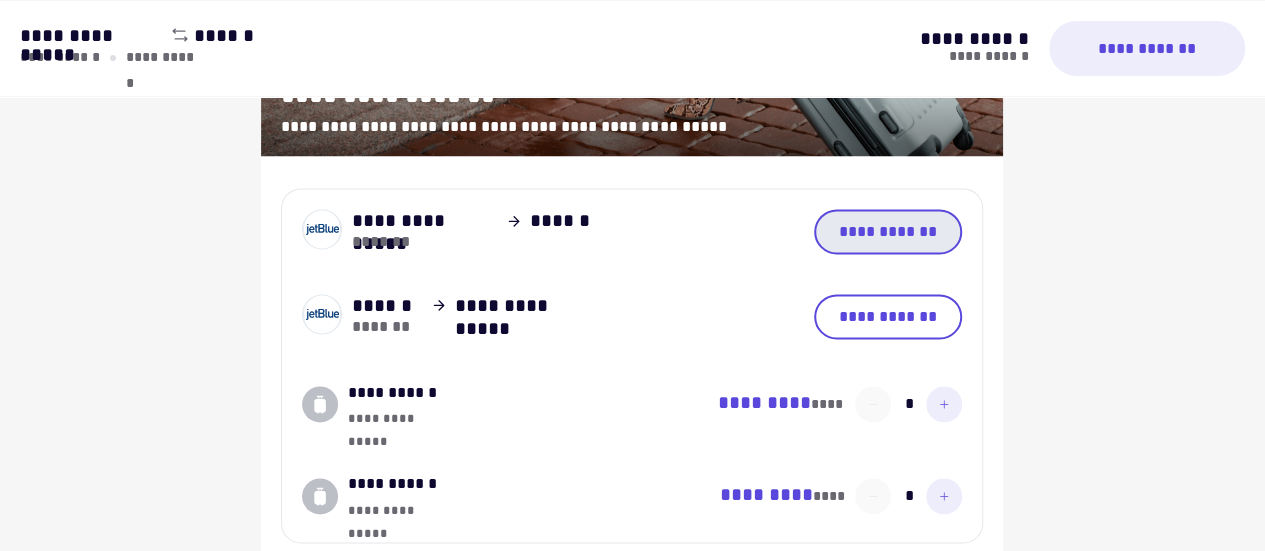 click on "**********" at bounding box center (888, 231) 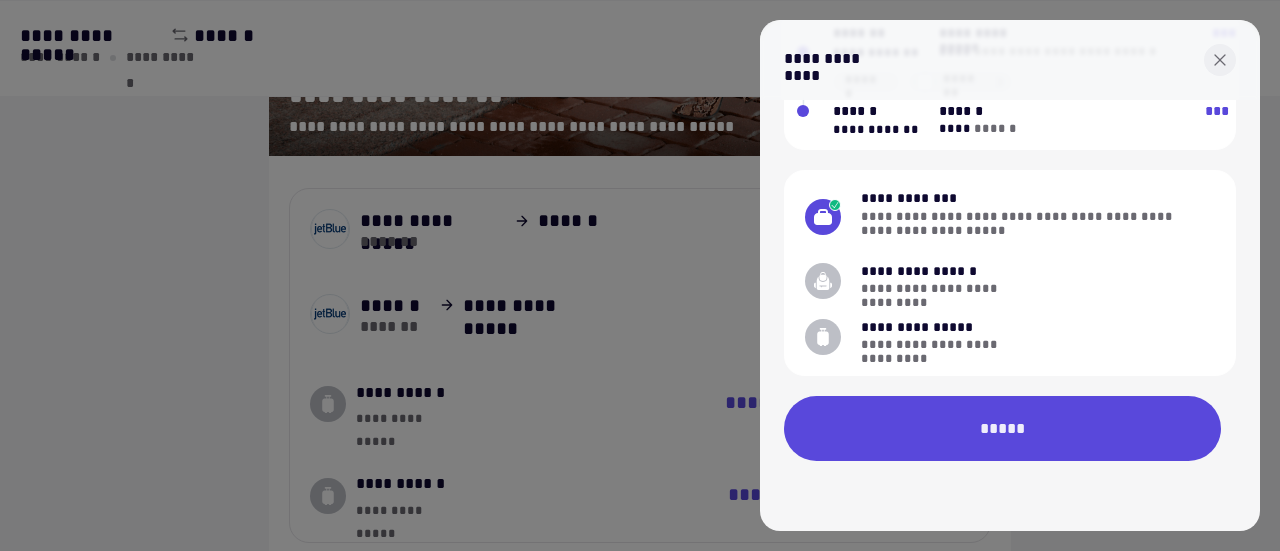 scroll, scrollTop: 99, scrollLeft: 0, axis: vertical 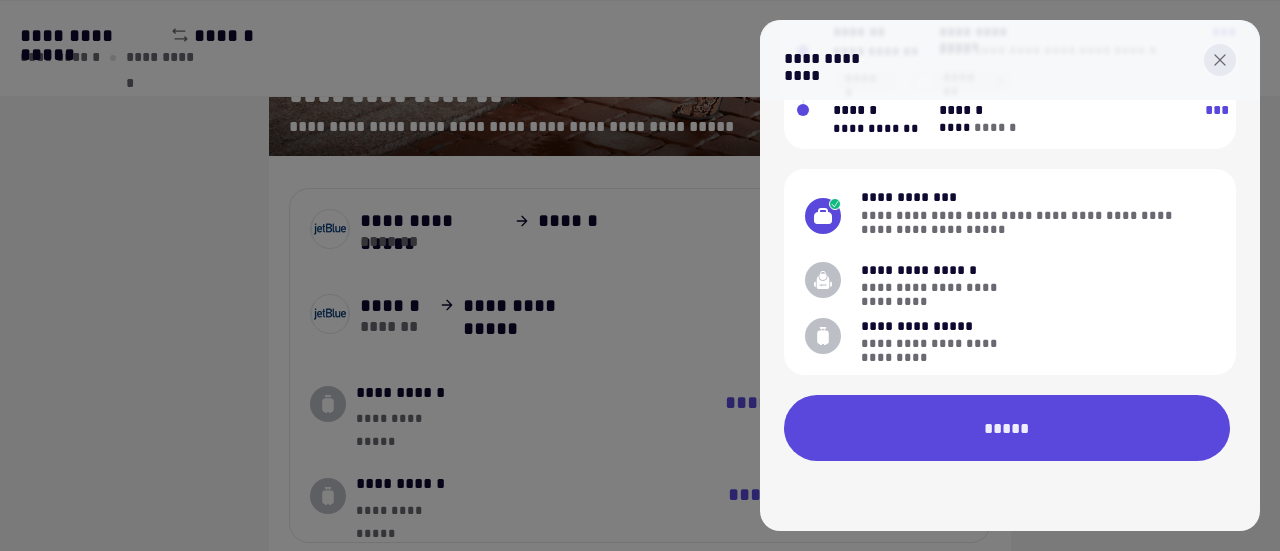 click 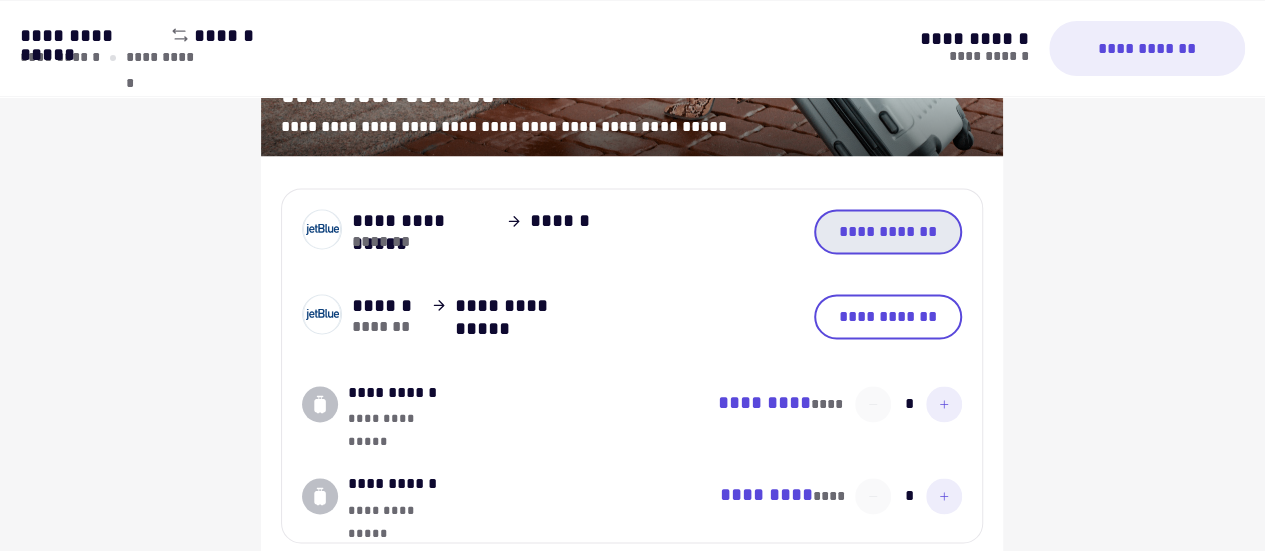 click on "**********" at bounding box center (888, 231) 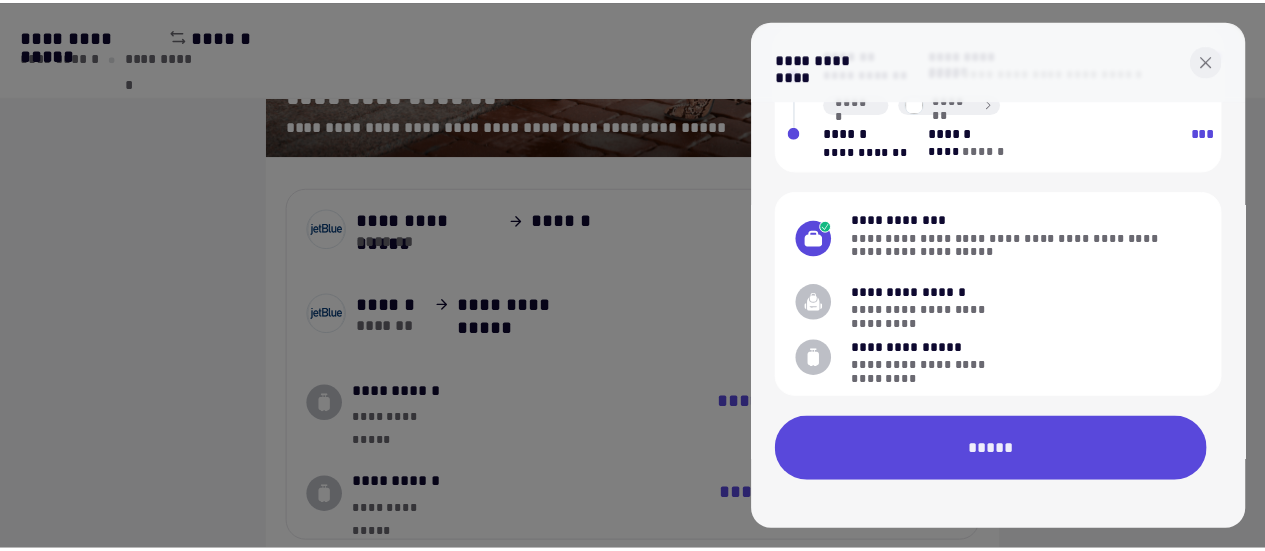 scroll, scrollTop: 99, scrollLeft: 0, axis: vertical 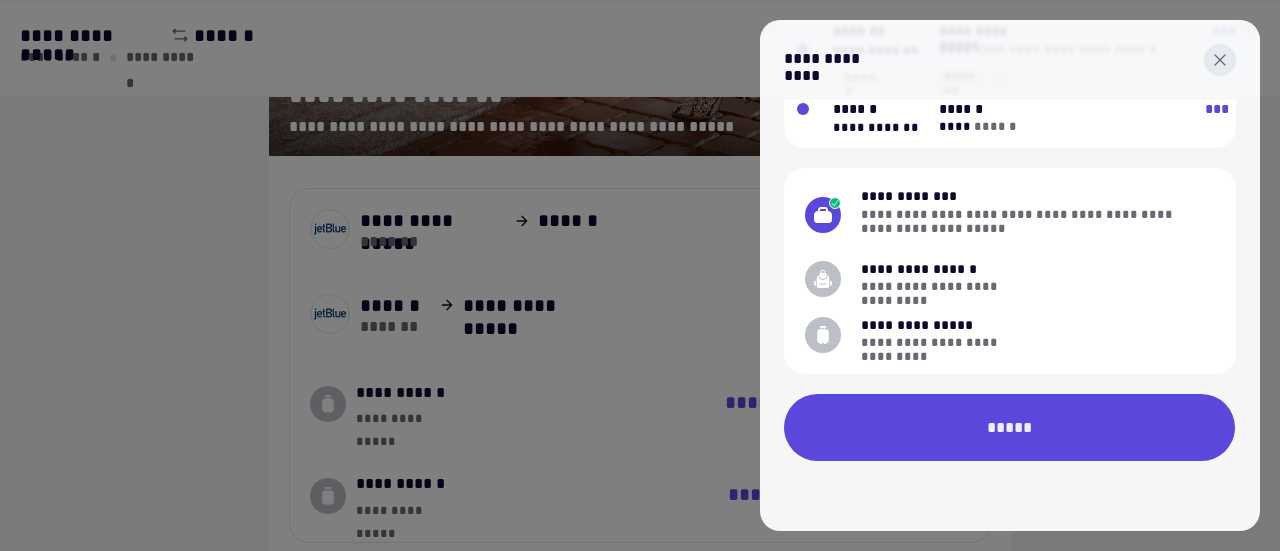 click 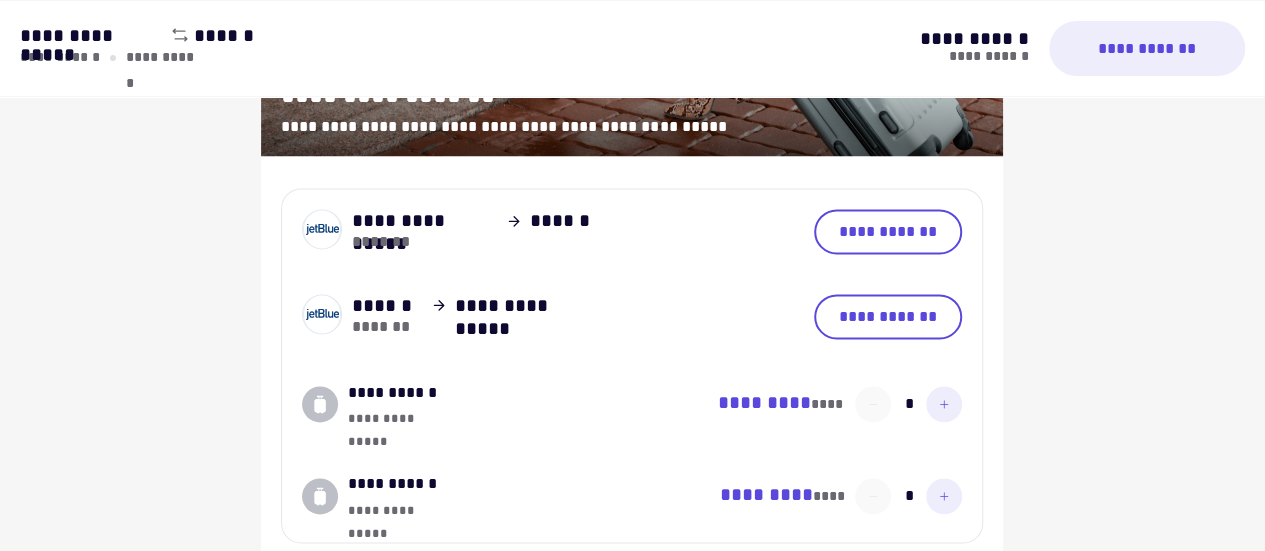 click on "**********" at bounding box center (632, 751) 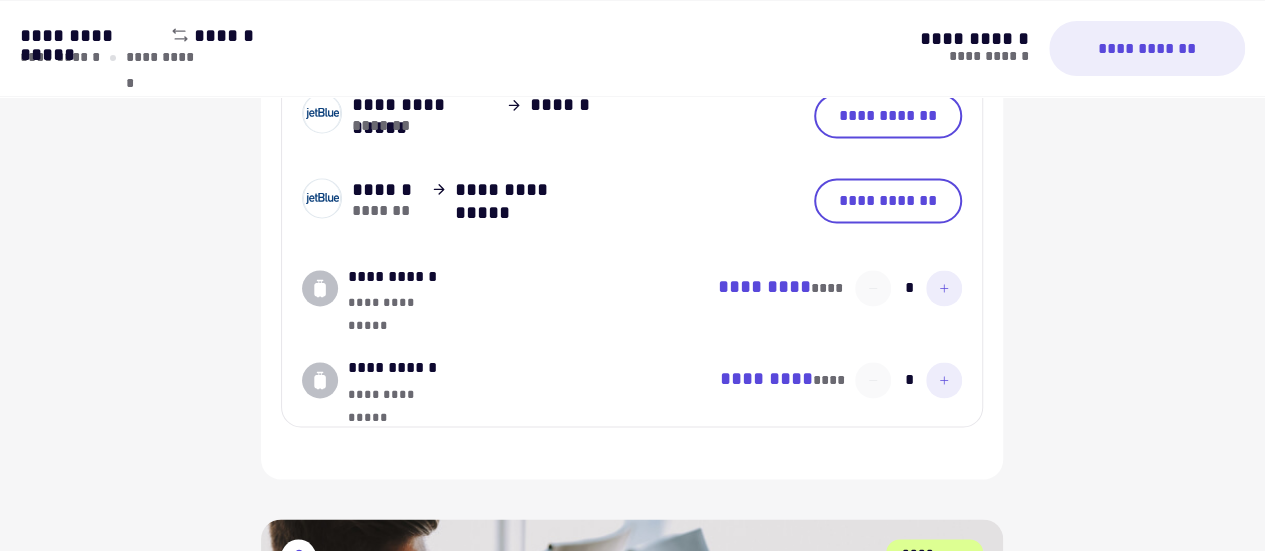 scroll, scrollTop: 1440, scrollLeft: 0, axis: vertical 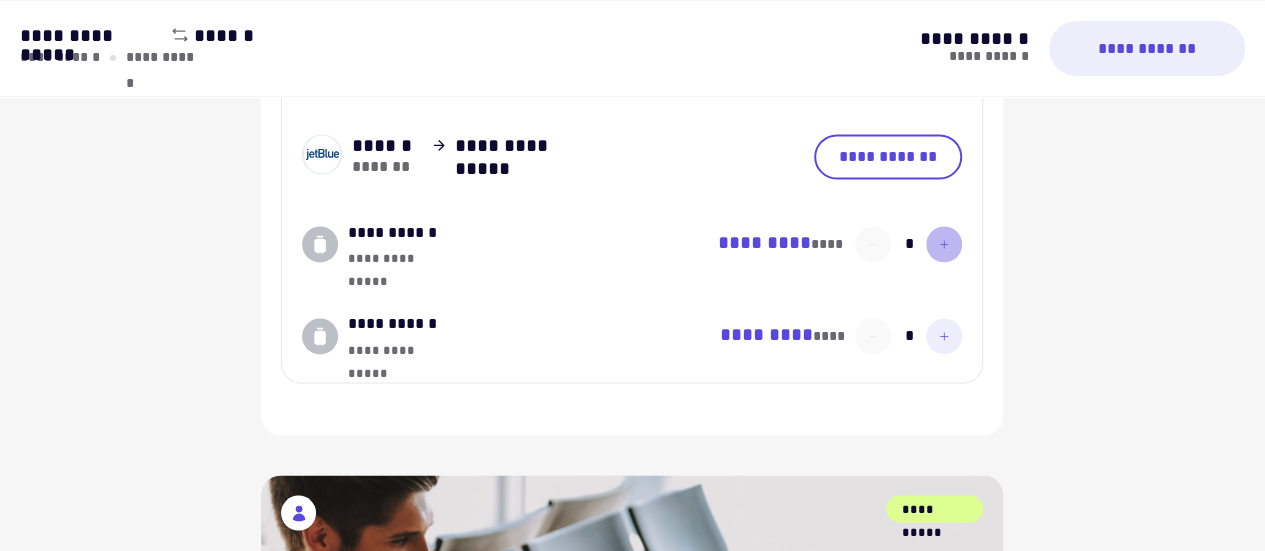 click at bounding box center (944, 244) 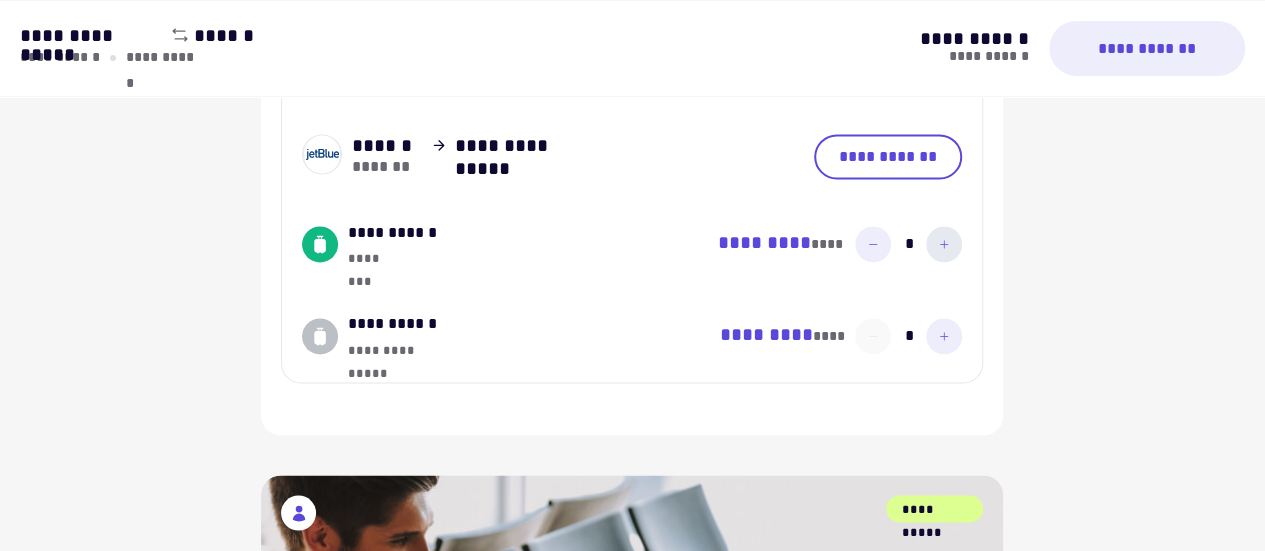 click at bounding box center [944, 244] 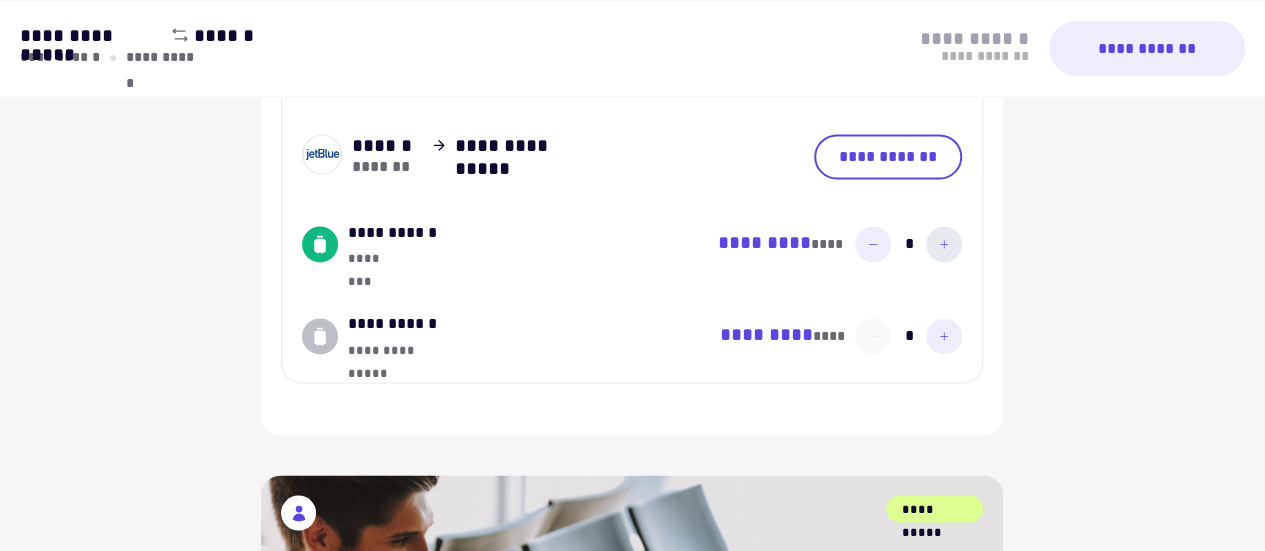 click at bounding box center (944, 244) 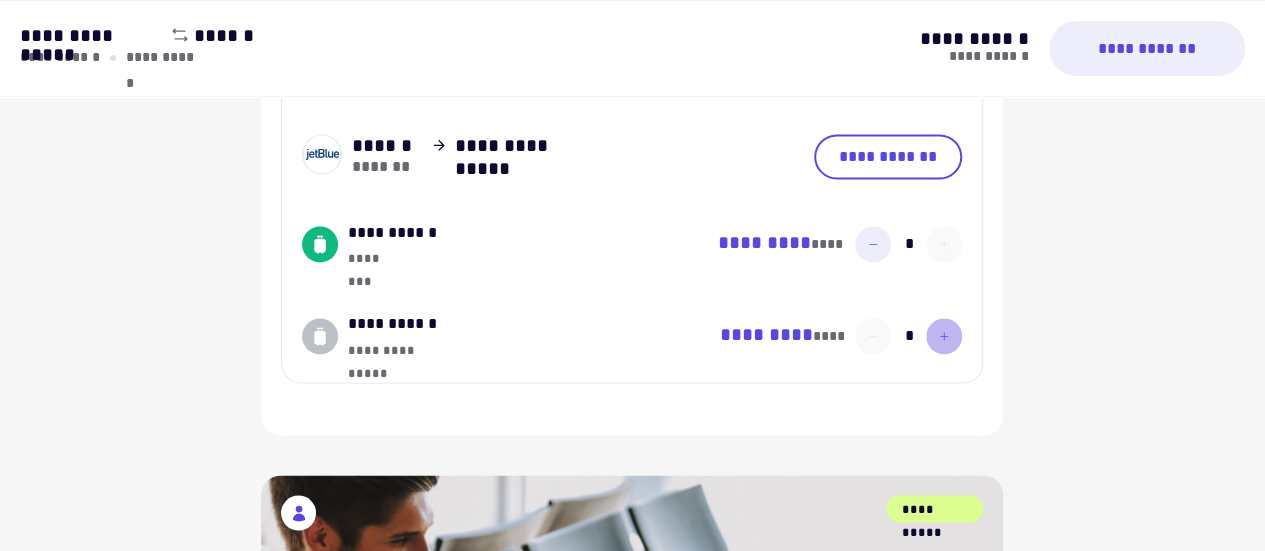 click at bounding box center [944, 336] 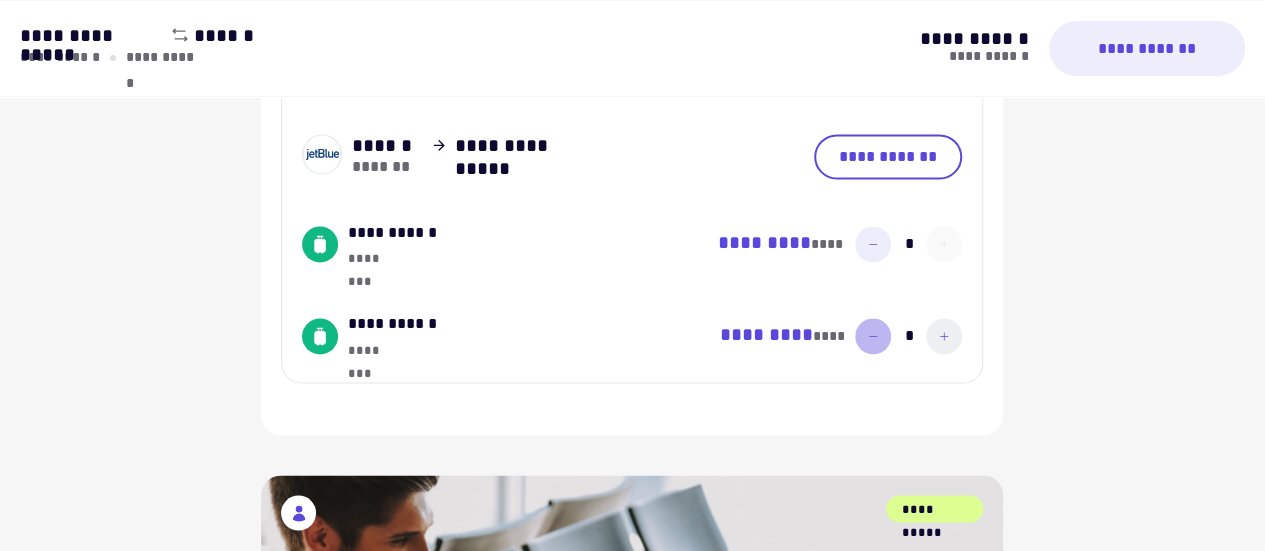 click 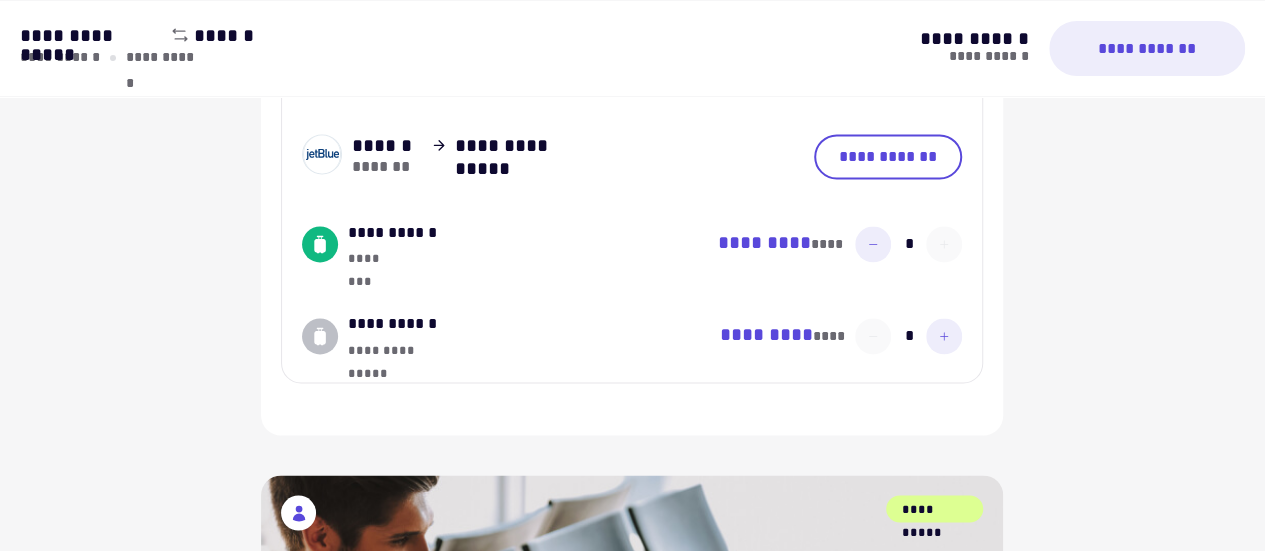 click on "**********" at bounding box center (632, 591) 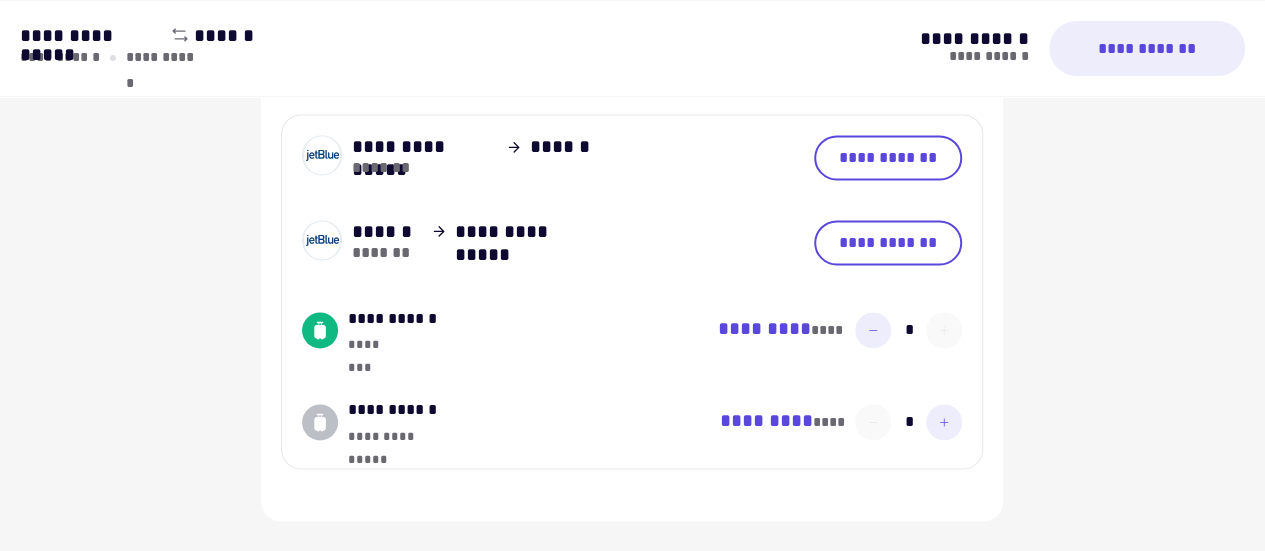 scroll, scrollTop: 1400, scrollLeft: 0, axis: vertical 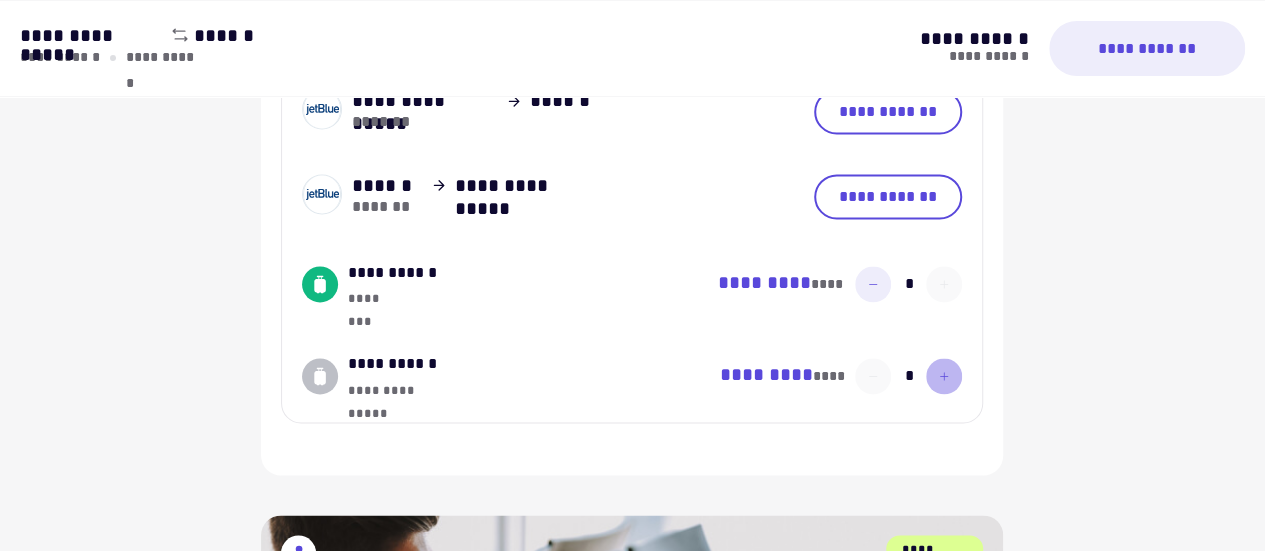click at bounding box center (944, 376) 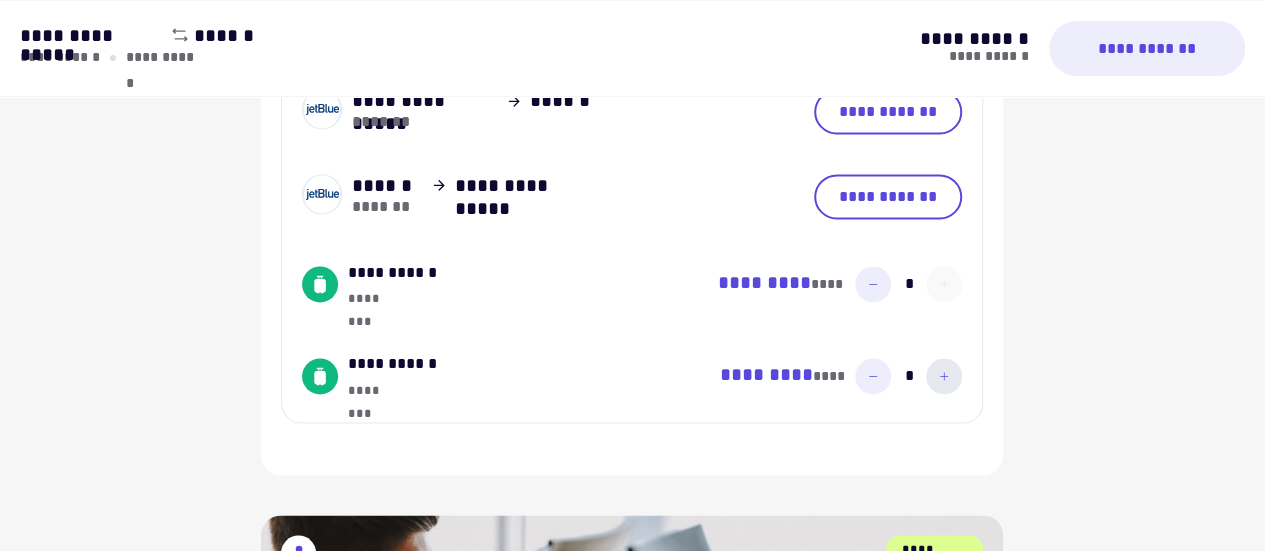 click at bounding box center [944, 376] 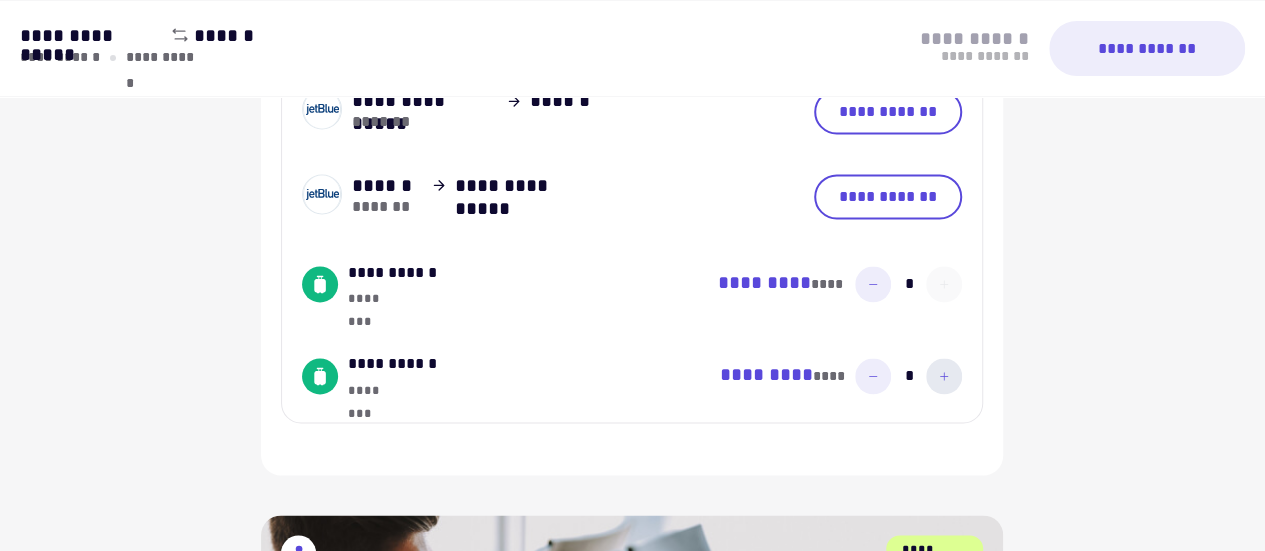 click at bounding box center [944, 376] 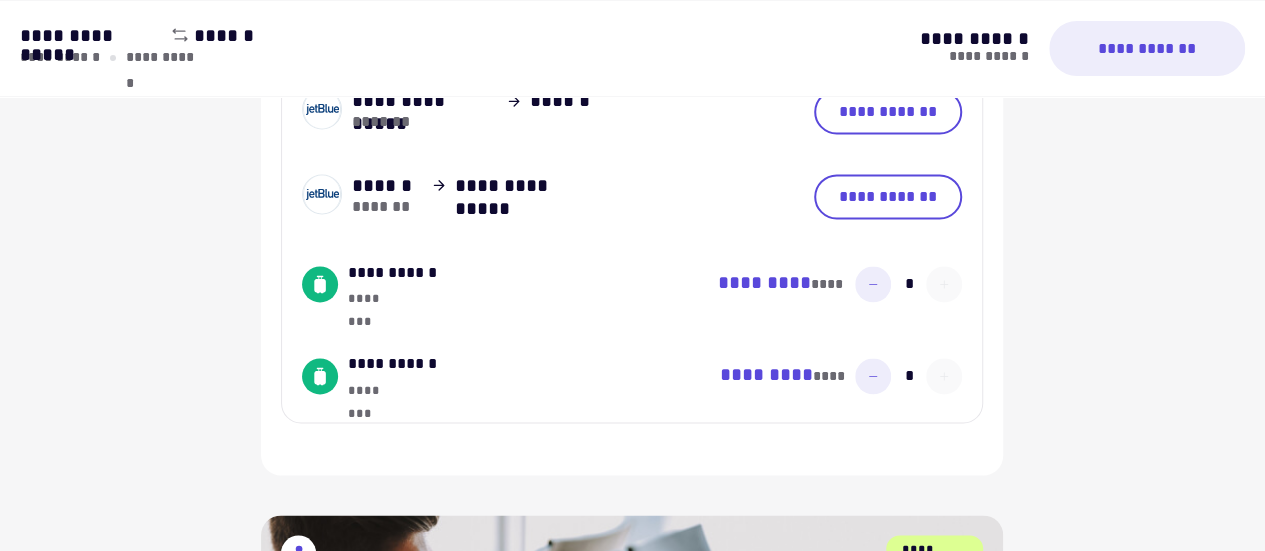 click on "**********" at bounding box center (632, 631) 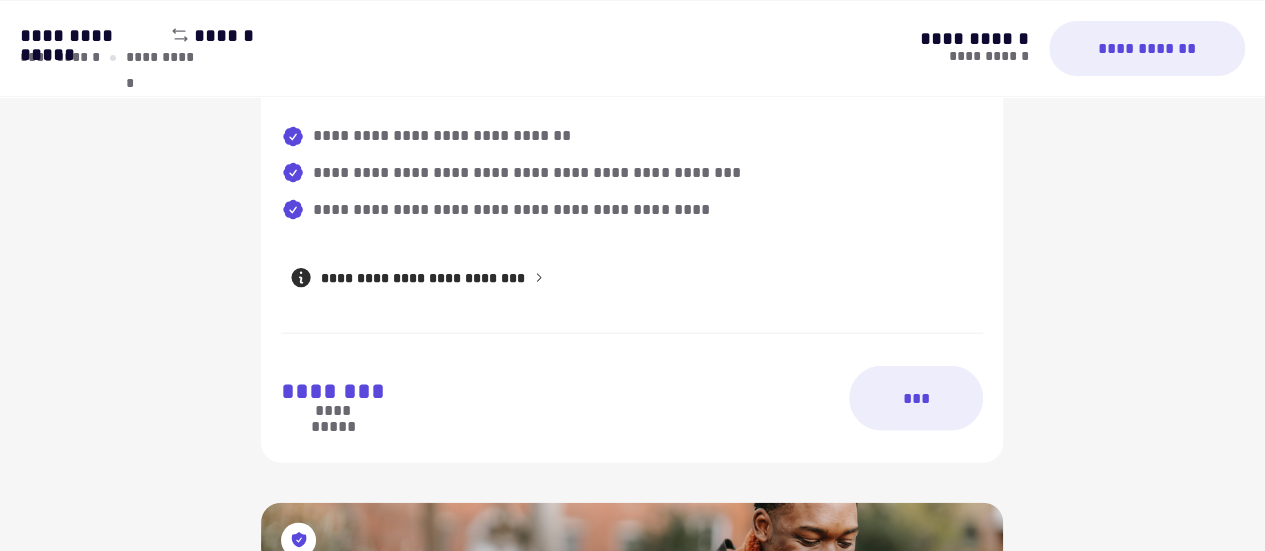 scroll, scrollTop: 2040, scrollLeft: 0, axis: vertical 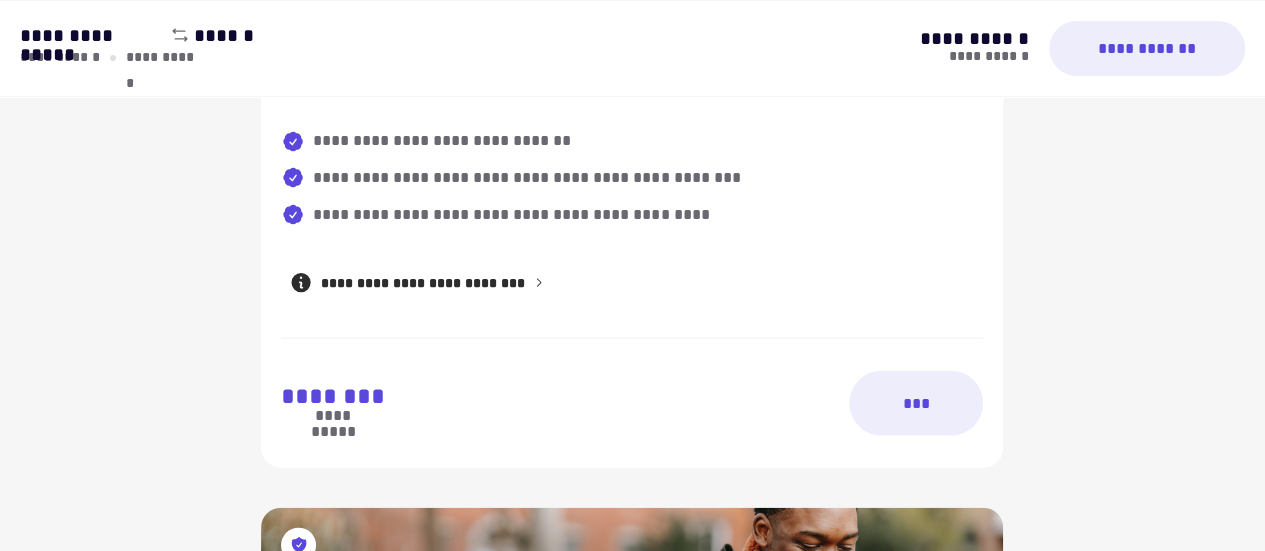 click on "**********" at bounding box center (632, -9) 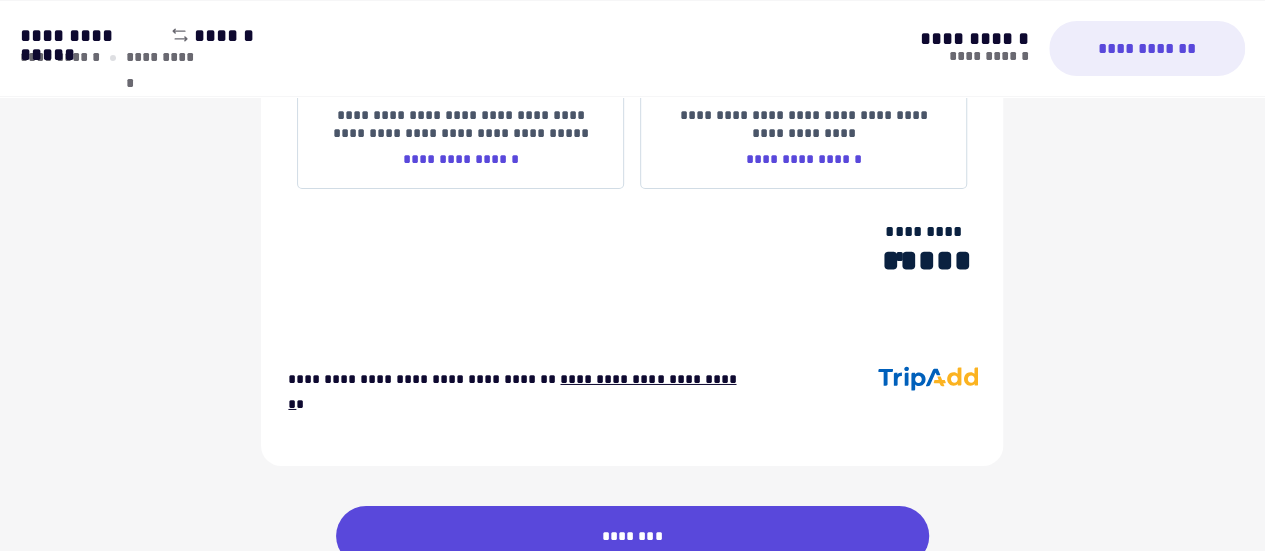 scroll, scrollTop: 3320, scrollLeft: 0, axis: vertical 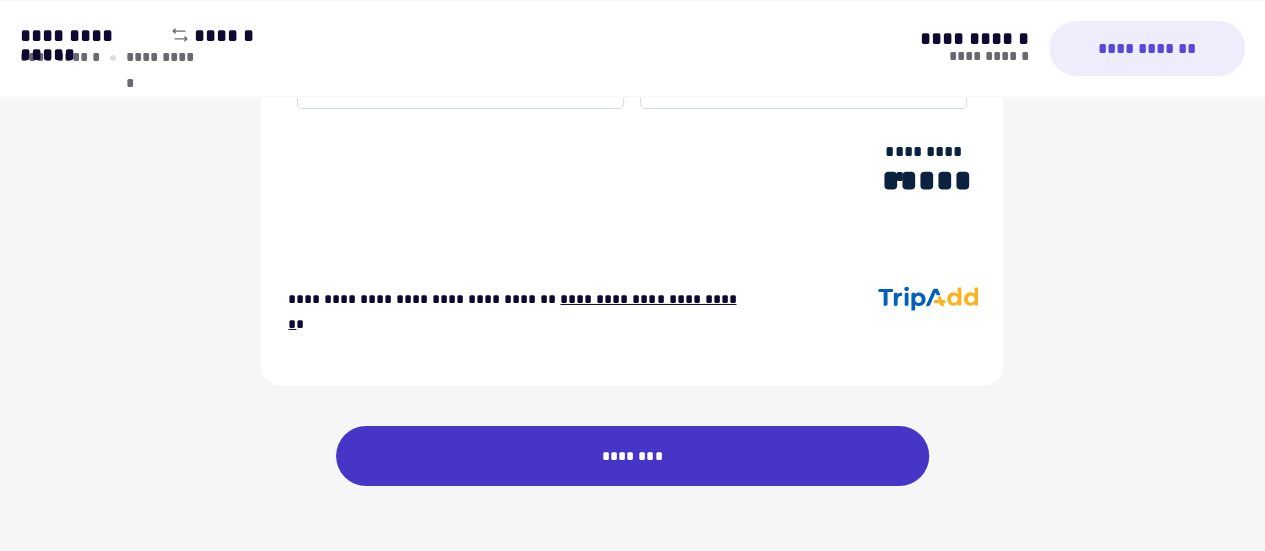click on "********" at bounding box center (633, 456) 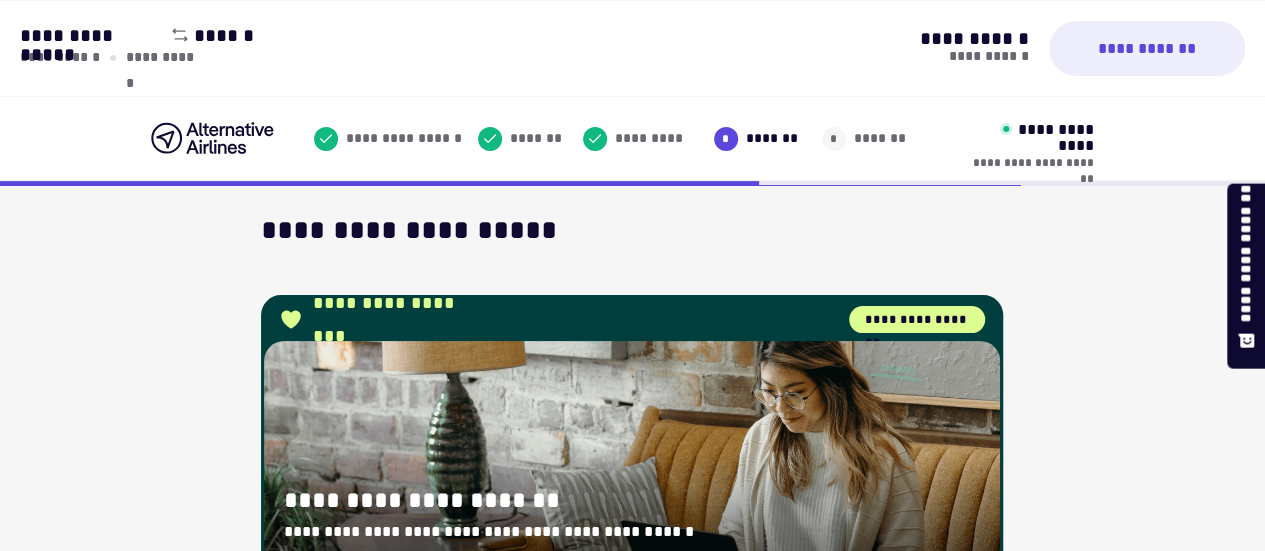 scroll, scrollTop: 0, scrollLeft: 0, axis: both 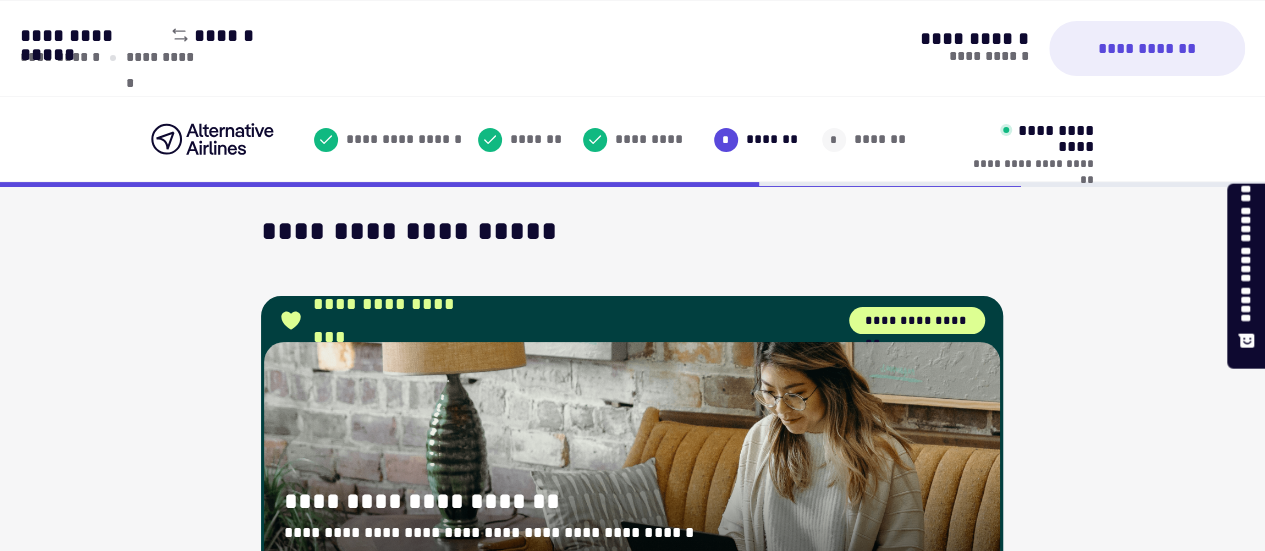 click on "**********" at bounding box center [632, 1193] 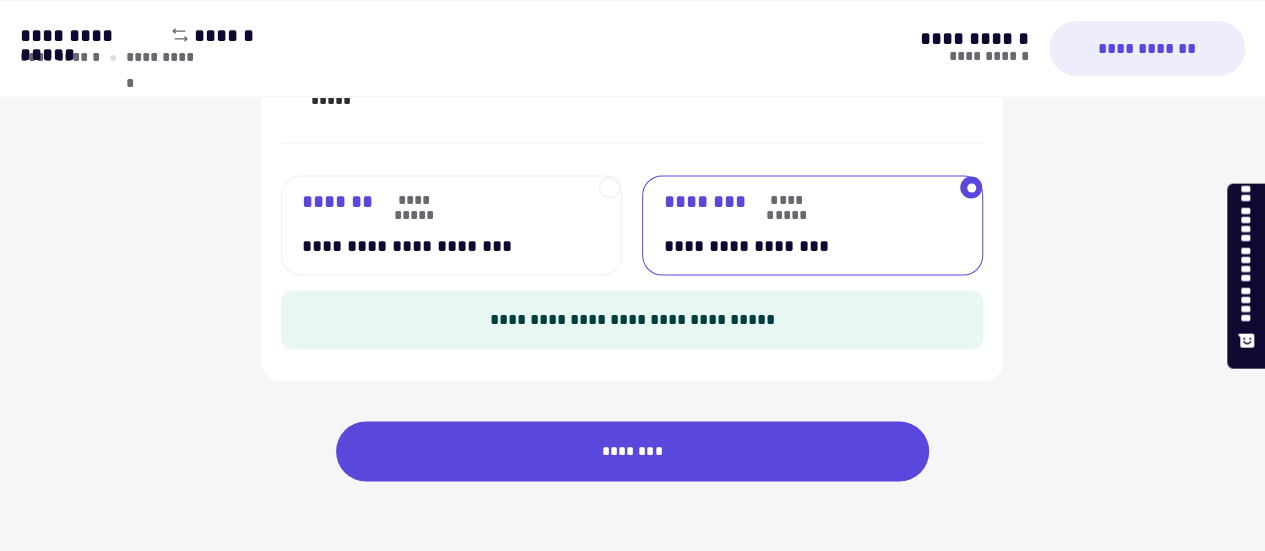 scroll, scrollTop: 1660, scrollLeft: 0, axis: vertical 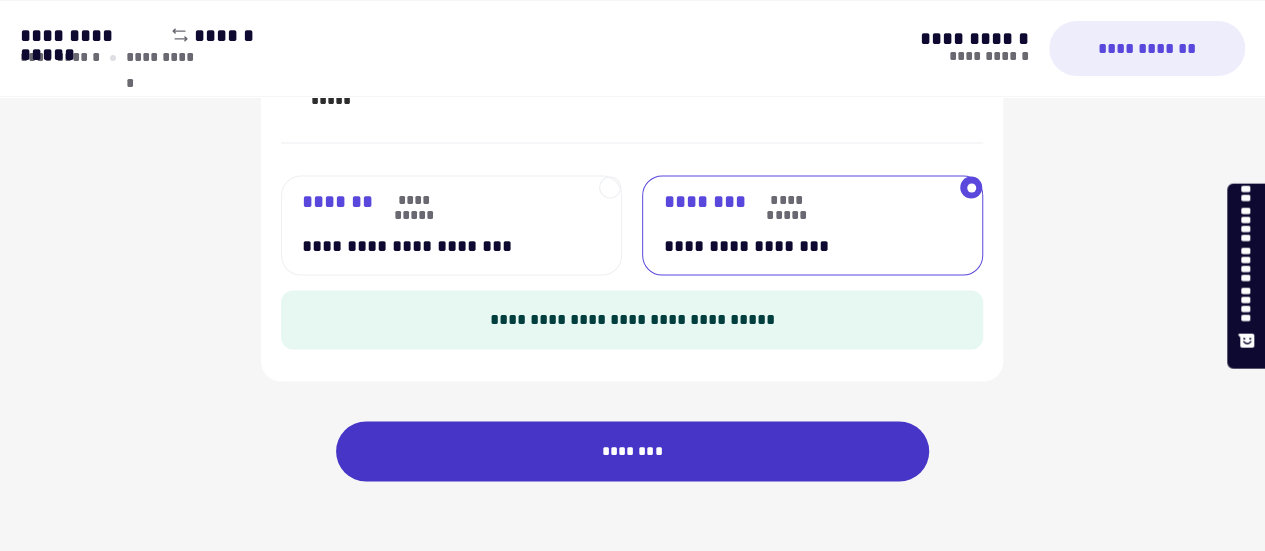 click on "********" at bounding box center (633, 451) 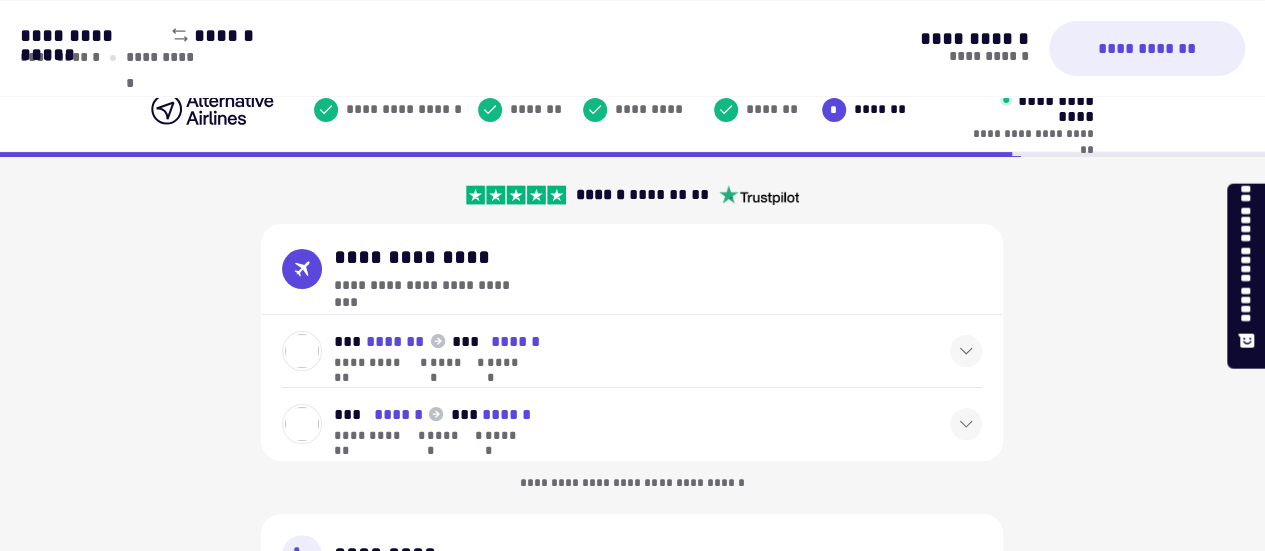 scroll, scrollTop: 0, scrollLeft: 0, axis: both 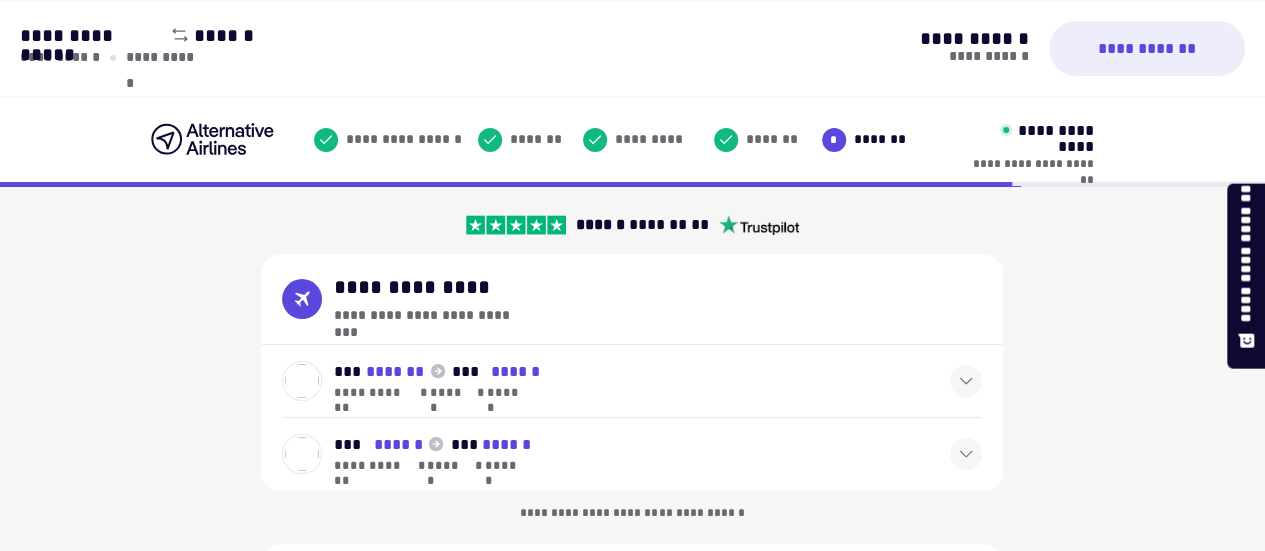 click on "**********" at bounding box center (632, 1953) 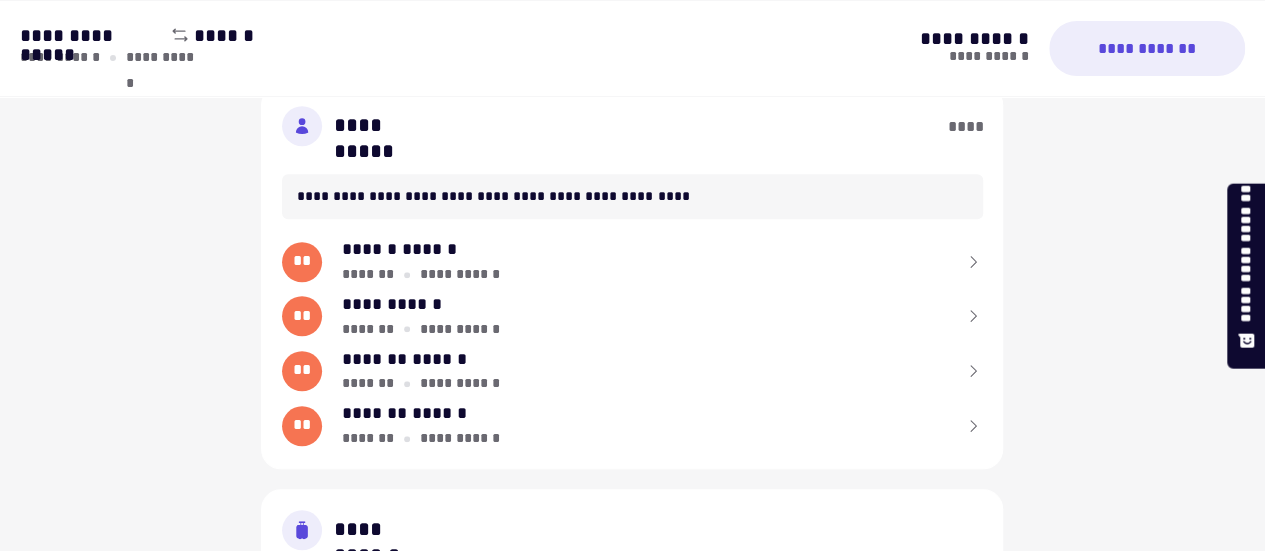 scroll, scrollTop: 640, scrollLeft: 0, axis: vertical 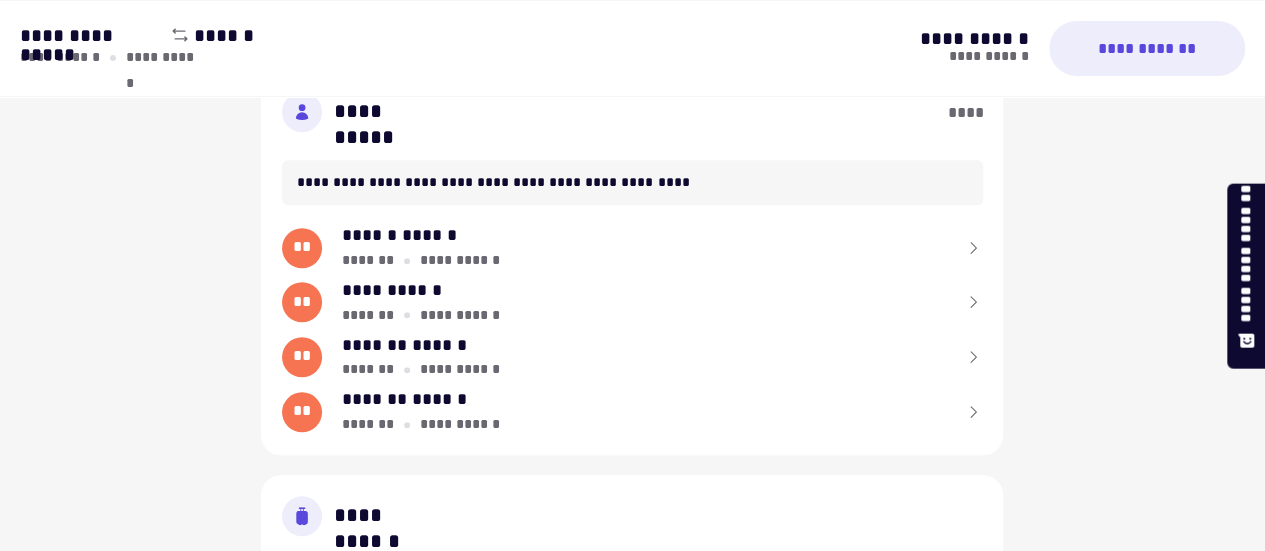 click on "**********" at bounding box center (632, 1313) 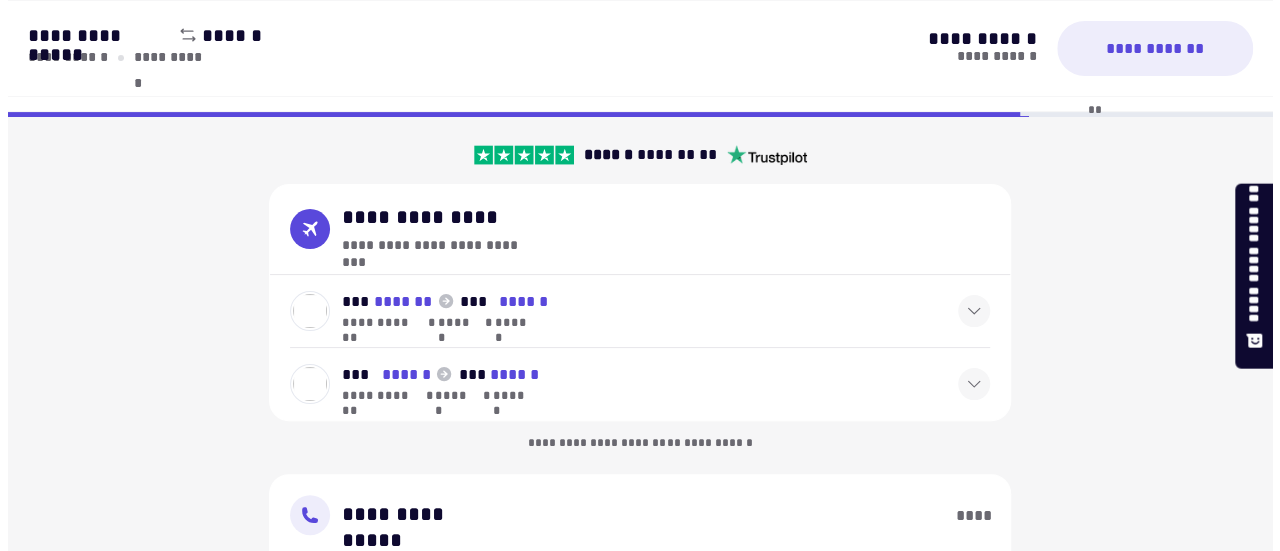 scroll, scrollTop: 0, scrollLeft: 0, axis: both 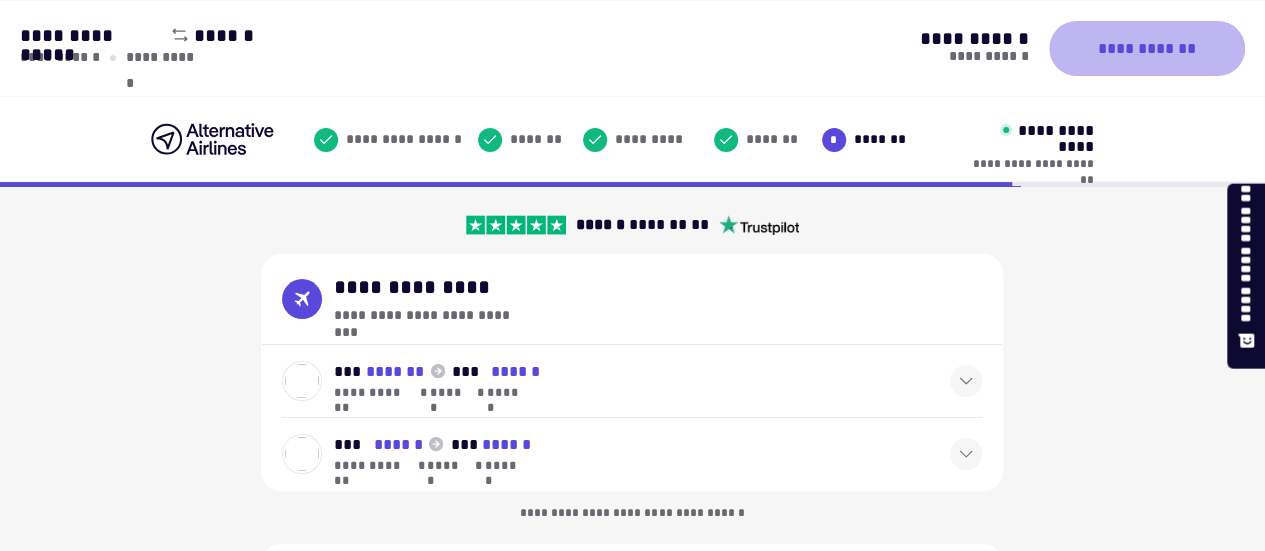 click on "**********" at bounding box center (1147, 48) 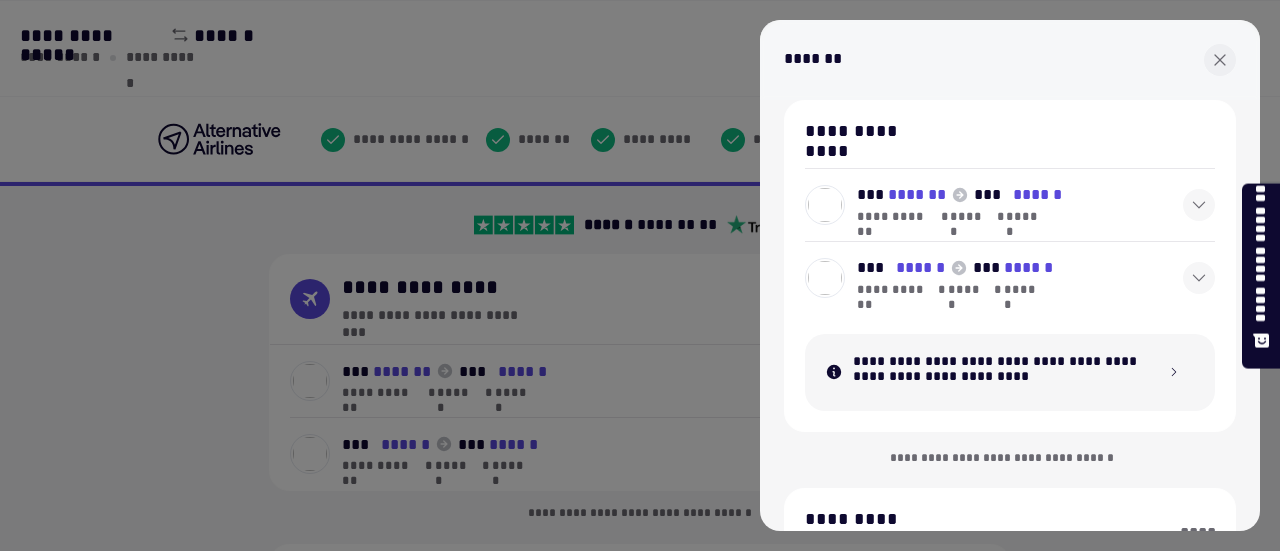 click on "**********" at bounding box center (1010, 1018) 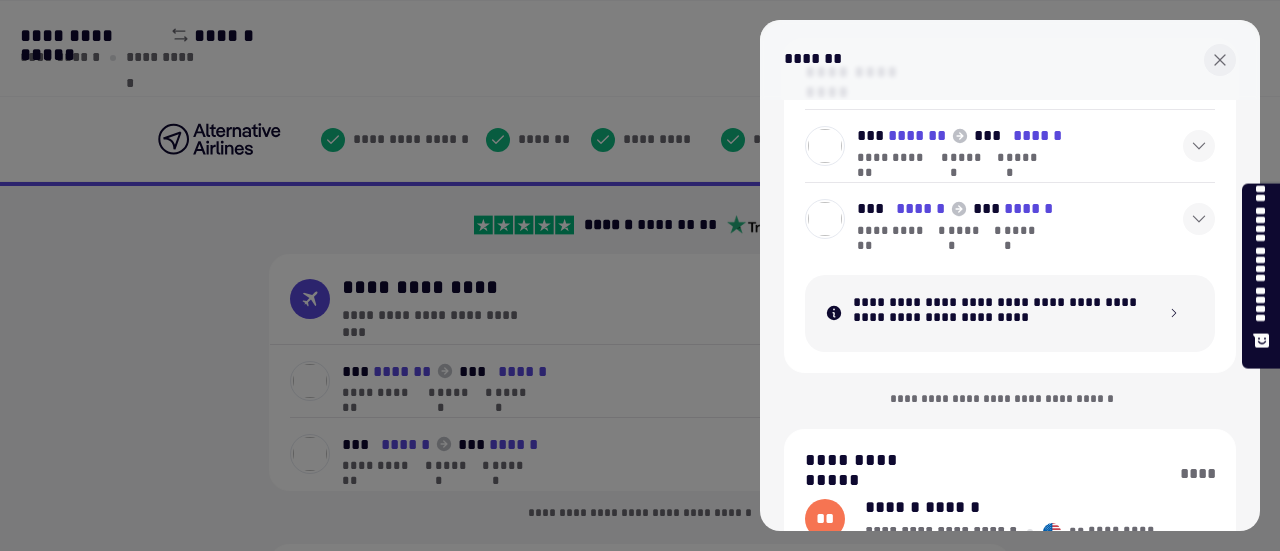 scroll, scrollTop: 0, scrollLeft: 0, axis: both 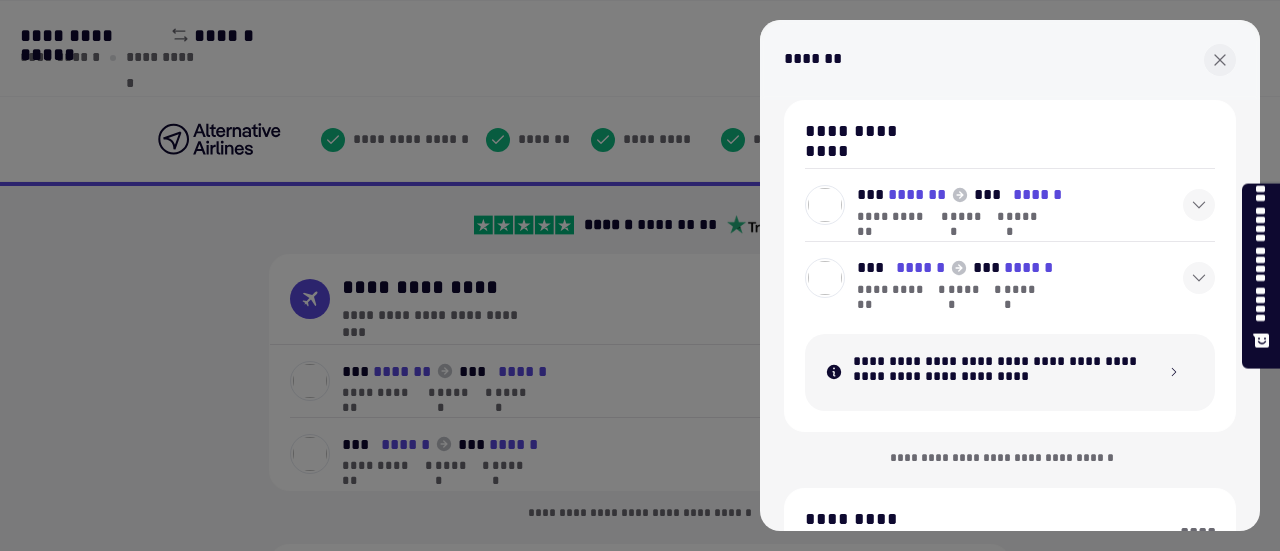 click 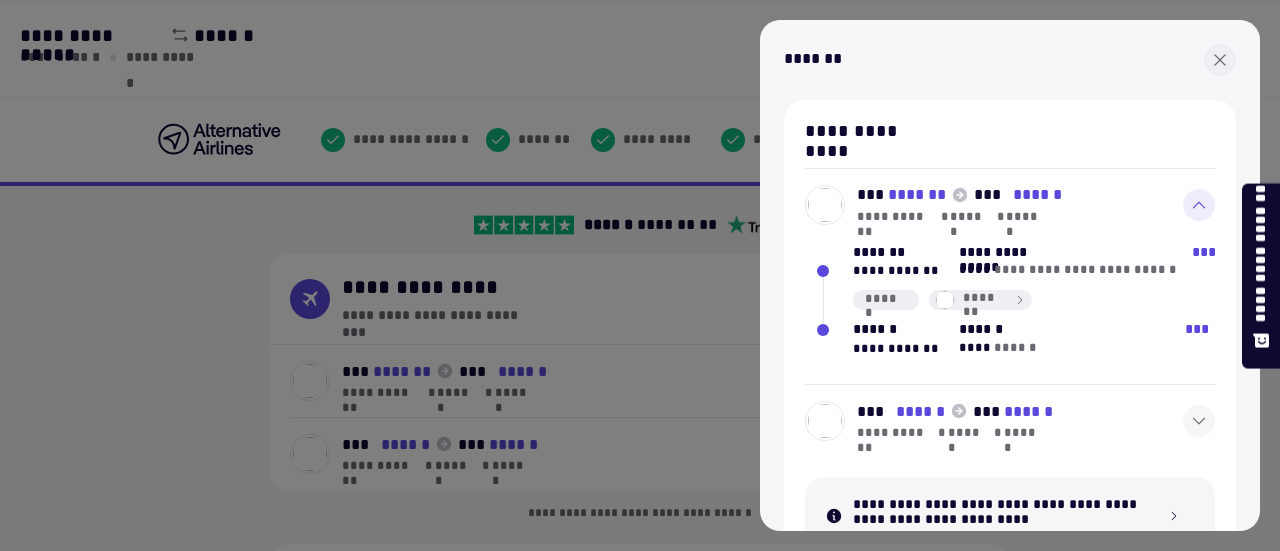 click 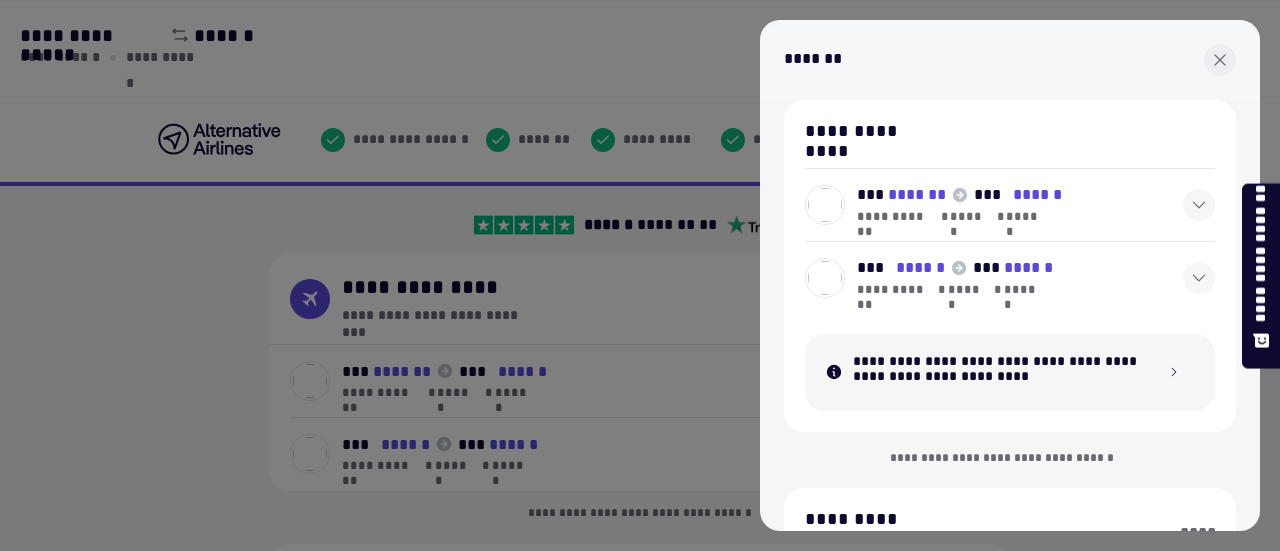 click on "**********" at bounding box center (1010, 1018) 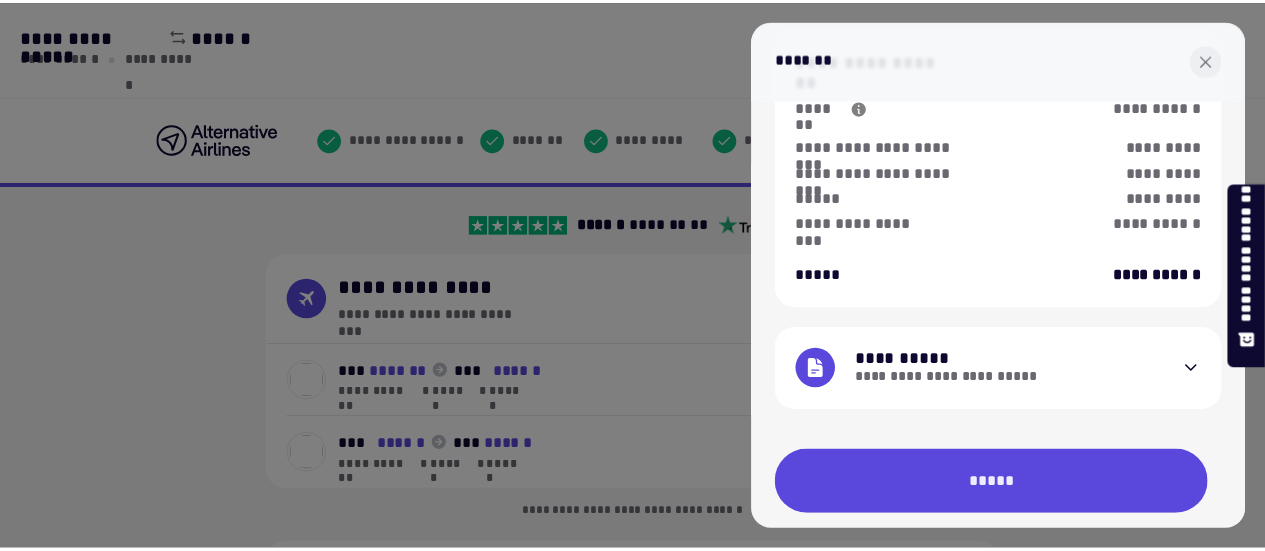 scroll, scrollTop: 1361, scrollLeft: 0, axis: vertical 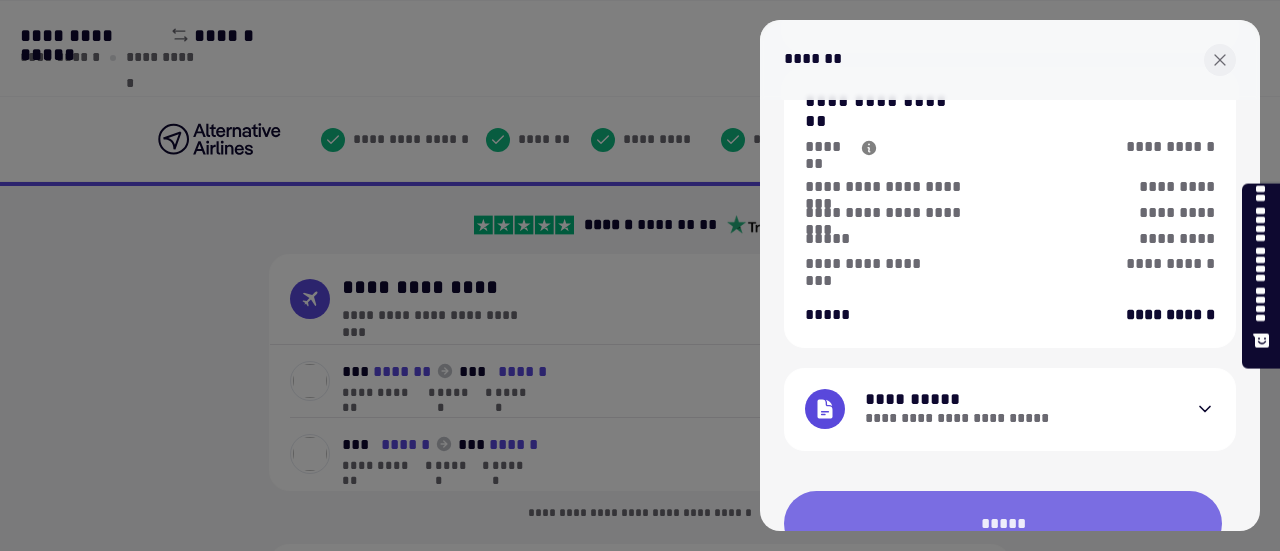 click on "*****" at bounding box center [1003, 523] 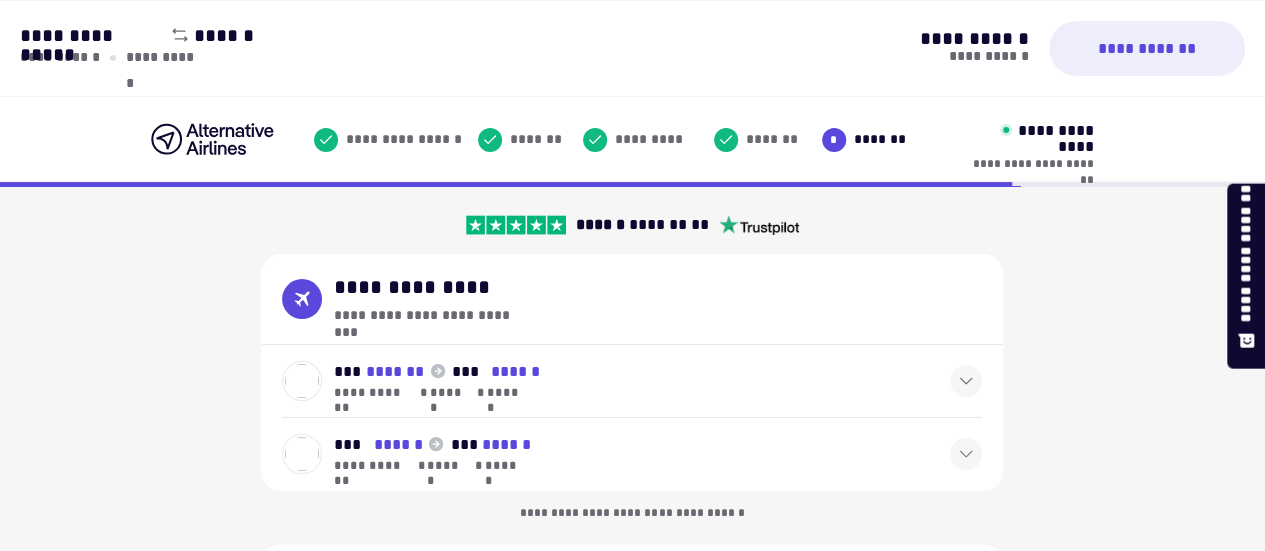 click on "**********" at bounding box center (632, 1953) 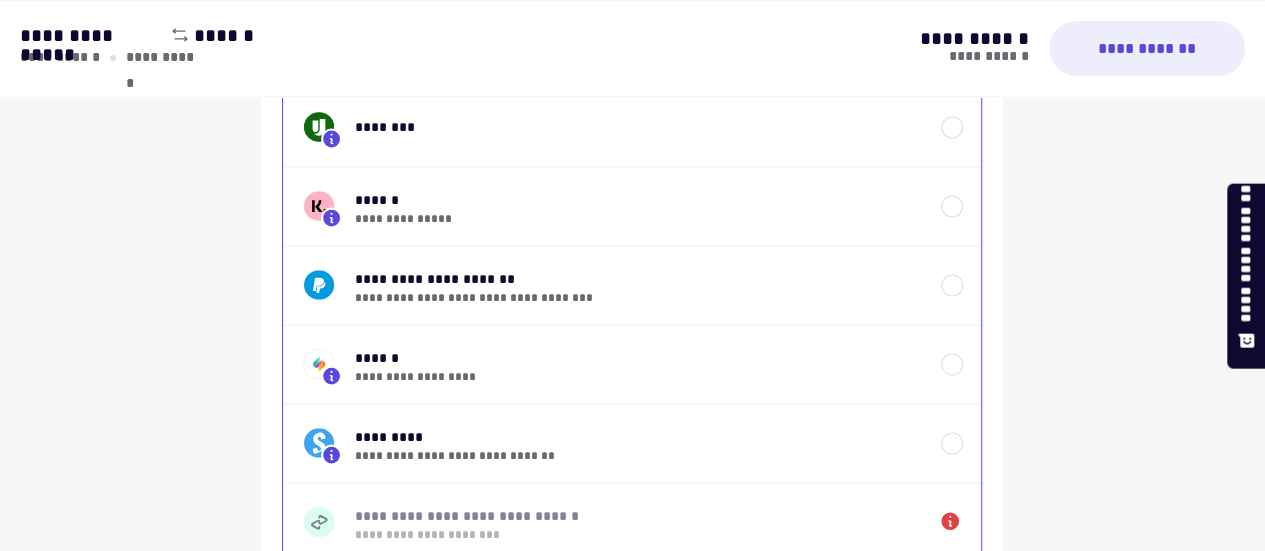 scroll, scrollTop: 1840, scrollLeft: 0, axis: vertical 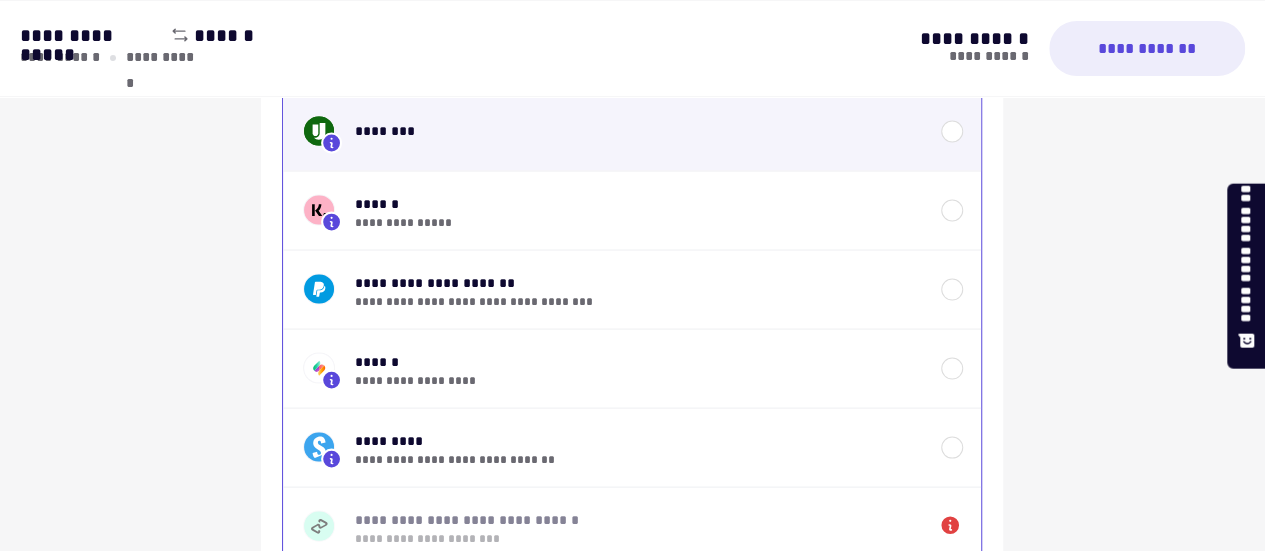 click on "********" at bounding box center (638, 130) 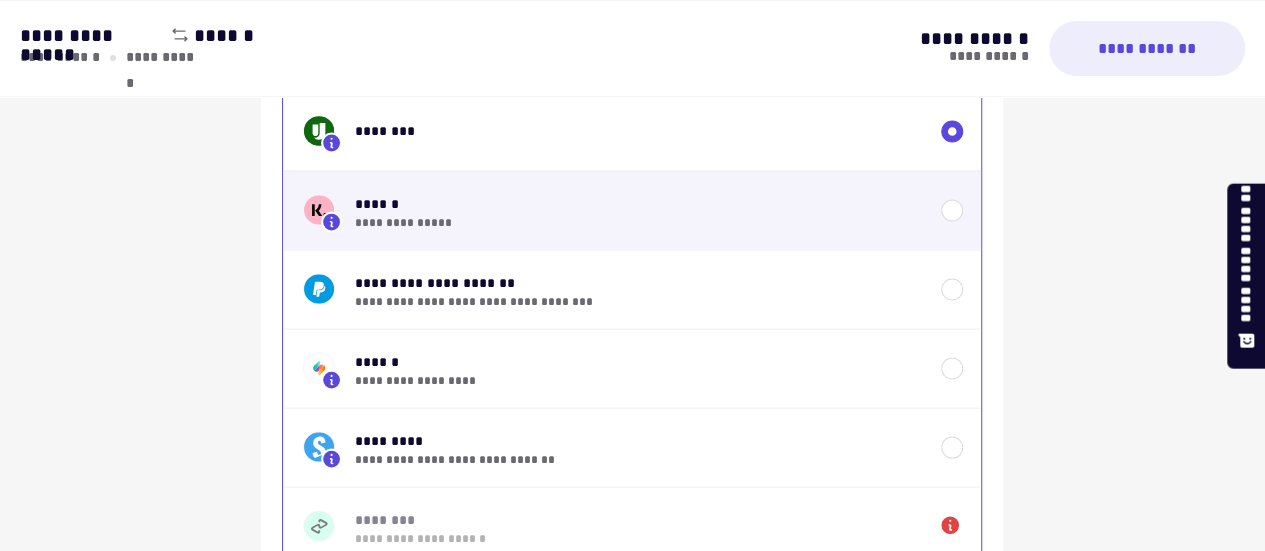 click on "******" at bounding box center (638, 203) 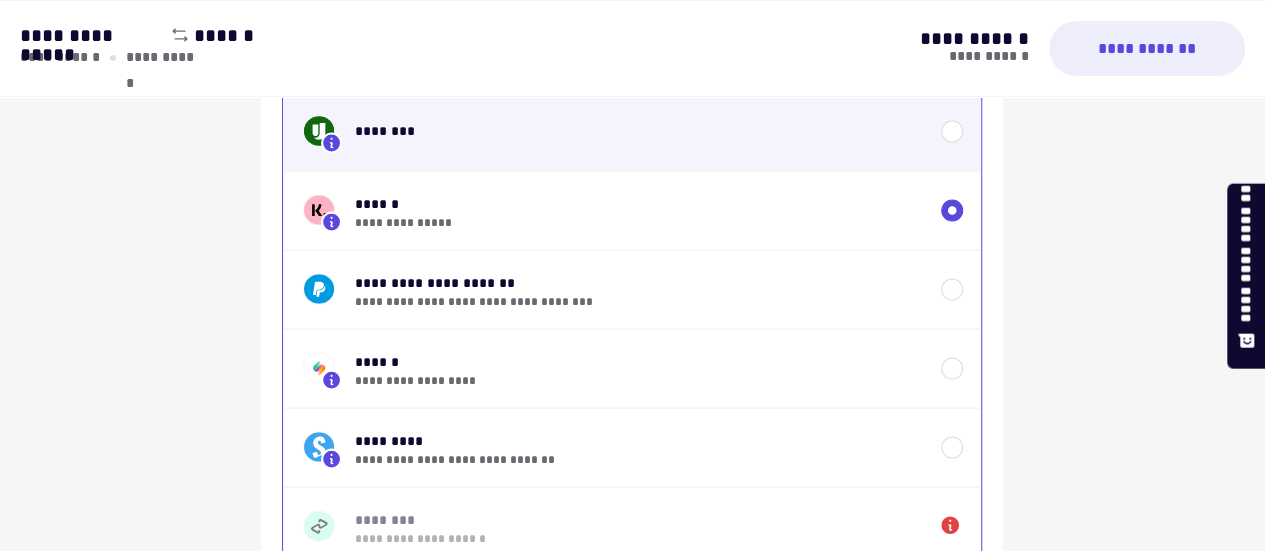 click on "********" at bounding box center [638, 130] 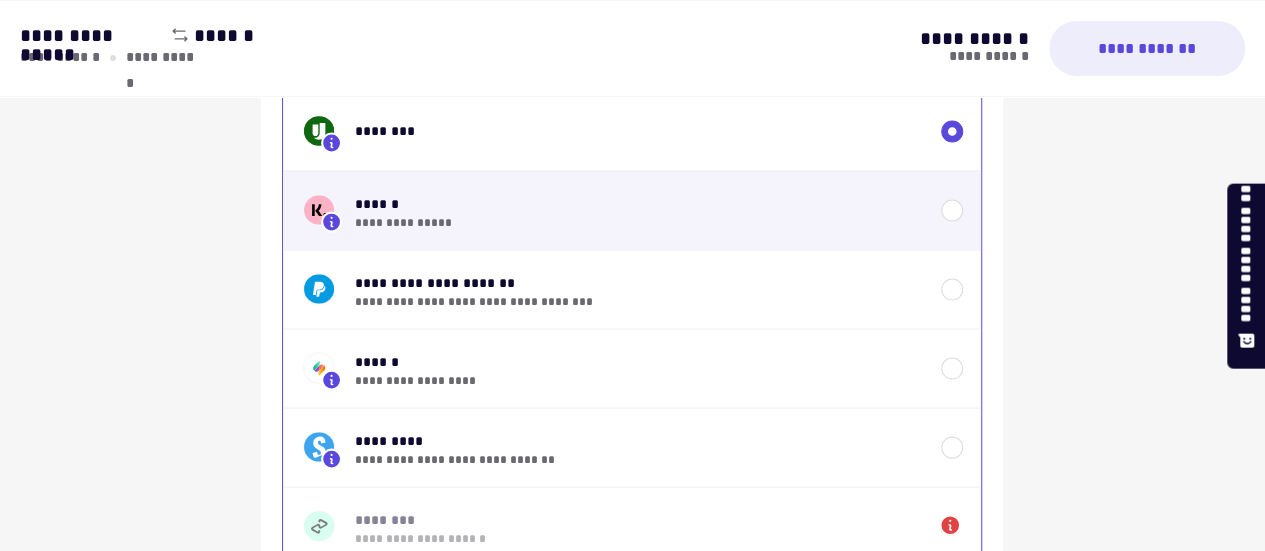 click on "**********" at bounding box center [638, 222] 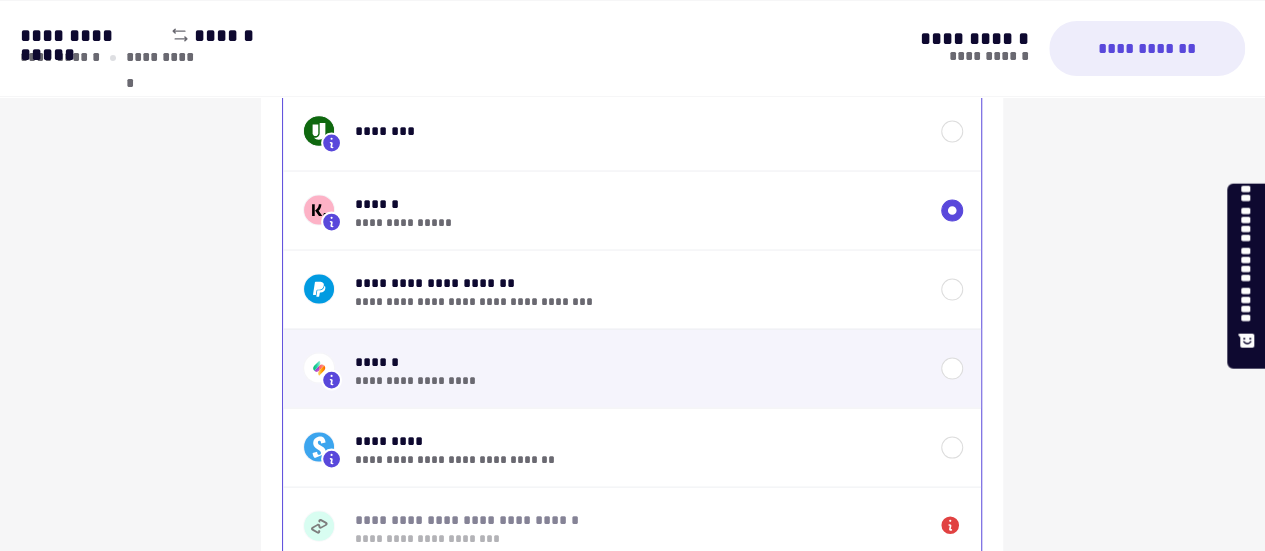 click on "**********" at bounding box center (632, 367) 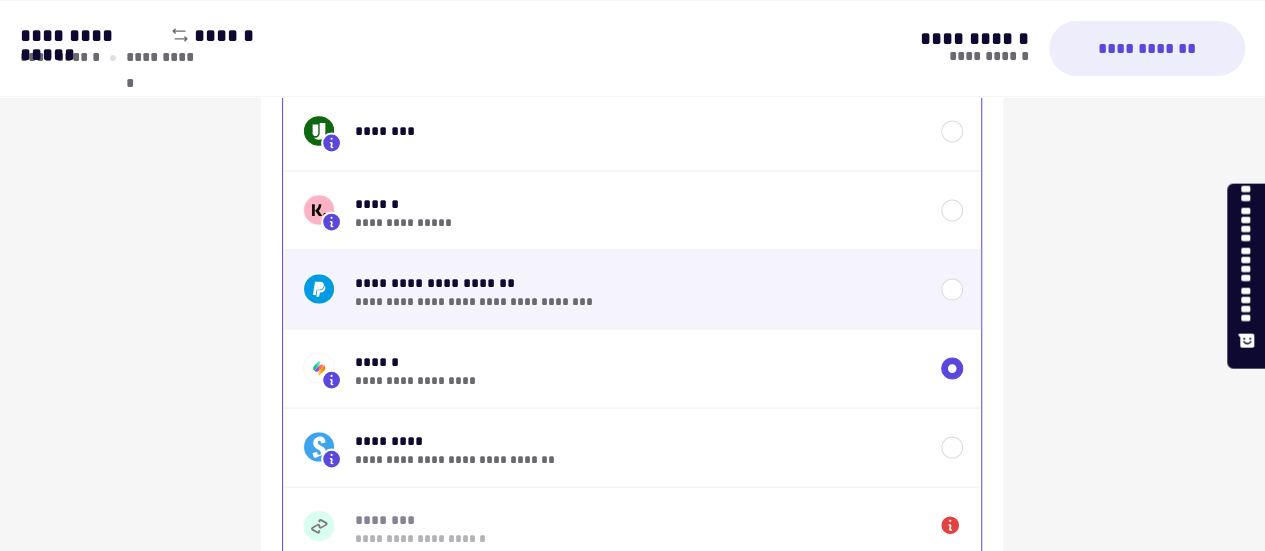 click on "**********" at bounding box center [638, 301] 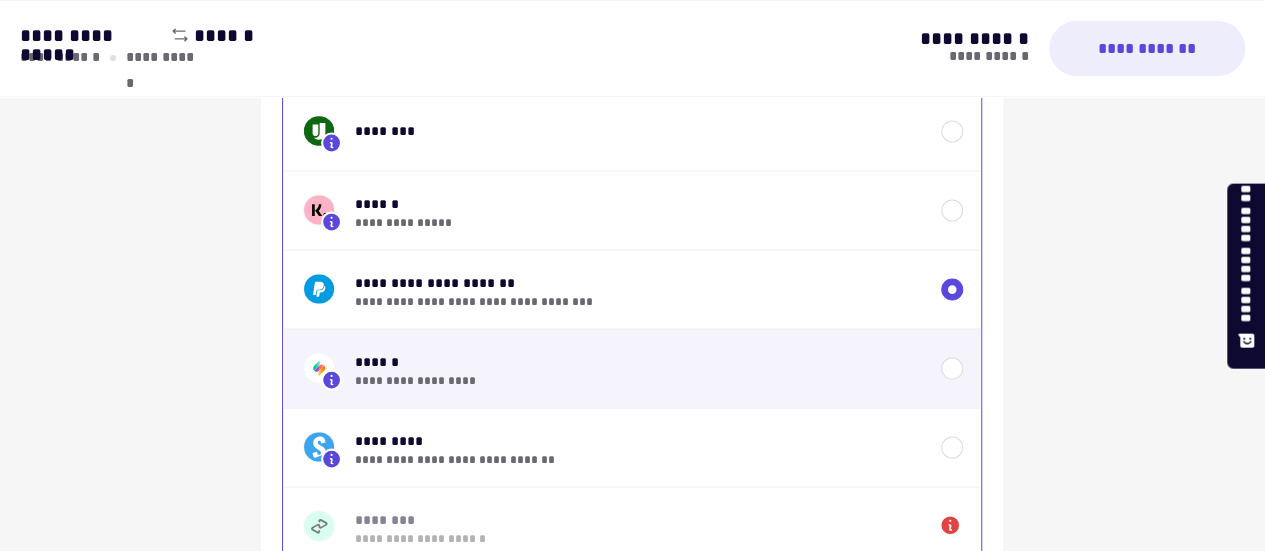 click on "**********" at bounding box center [632, 367] 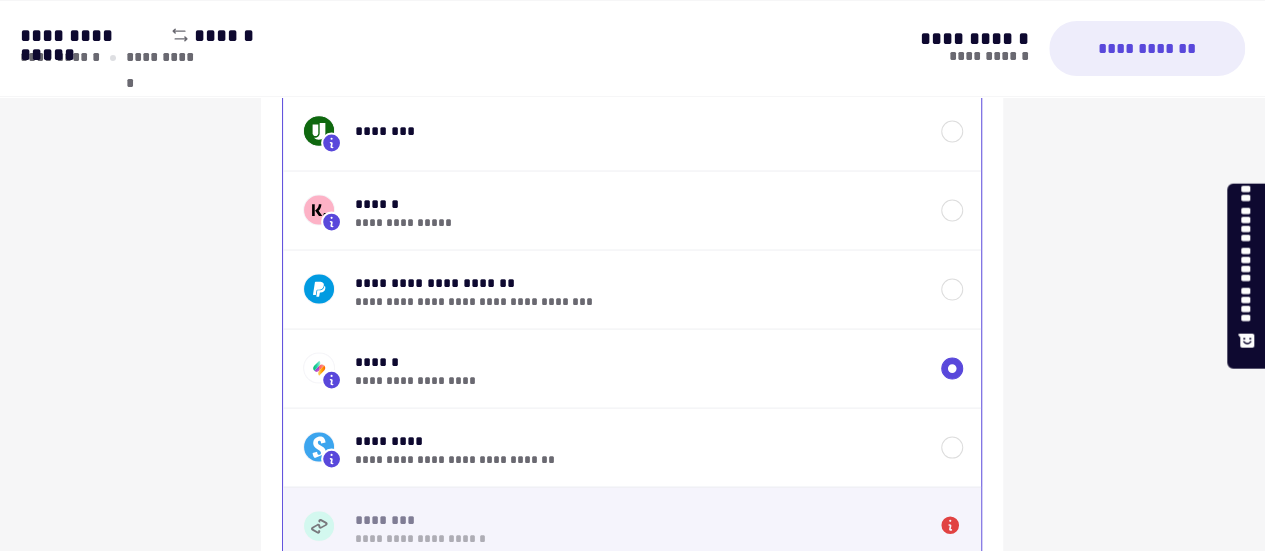 click on "********" at bounding box center [637, 519] 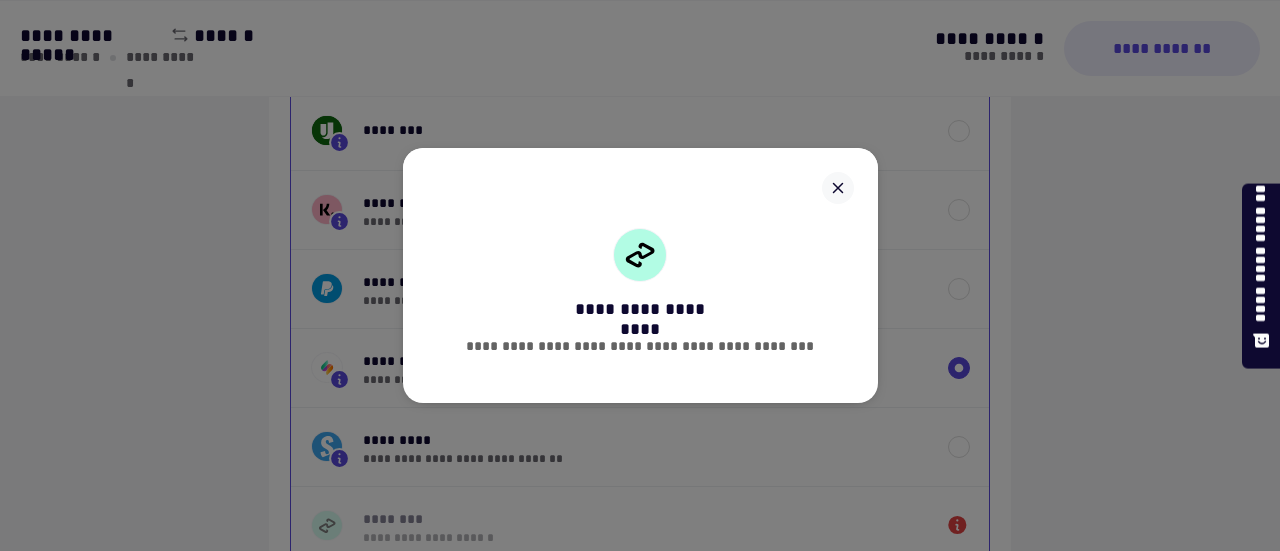 click at bounding box center (838, 188) 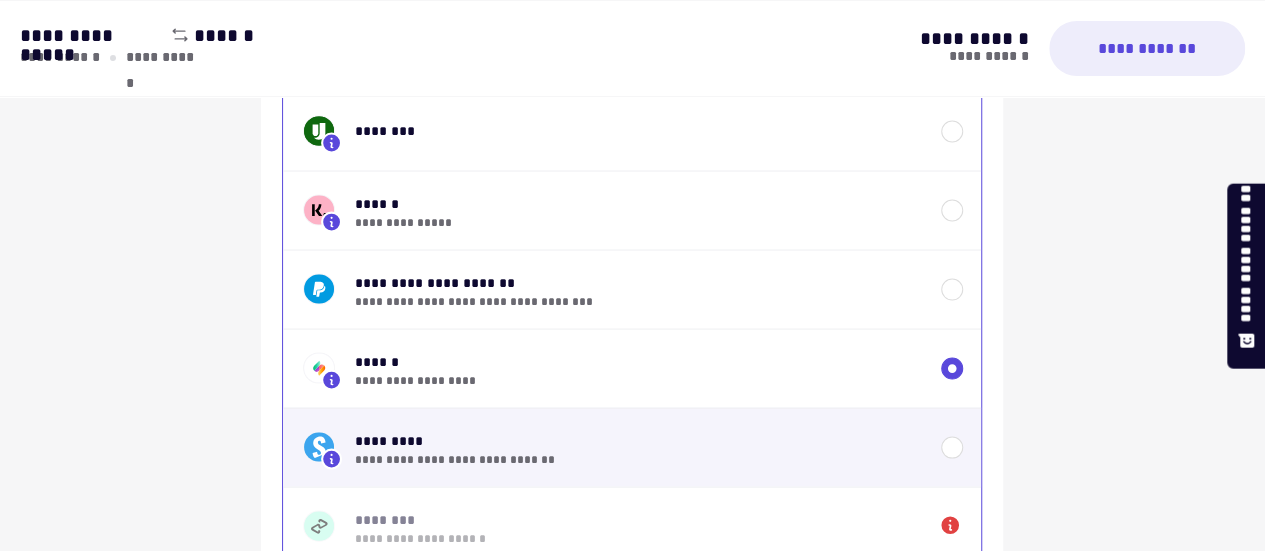 click on "**********" at bounding box center (638, 459) 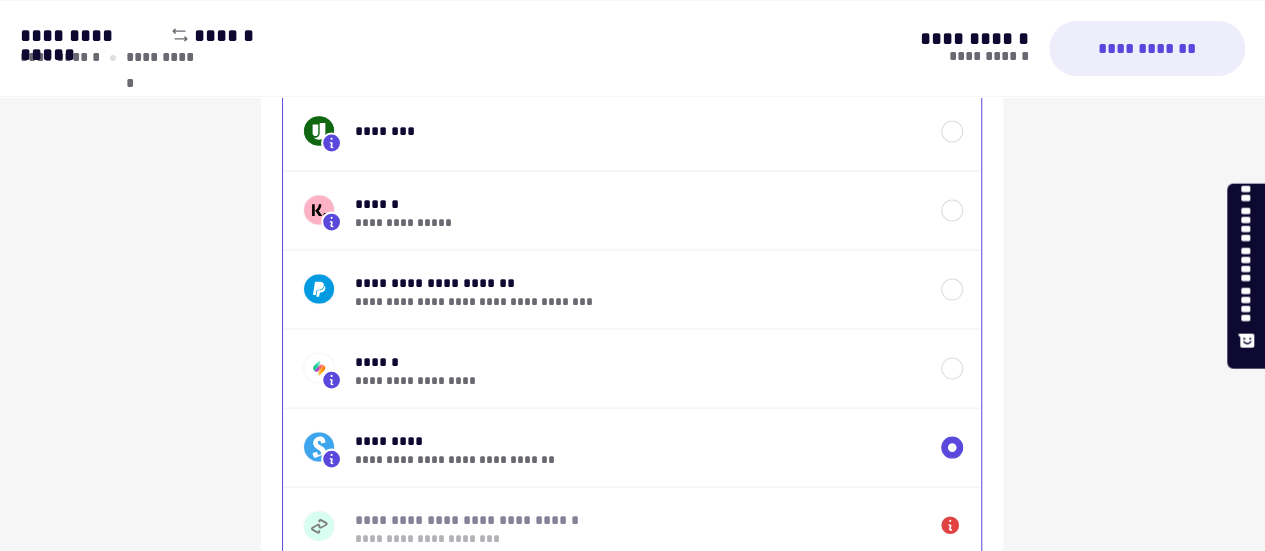 click on "**********" at bounding box center [632, 143] 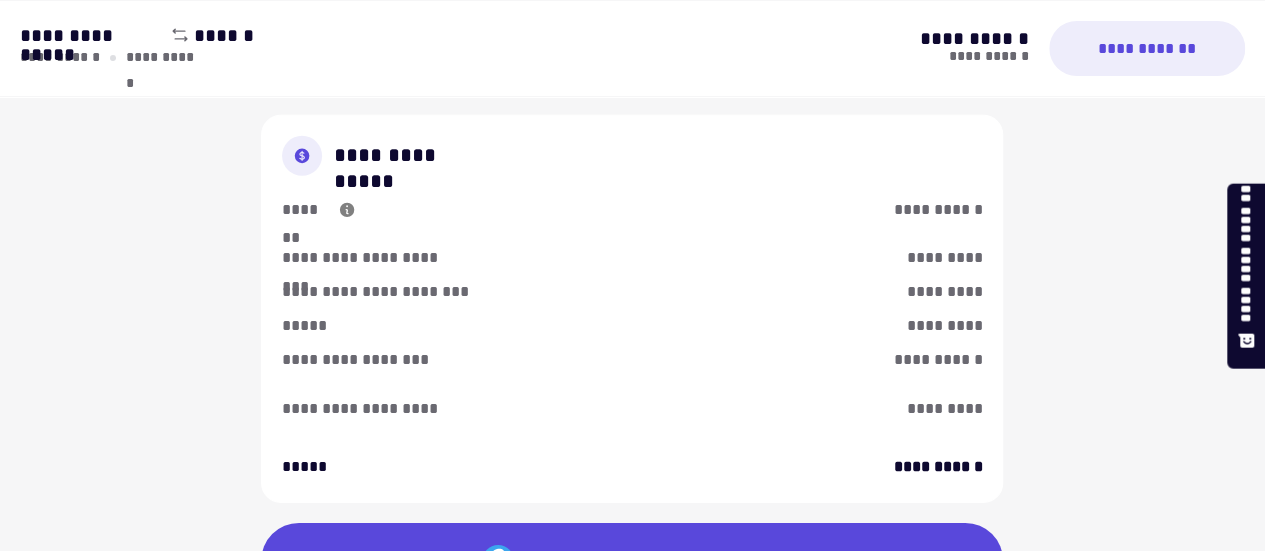 scroll, scrollTop: 3080, scrollLeft: 0, axis: vertical 